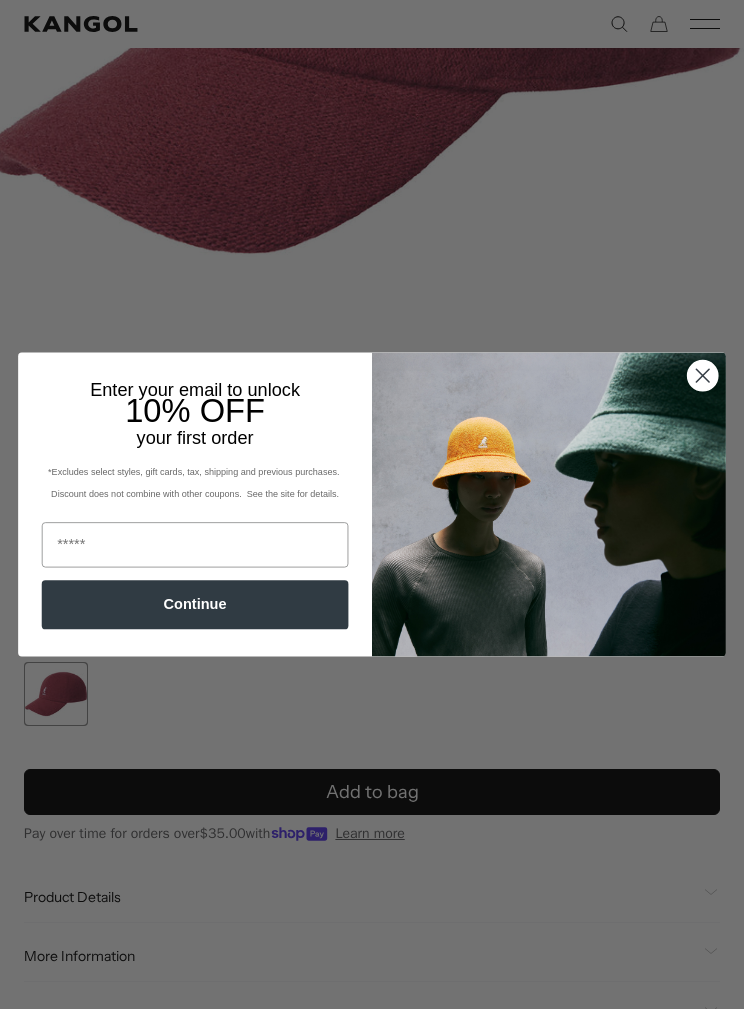 scroll, scrollTop: 661, scrollLeft: 0, axis: vertical 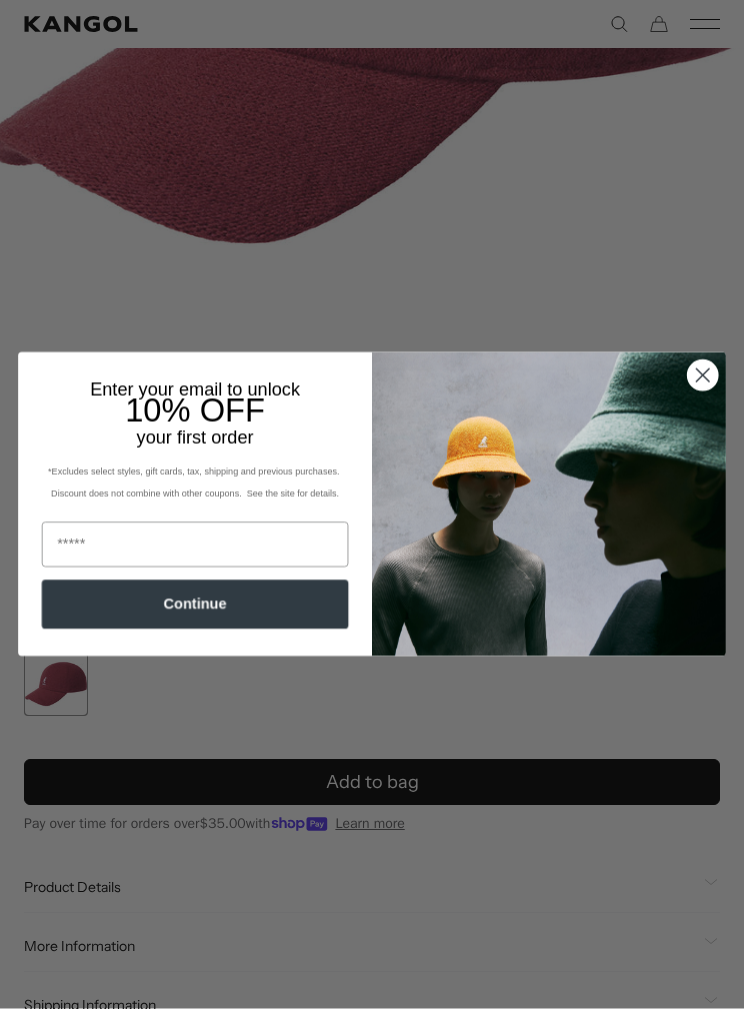 click 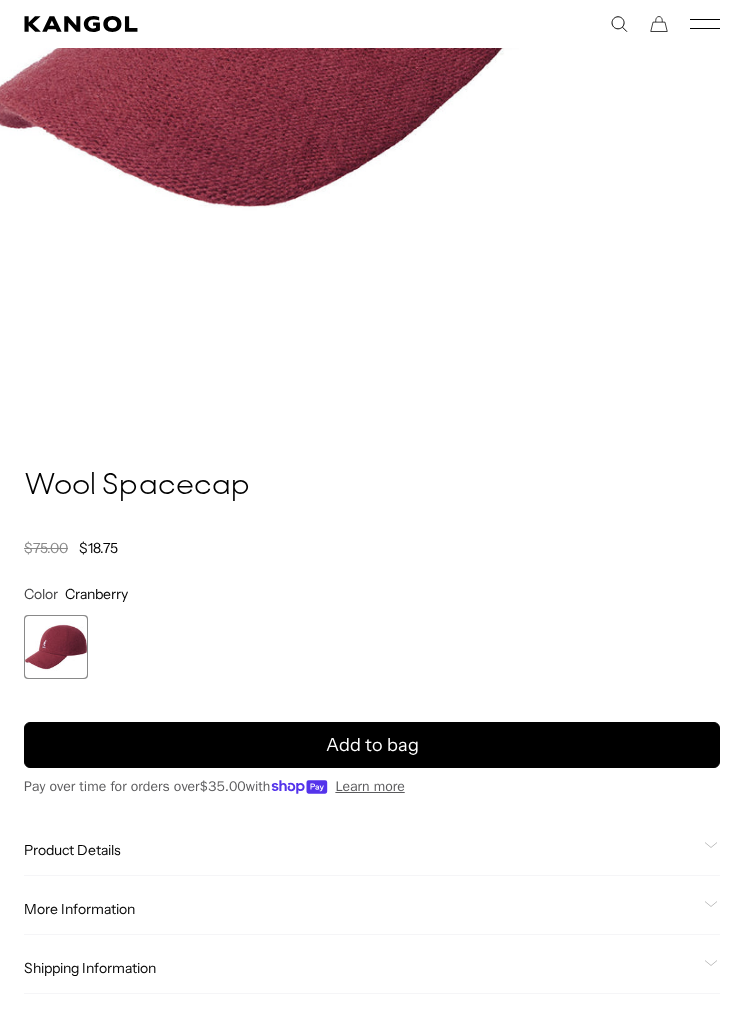 scroll, scrollTop: 0, scrollLeft: 412, axis: horizontal 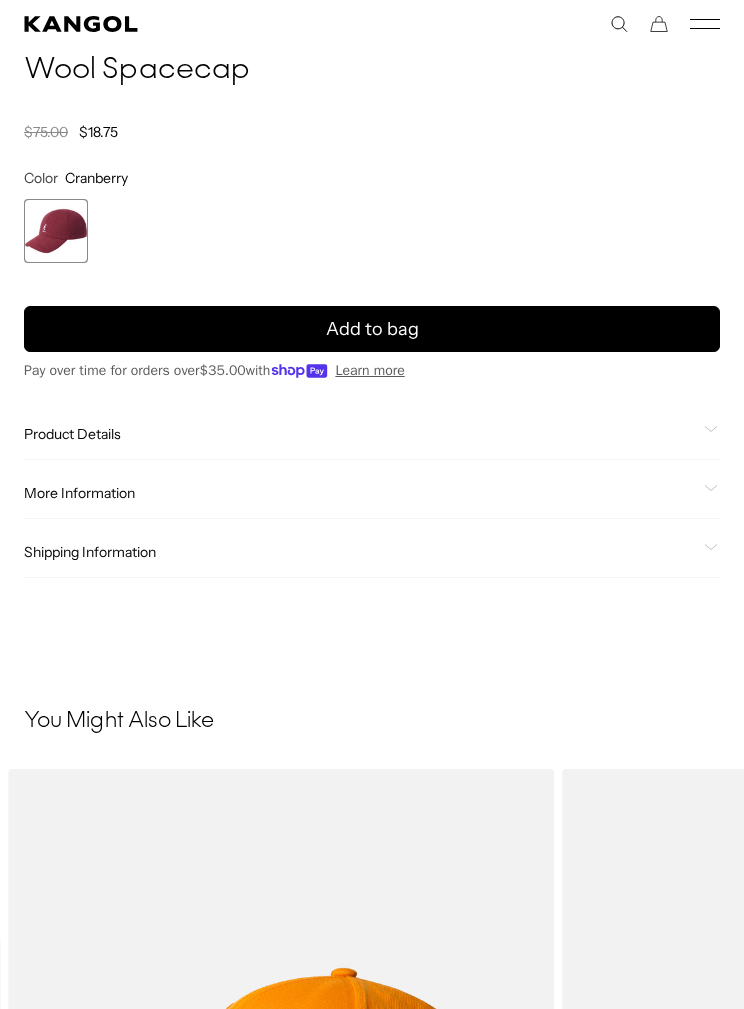 click on "Product Details
The Wool Spacecap is Kangol's seamless knit baseball hat that is perfectly warm and casual for everyday wear. The seamless, knitted & blocked construction is purely a Kangol® innovation. The hat is unlined with an embroidered kangaroo logo on the front." 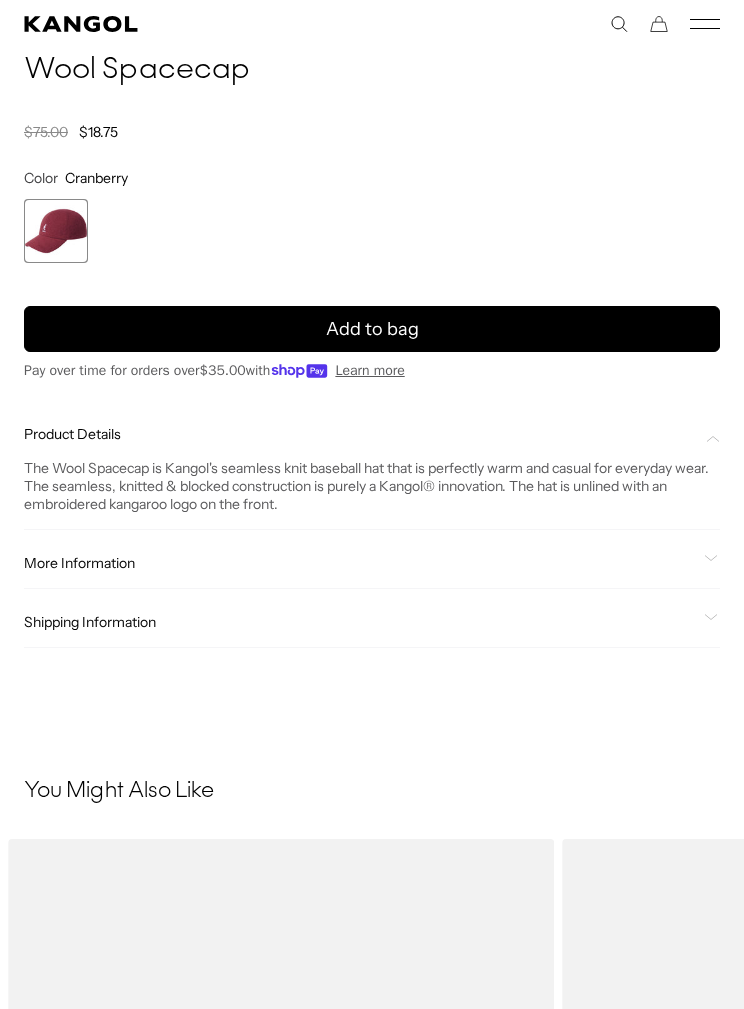 scroll, scrollTop: 0, scrollLeft: 0, axis: both 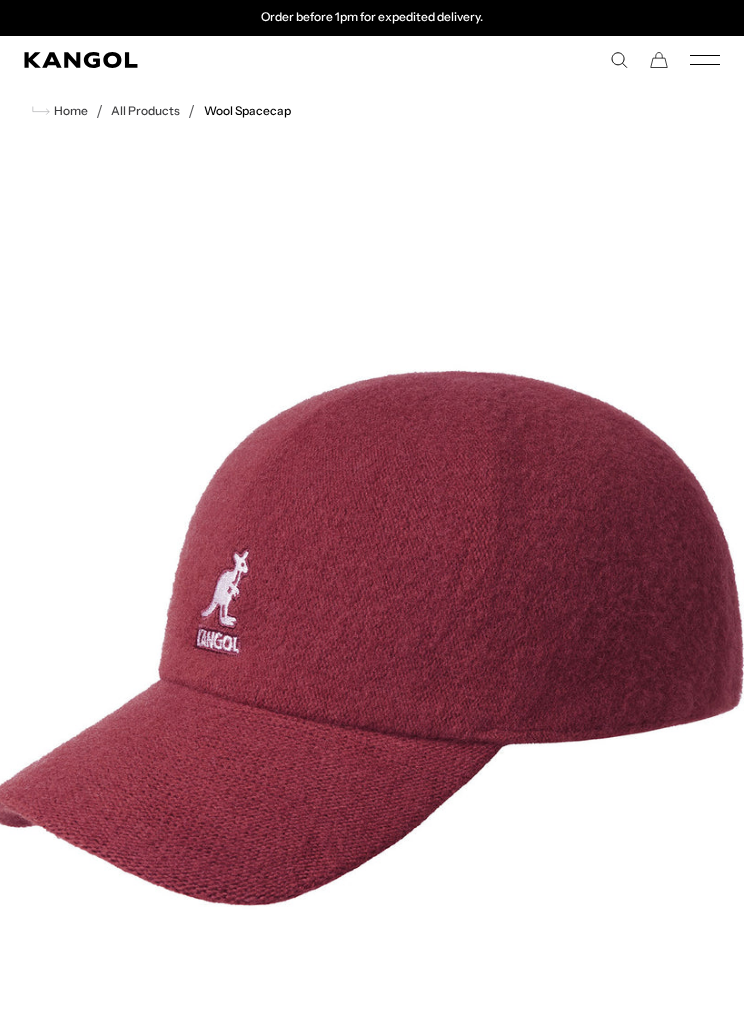 click on "Warehouse Sale
Warehouse Sale
Limited Time: Select Spring Styles on Sale
Sale Hats
Sale Accessories
Icons
Icons" at bounding box center [372, 60] 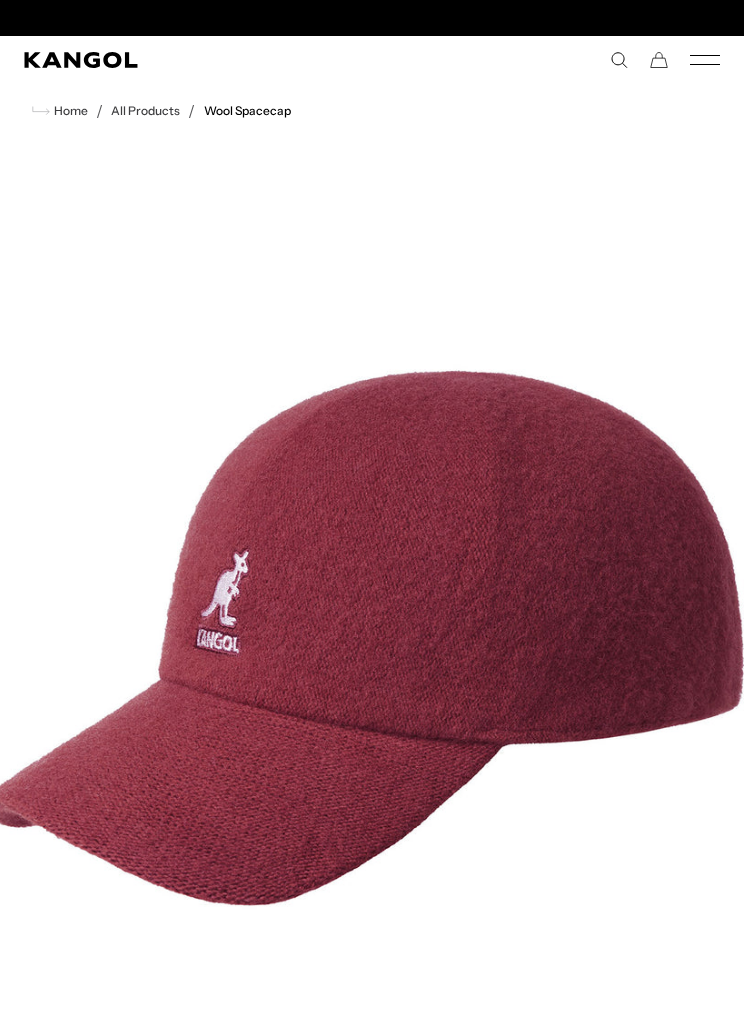 scroll, scrollTop: 0, scrollLeft: 0, axis: both 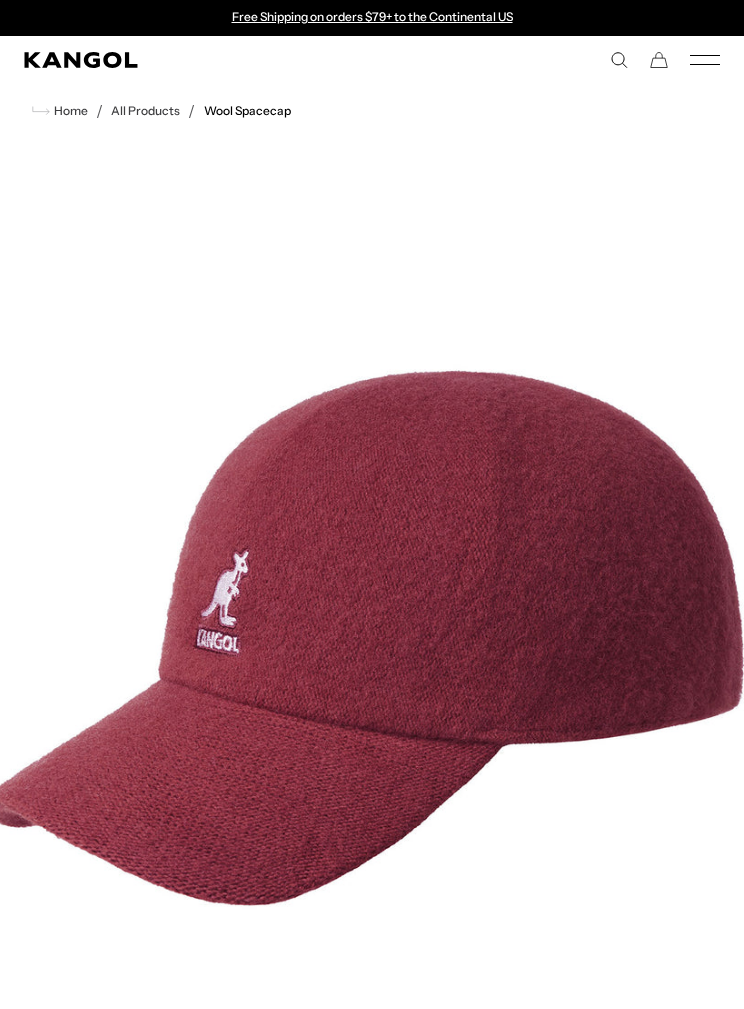 click on "Warehouse Sale
Warehouse Sale
Limited Time: Select Spring Styles on Sale
Sale Hats
Sale Accessories
Icons
Icons" at bounding box center [372, 60] 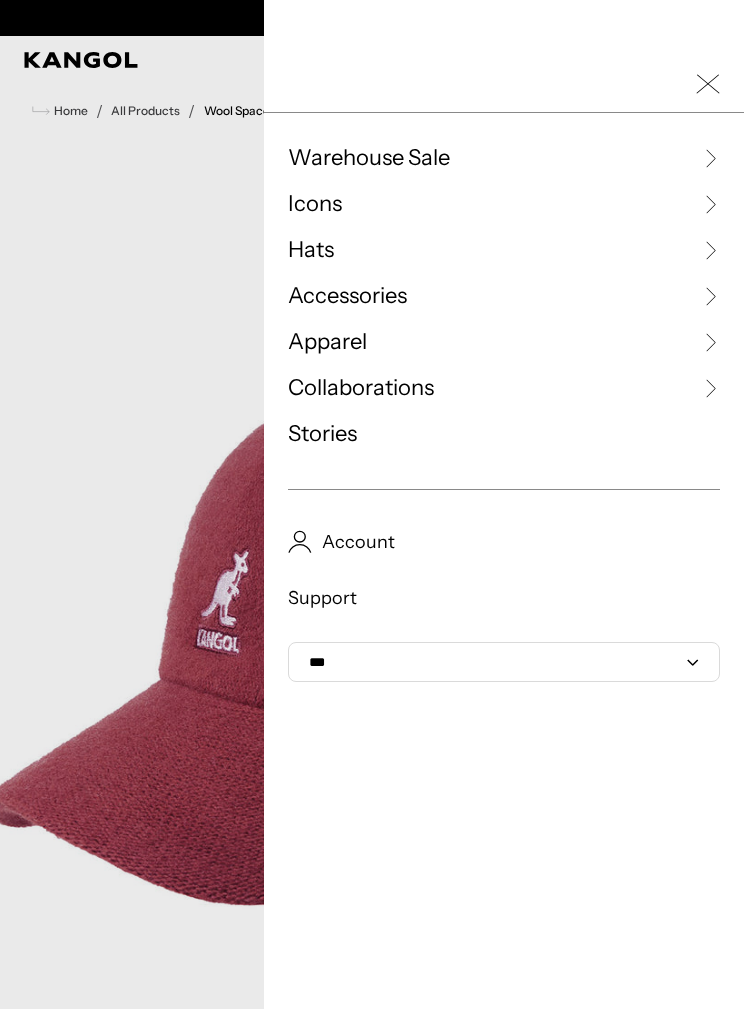 scroll, scrollTop: 0, scrollLeft: 412, axis: horizontal 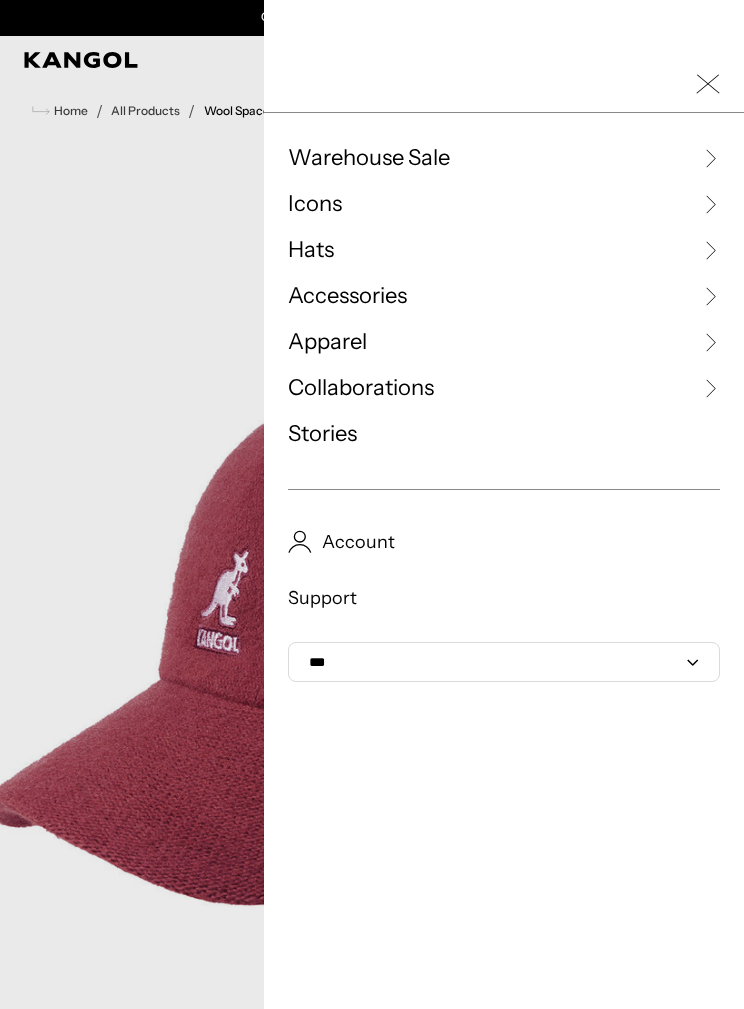 click on "Hats" at bounding box center (311, 250) 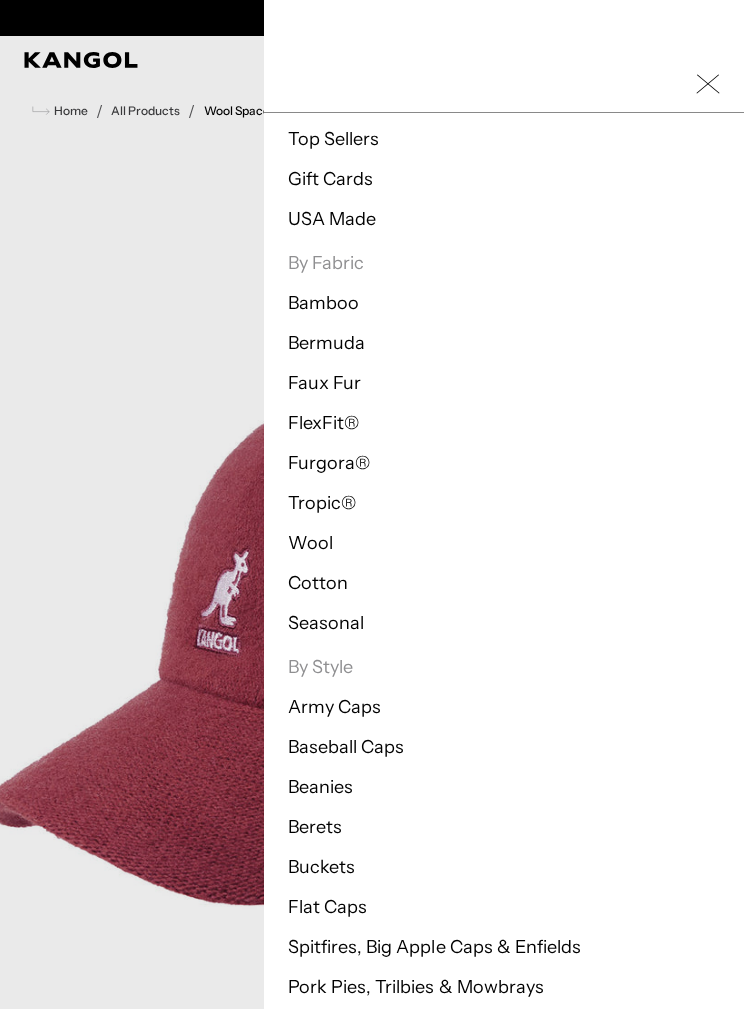 scroll, scrollTop: 155, scrollLeft: 0, axis: vertical 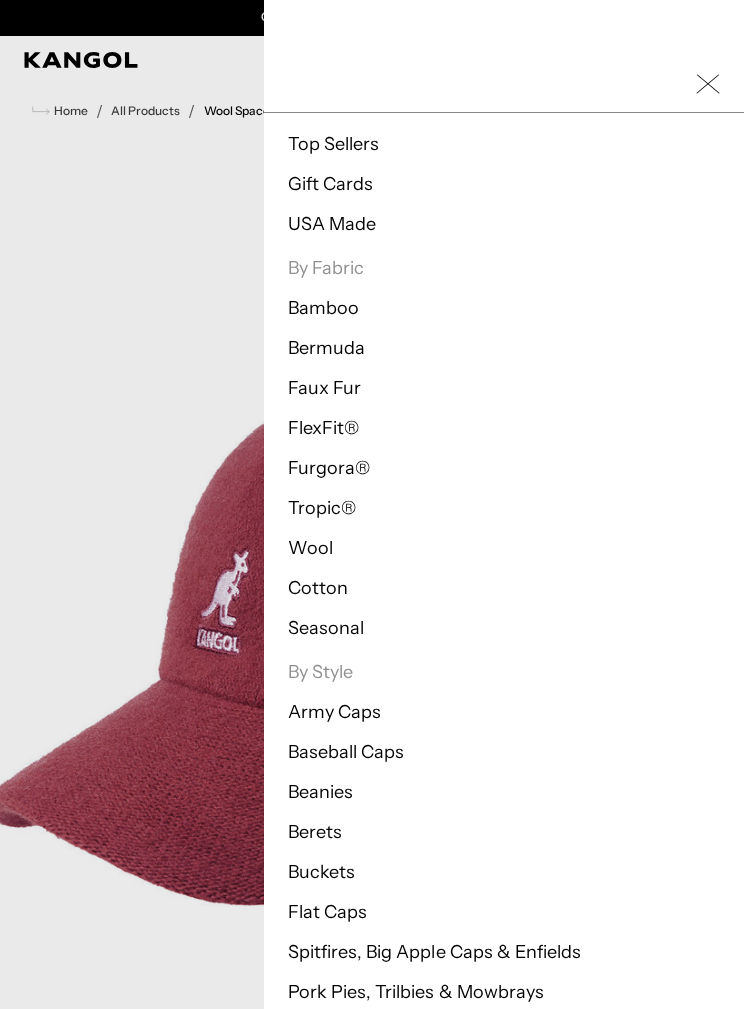 click on "Pork Pies, Trilbies & Mowbrays" at bounding box center (416, 992) 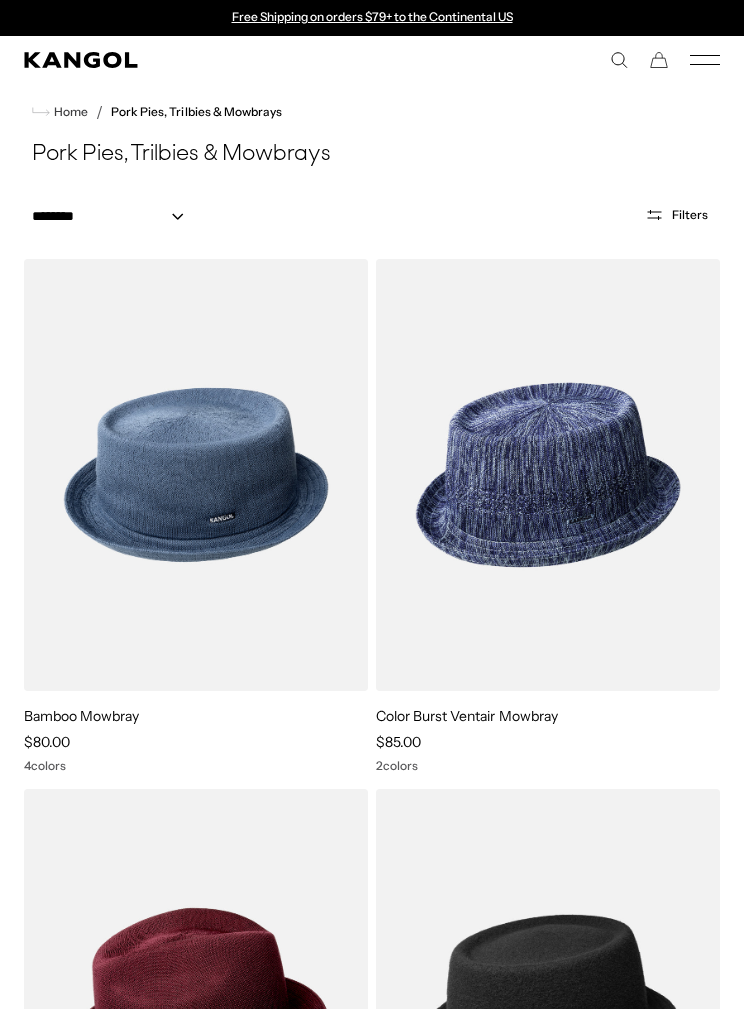scroll, scrollTop: 0, scrollLeft: 0, axis: both 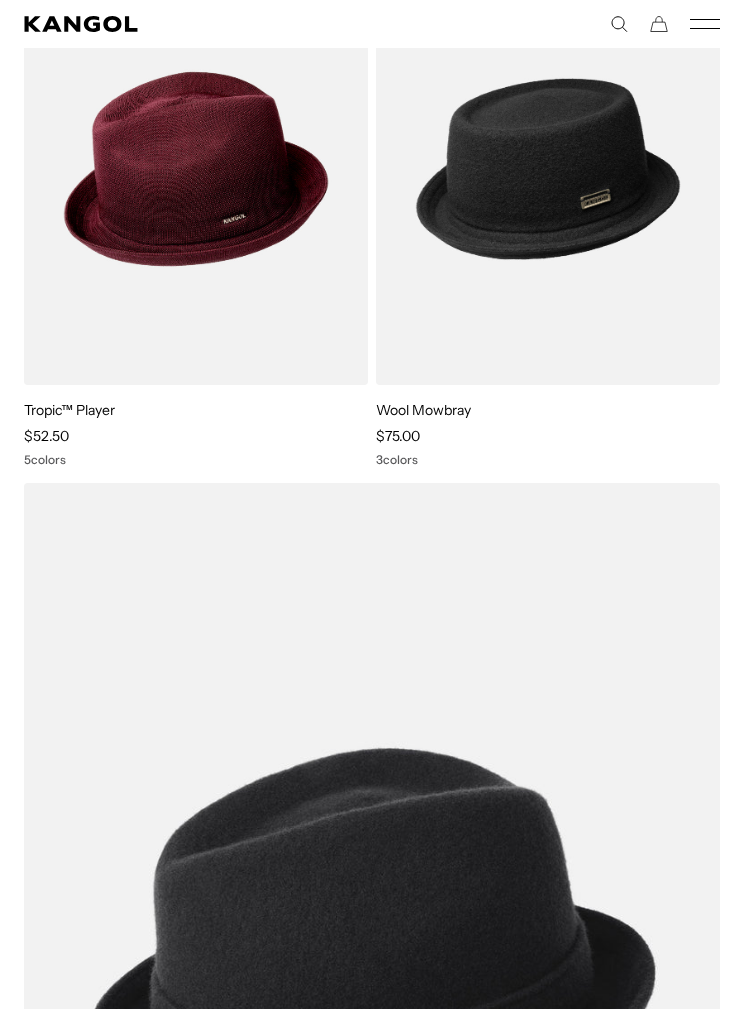 click 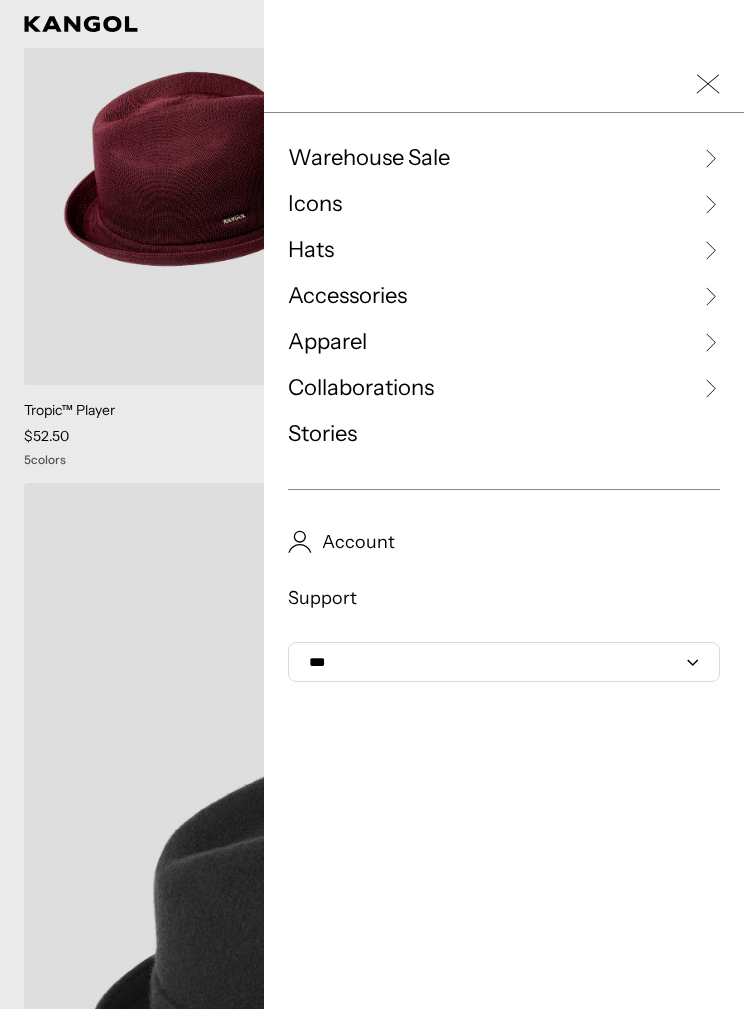 click on "Collaborations" at bounding box center [361, 388] 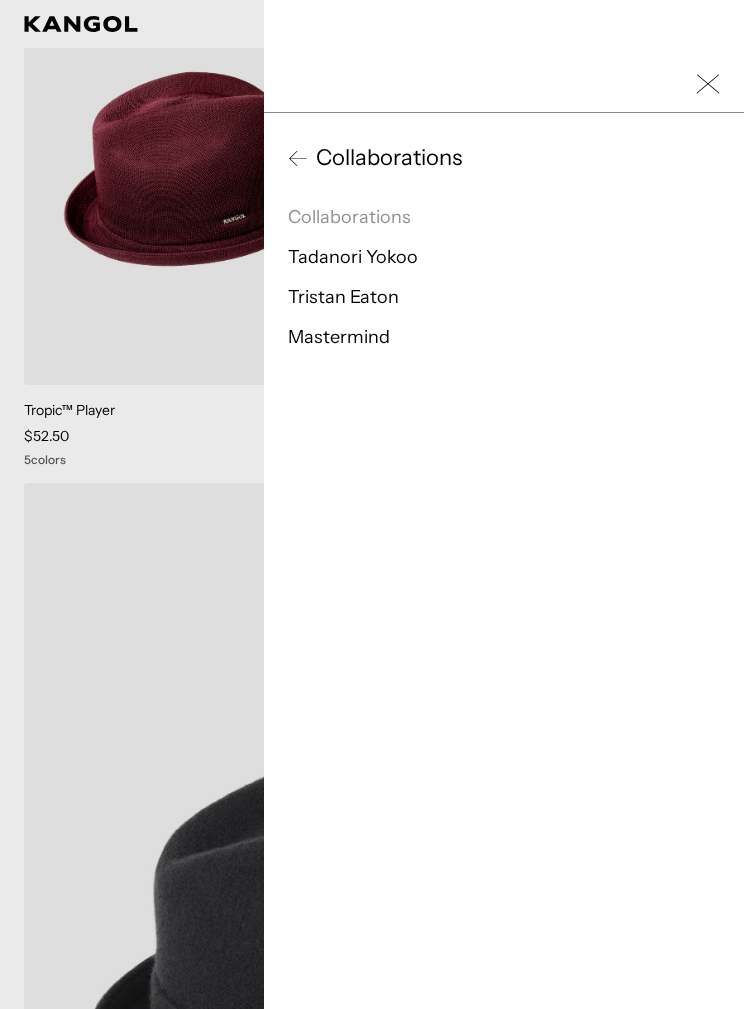 scroll, scrollTop: 0, scrollLeft: 0, axis: both 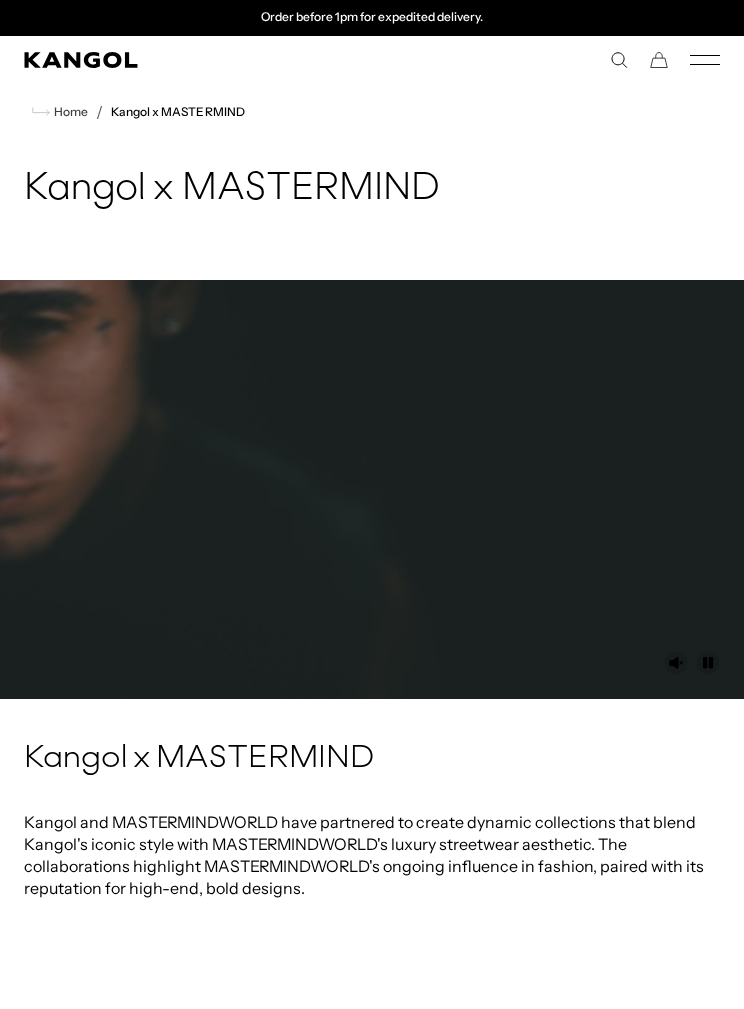 click 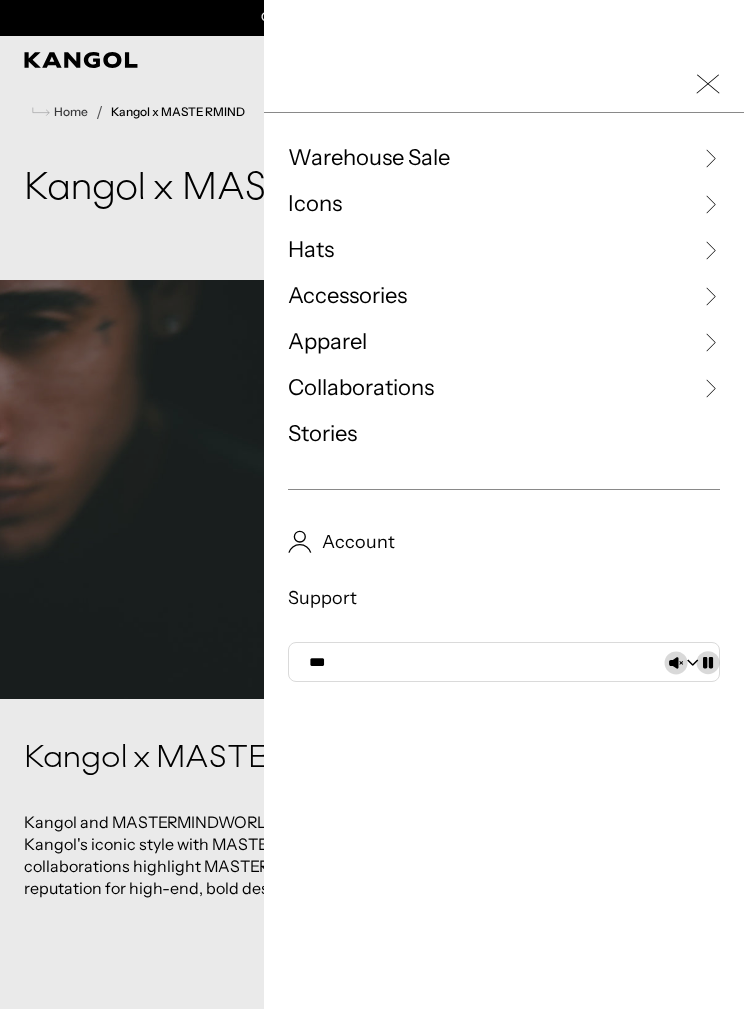 click on "Icons" at bounding box center [315, 204] 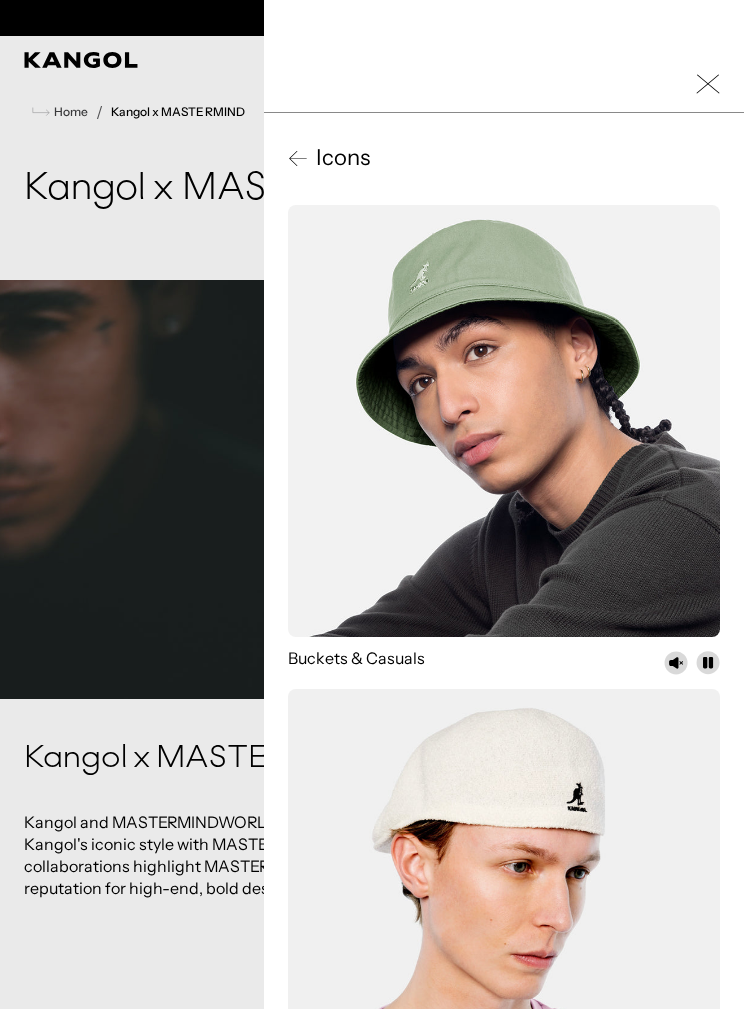 scroll, scrollTop: 0, scrollLeft: 0, axis: both 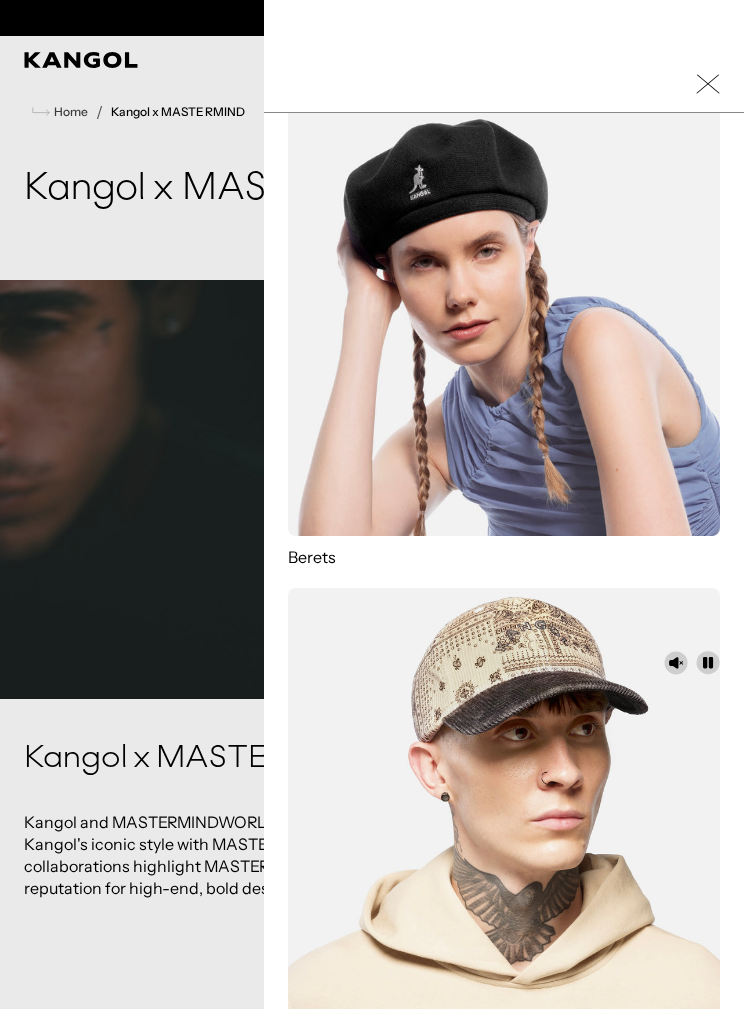 click at bounding box center [504, 804] 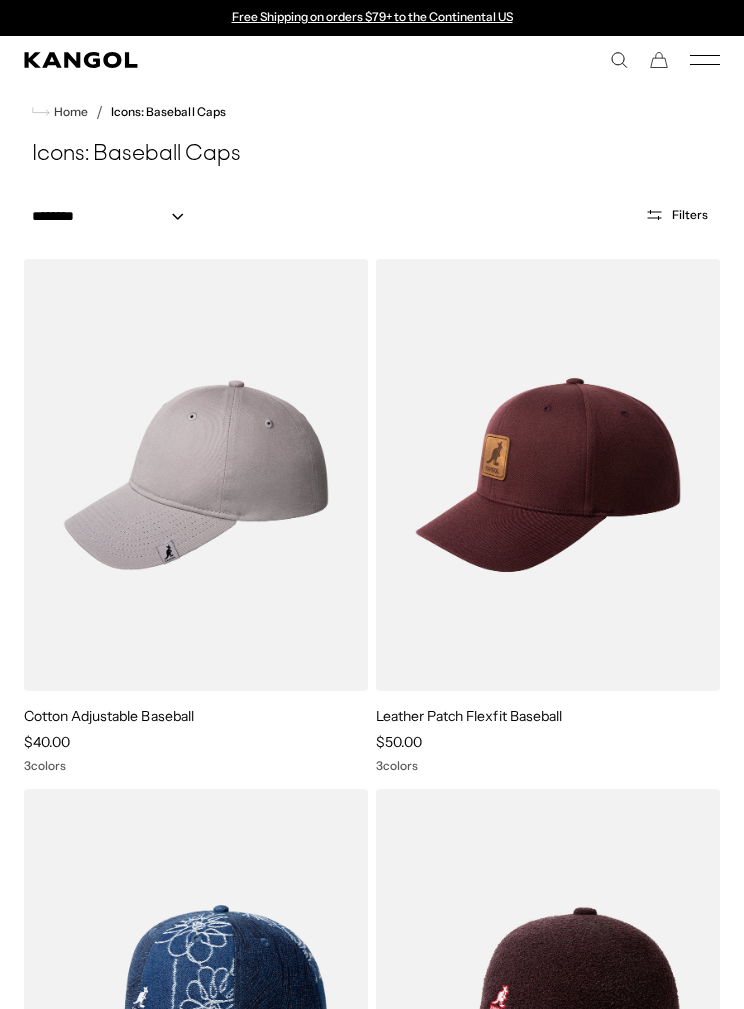 scroll, scrollTop: 0, scrollLeft: 0, axis: both 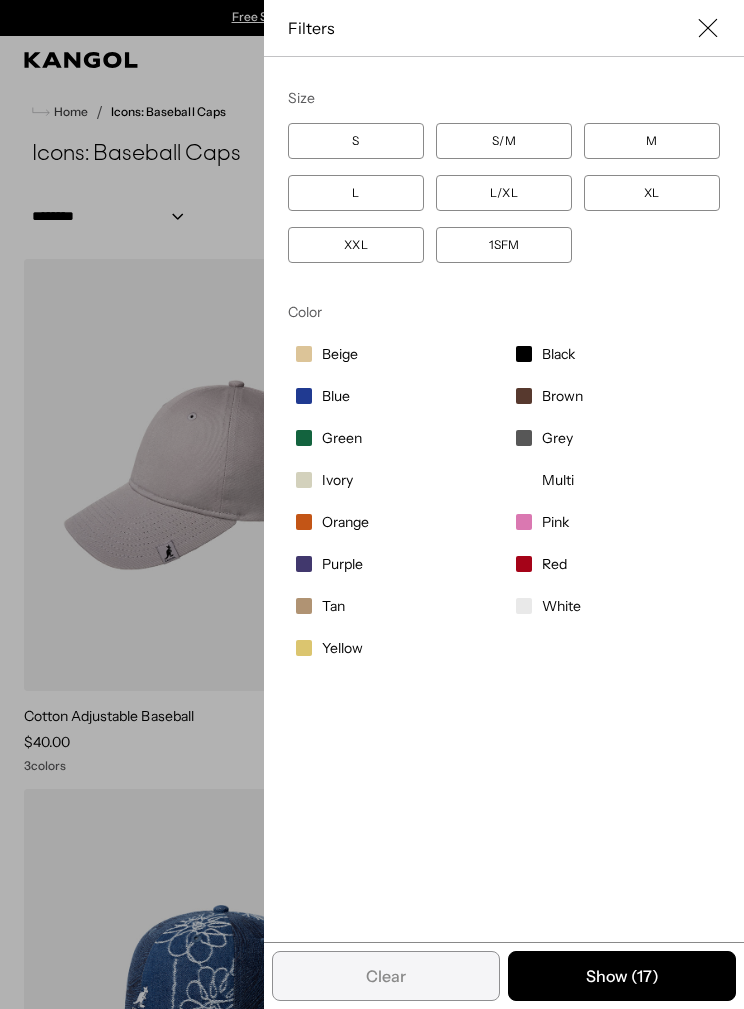 click on "S" at bounding box center [356, 141] 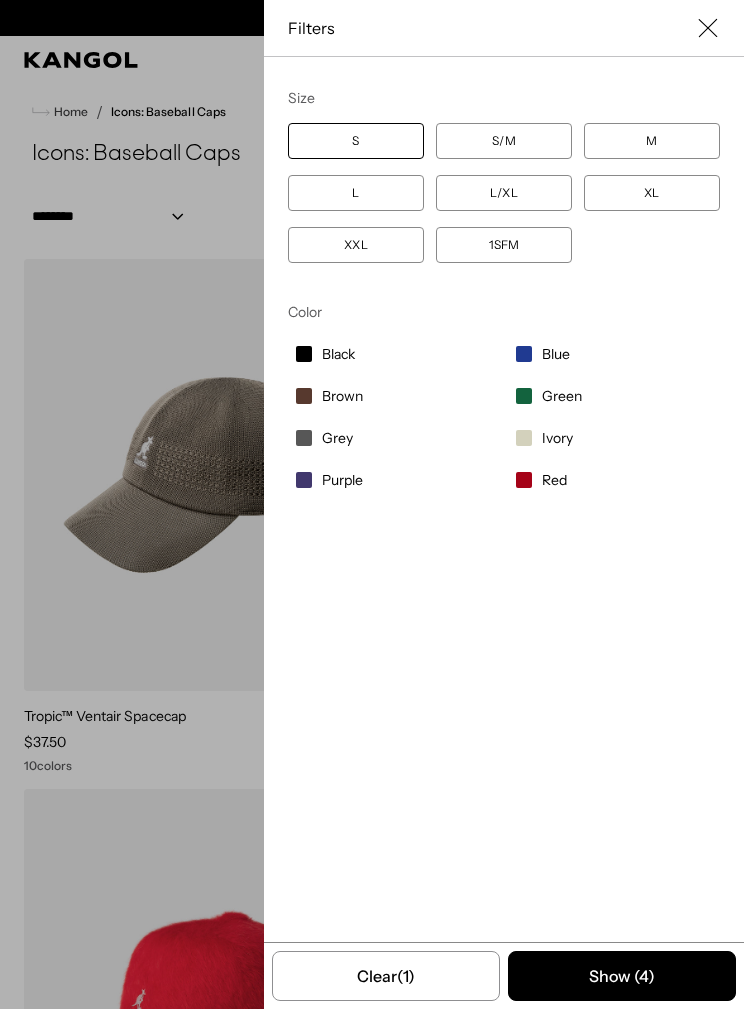 scroll, scrollTop: 0, scrollLeft: 412, axis: horizontal 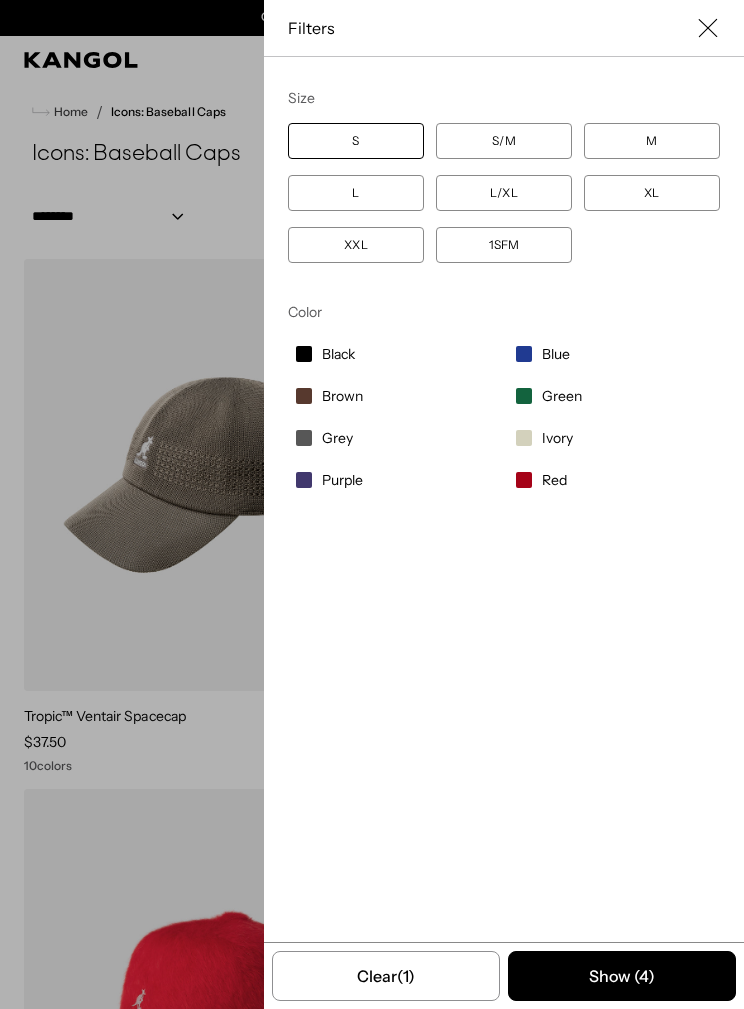 click on "S" at bounding box center [356, 141] 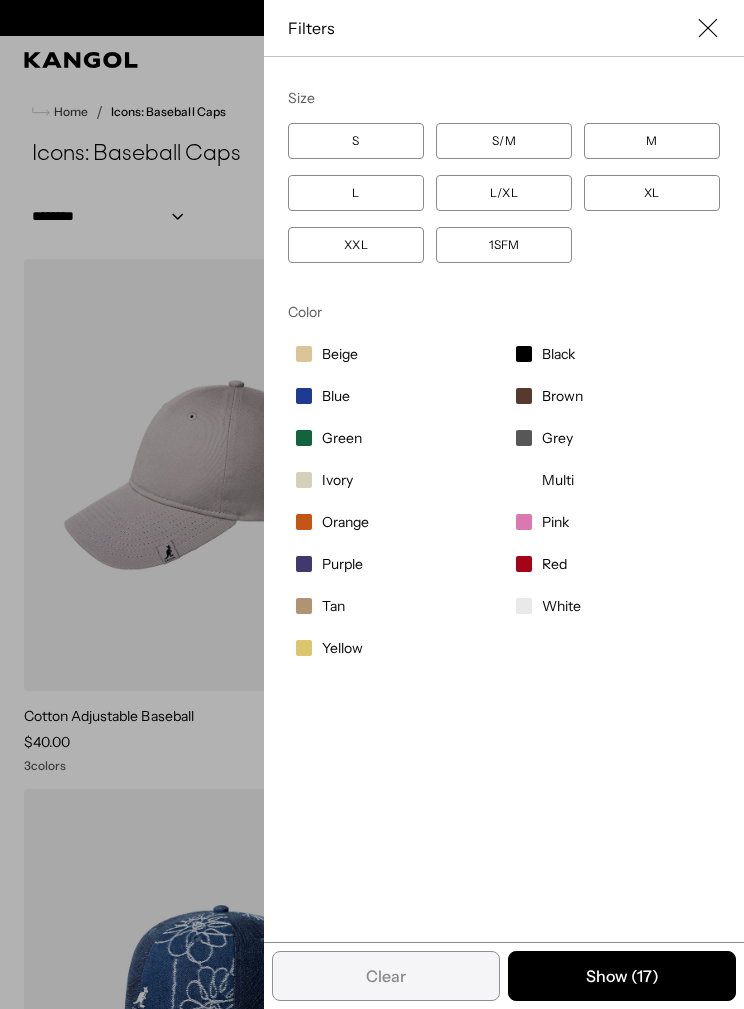 scroll, scrollTop: 0, scrollLeft: 0, axis: both 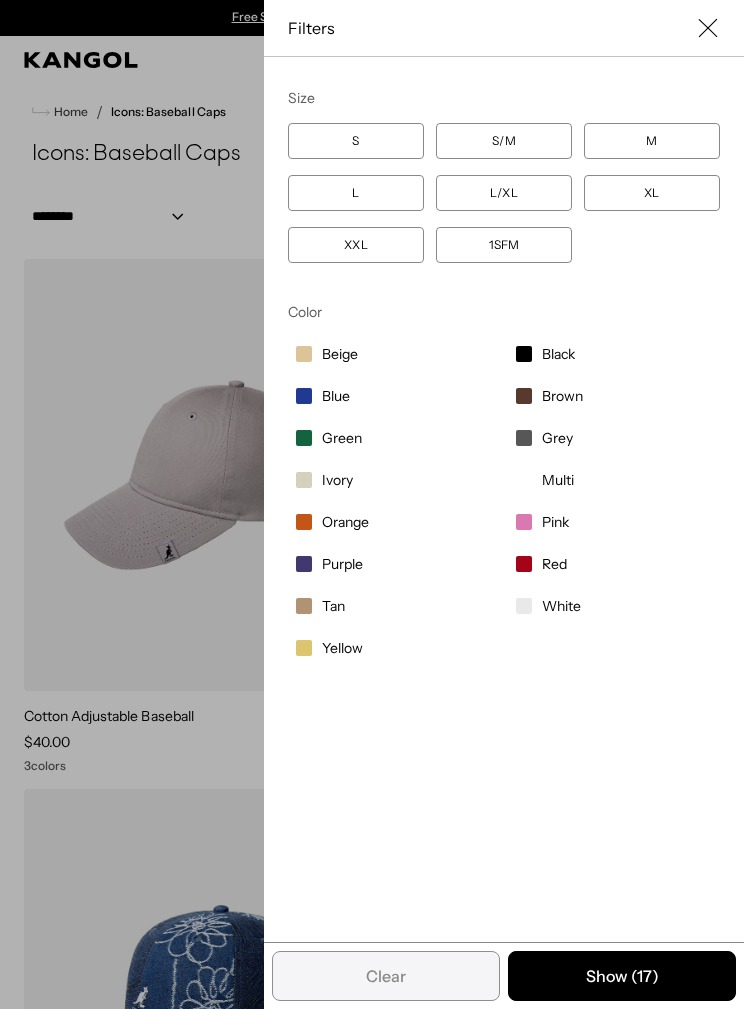 click on "S/M" at bounding box center [504, 141] 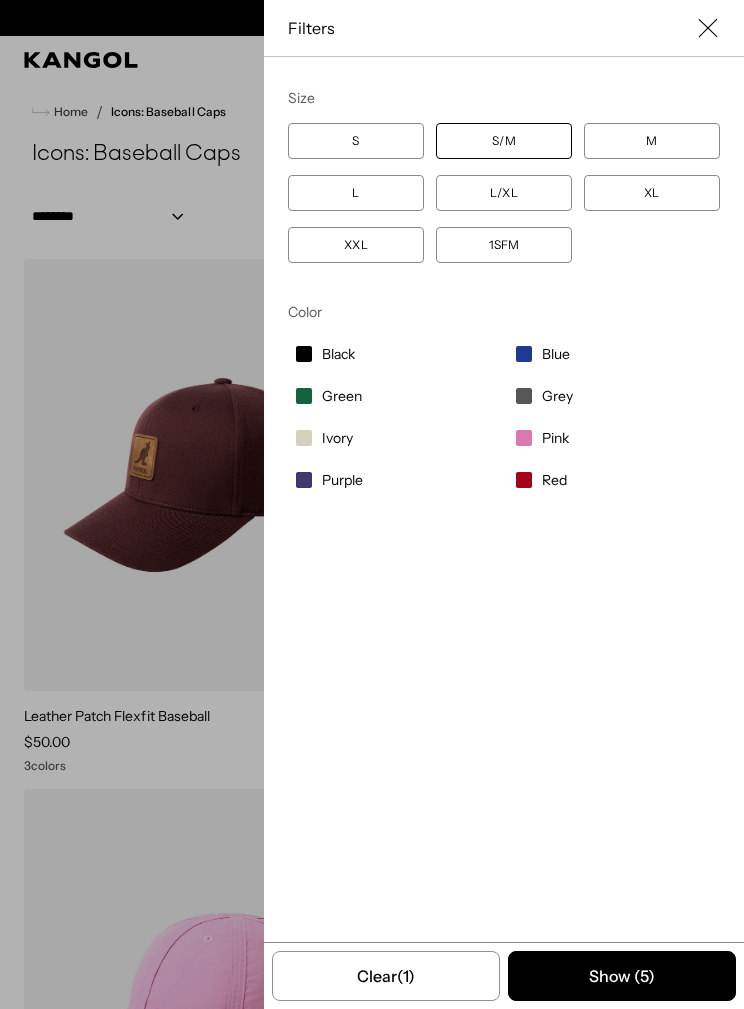 scroll, scrollTop: 0, scrollLeft: 412, axis: horizontal 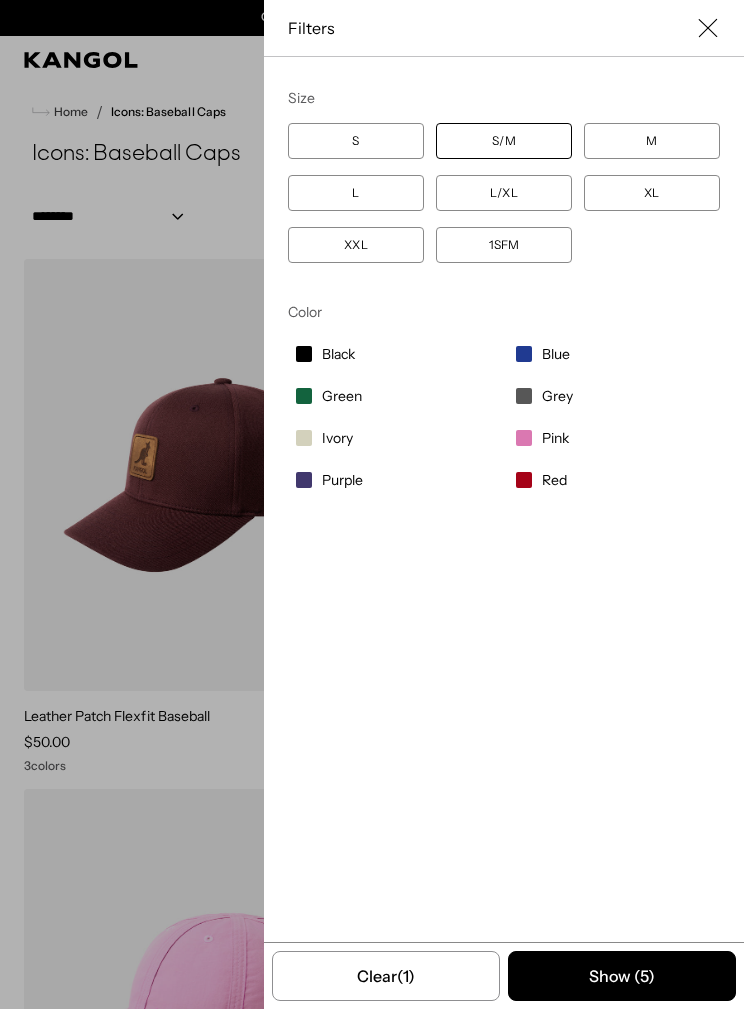 click at bounding box center (372, 504) 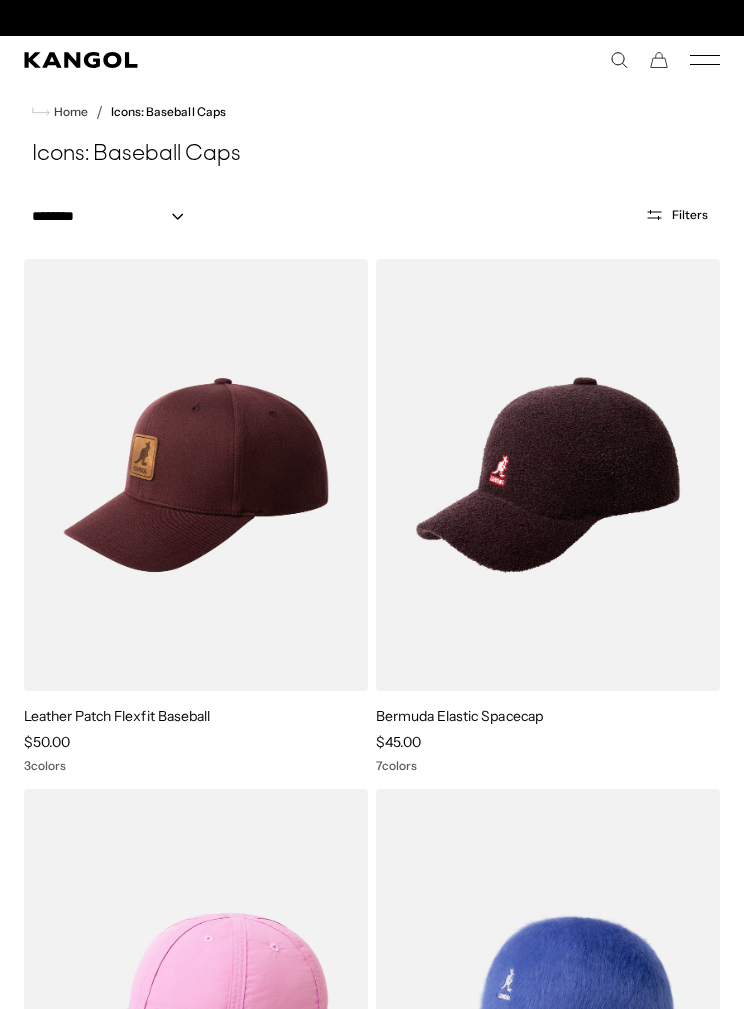 scroll, scrollTop: 0, scrollLeft: 412, axis: horizontal 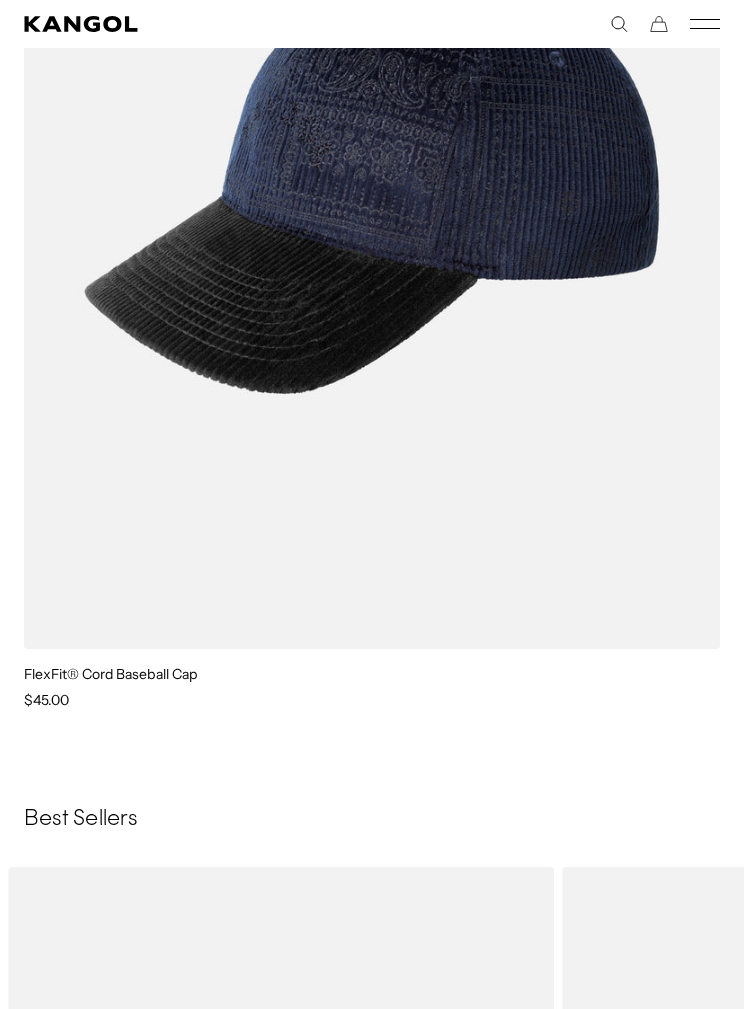 click on "FlexFit® Cord Baseball Cap" at bounding box center [110, 674] 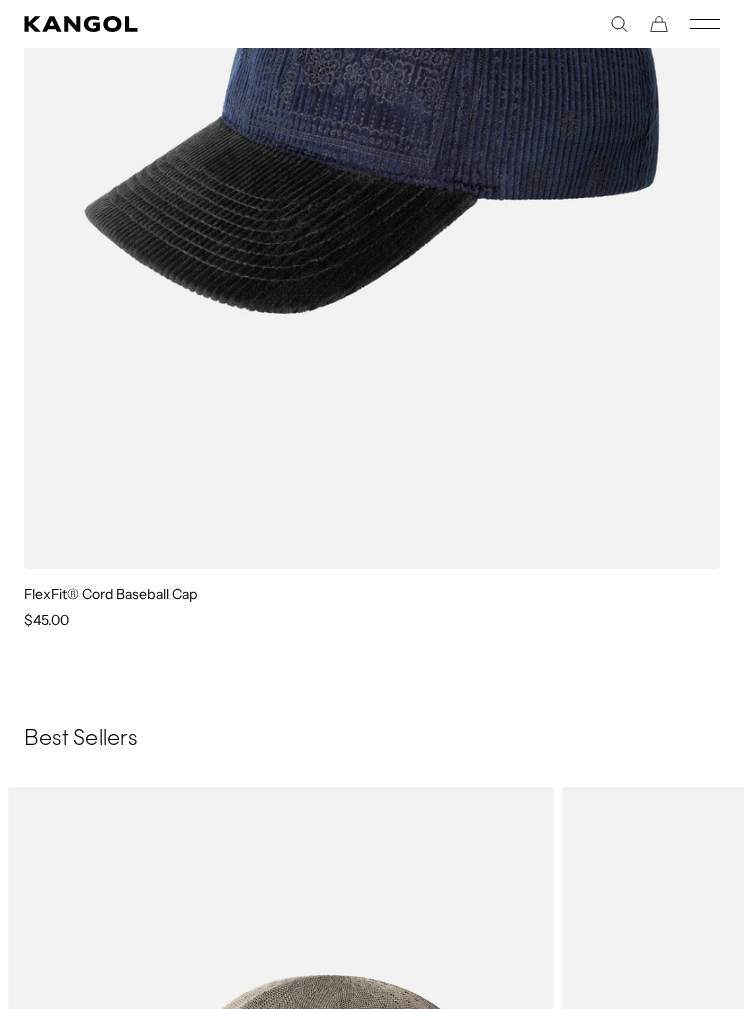 scroll, scrollTop: 0, scrollLeft: 0, axis: both 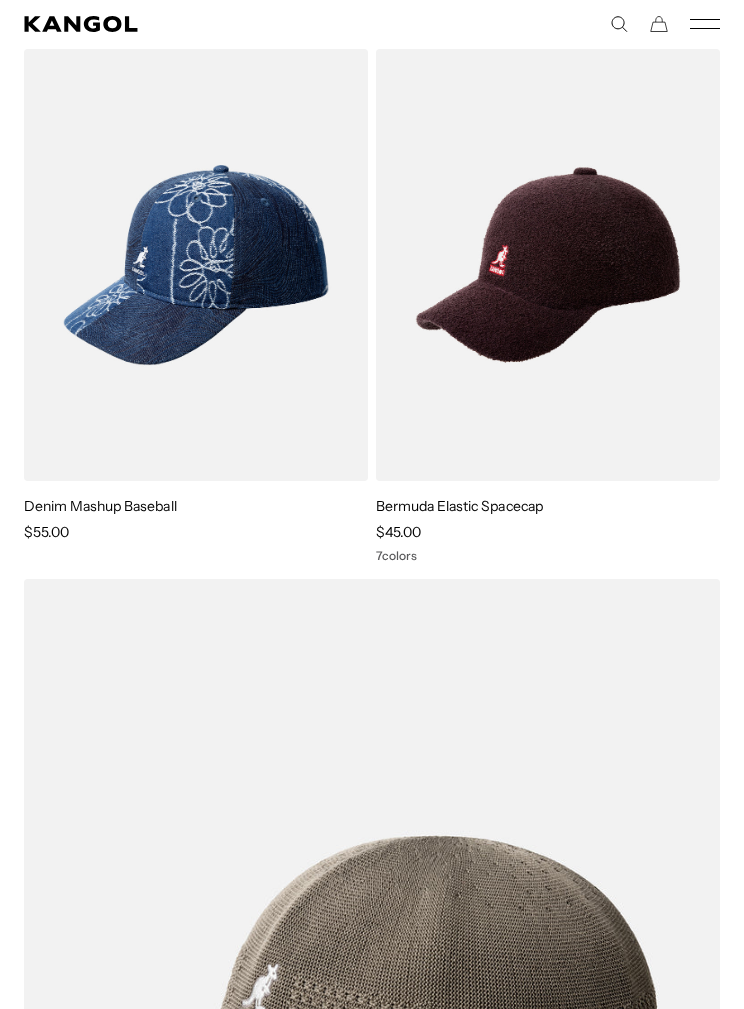 click at bounding box center [0, 0] 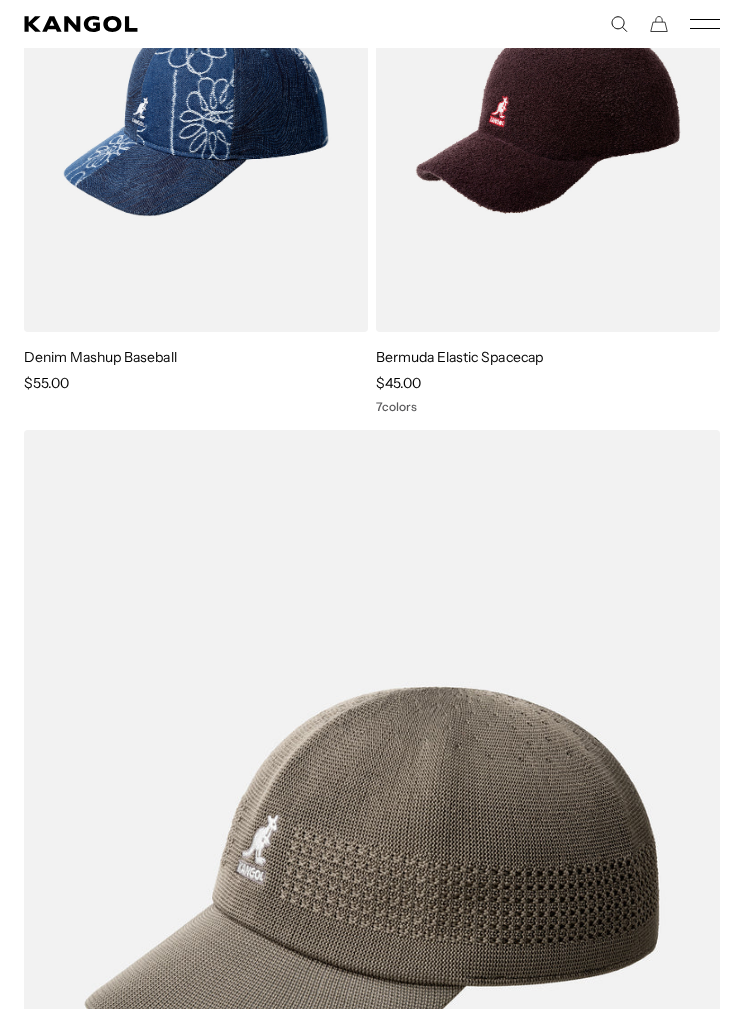 scroll, scrollTop: 1125, scrollLeft: 0, axis: vertical 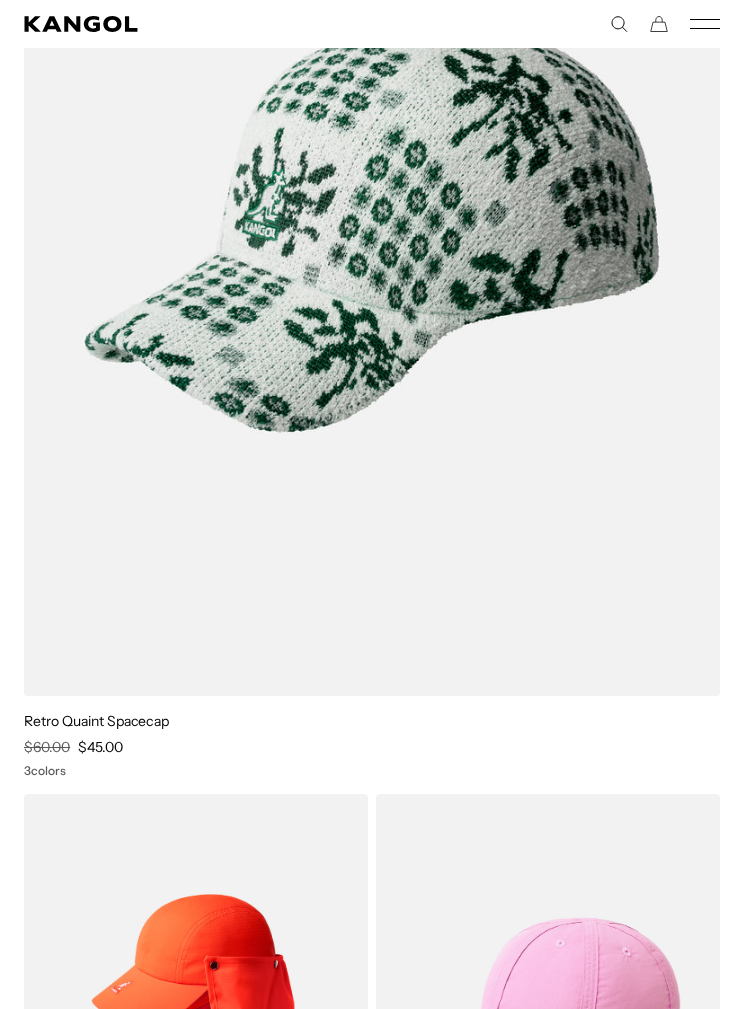 click at bounding box center [0, 0] 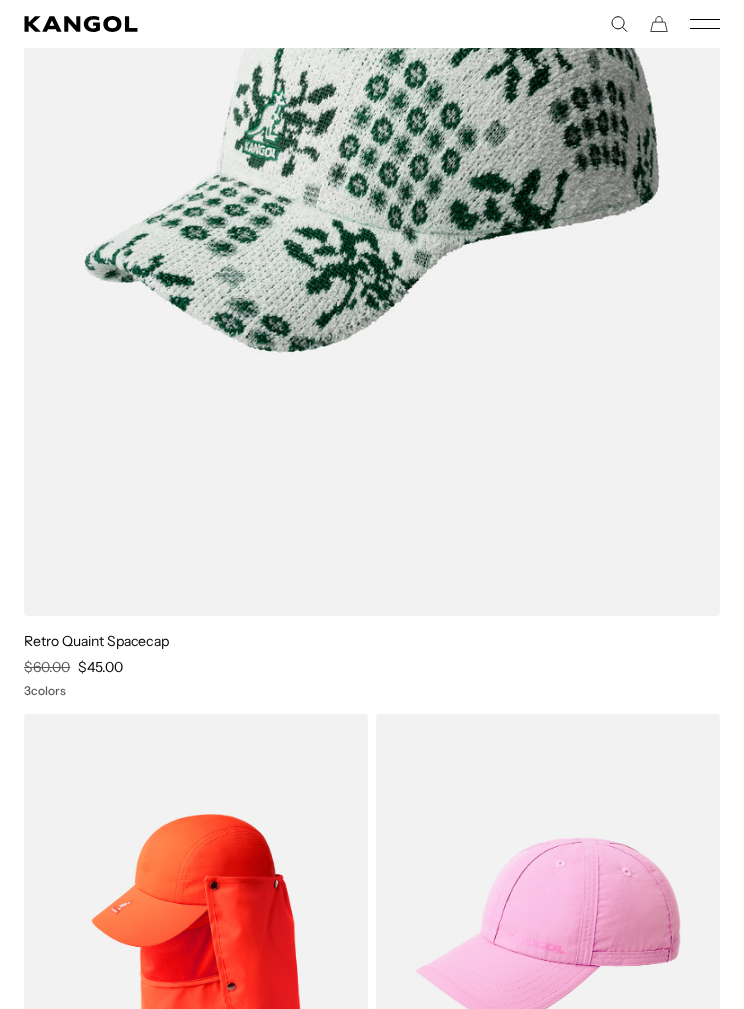 scroll, scrollTop: 0, scrollLeft: 0, axis: both 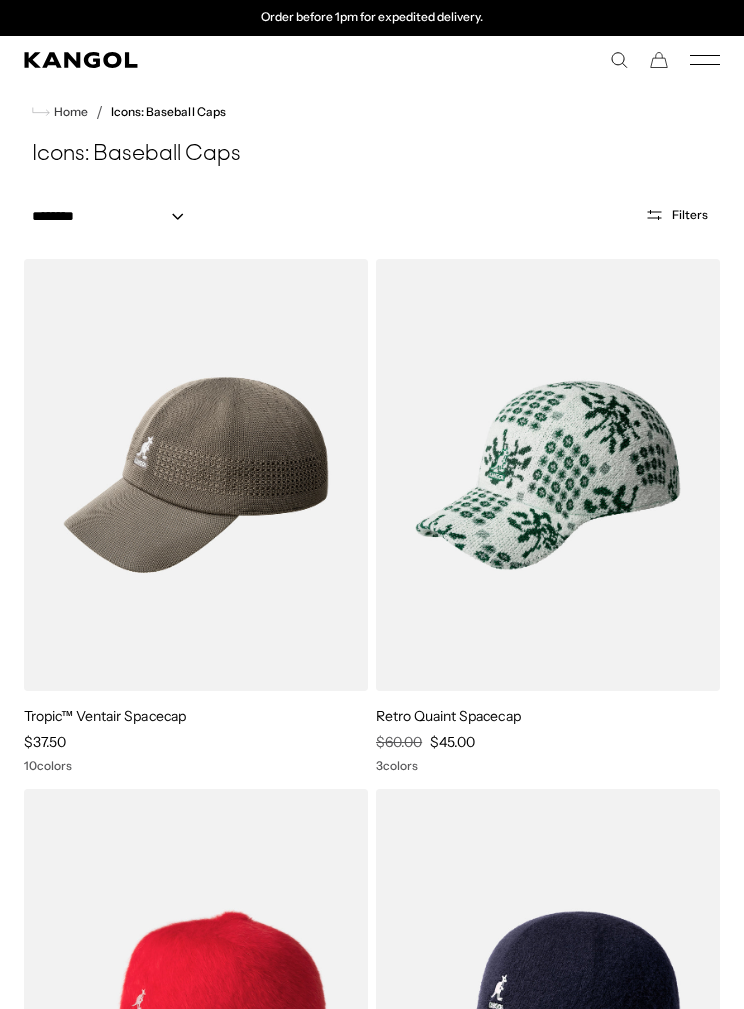 click on "Warehouse Sale
Warehouse Sale
Limited Time: Select Spring Styles on Sale
Sale Hats
Sale Accessories
Icons
Icons" at bounding box center (372, 60) 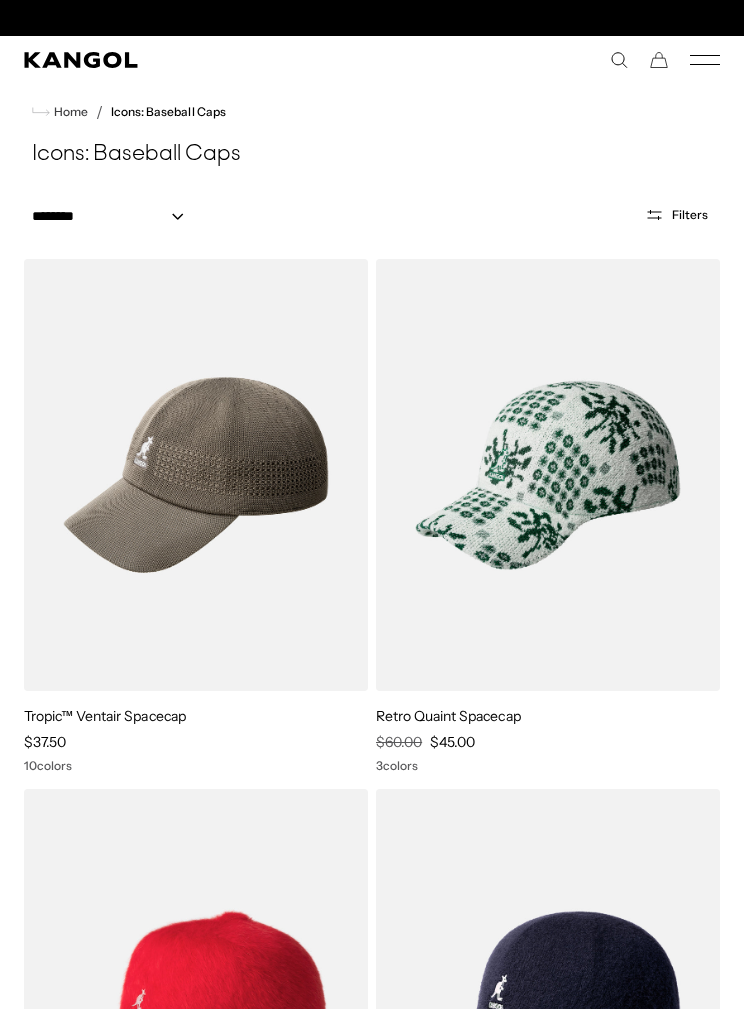 click 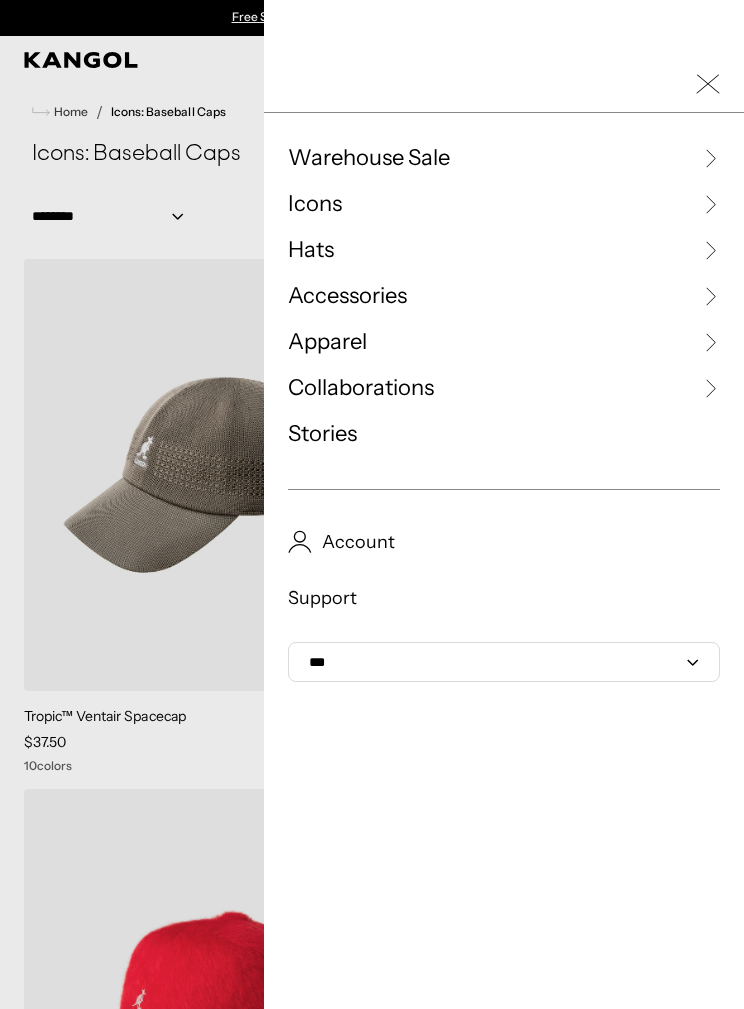 click on "Warehouse Sale" at bounding box center (369, 158) 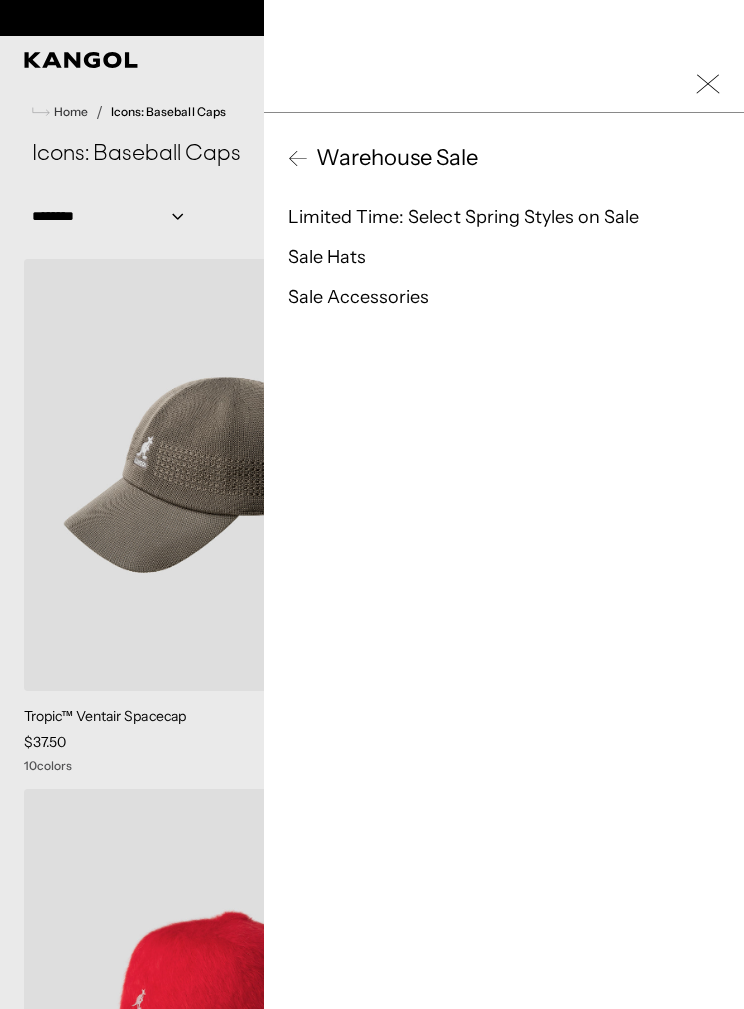 scroll, scrollTop: 0, scrollLeft: 412, axis: horizontal 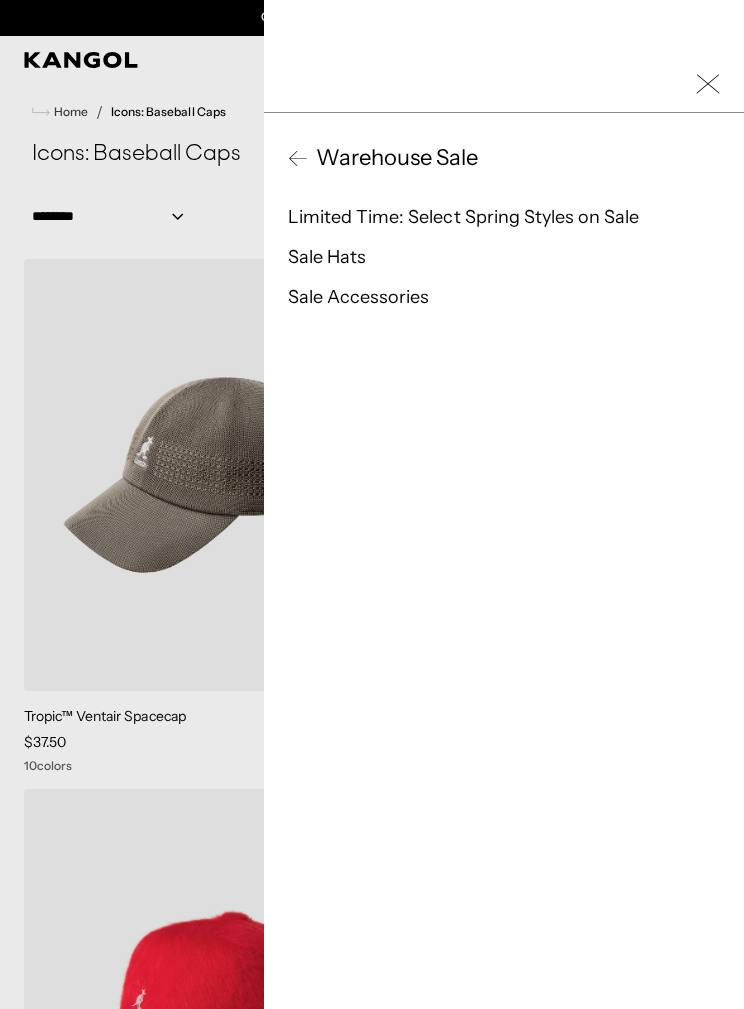 click on "Warehouse Sale
Limited Time: Select Spring Styles on Sale
Sale Hats
Sale Accessories" at bounding box center (504, 566) 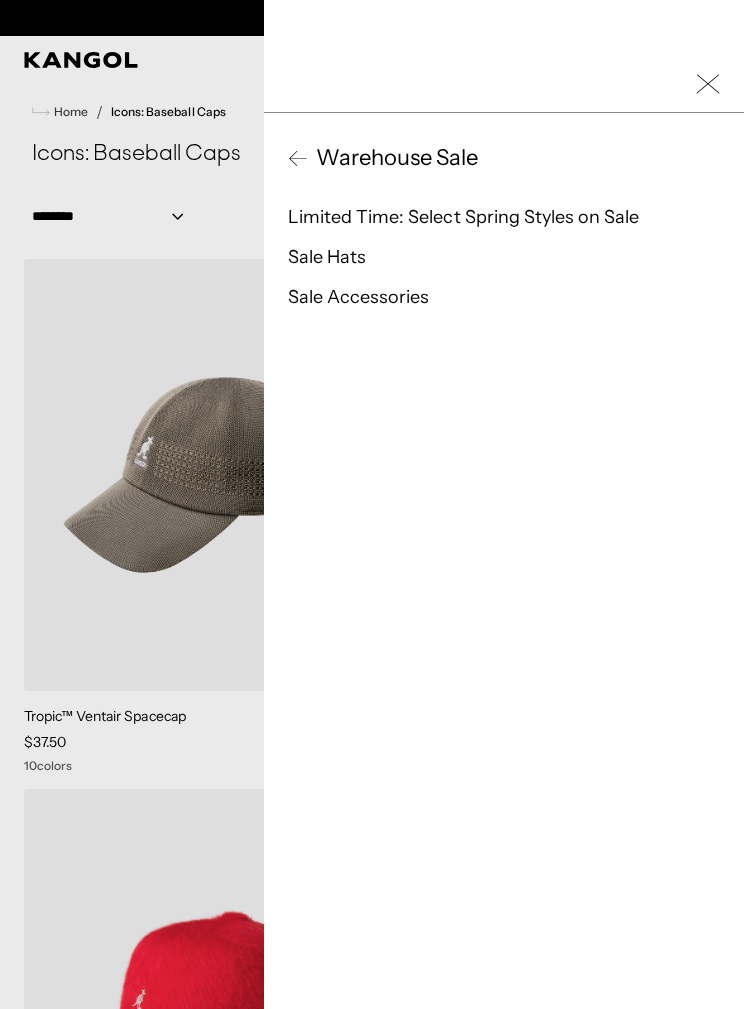 scroll, scrollTop: 0, scrollLeft: 412, axis: horizontal 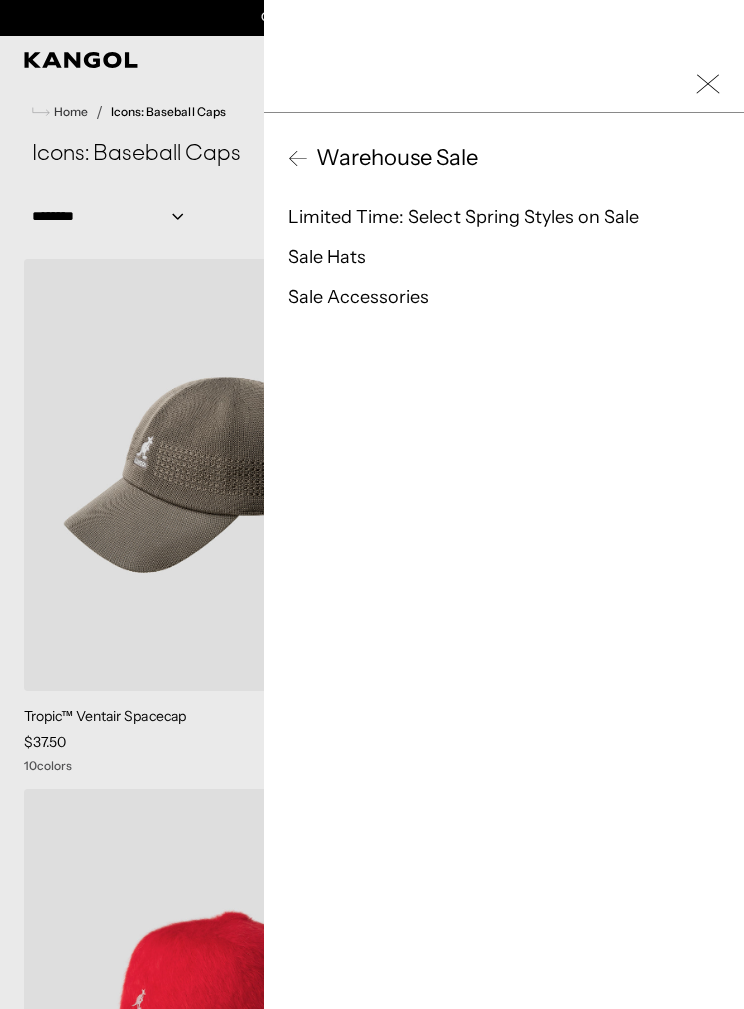click on "Sale Hats" at bounding box center [327, 257] 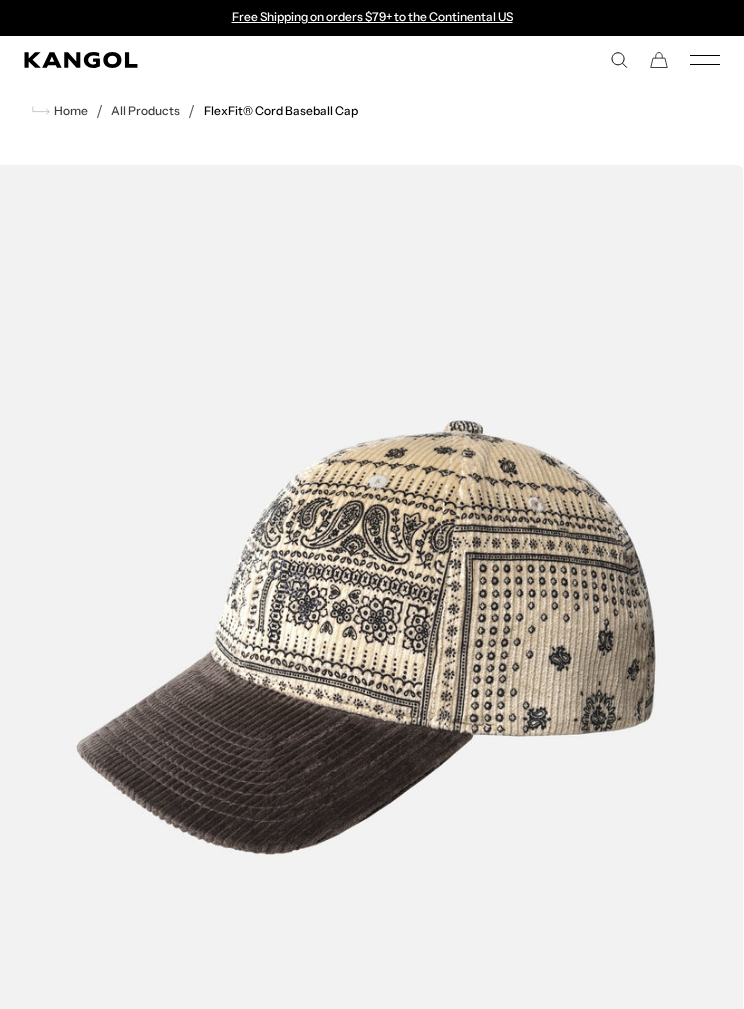 scroll, scrollTop: 0, scrollLeft: 0, axis: both 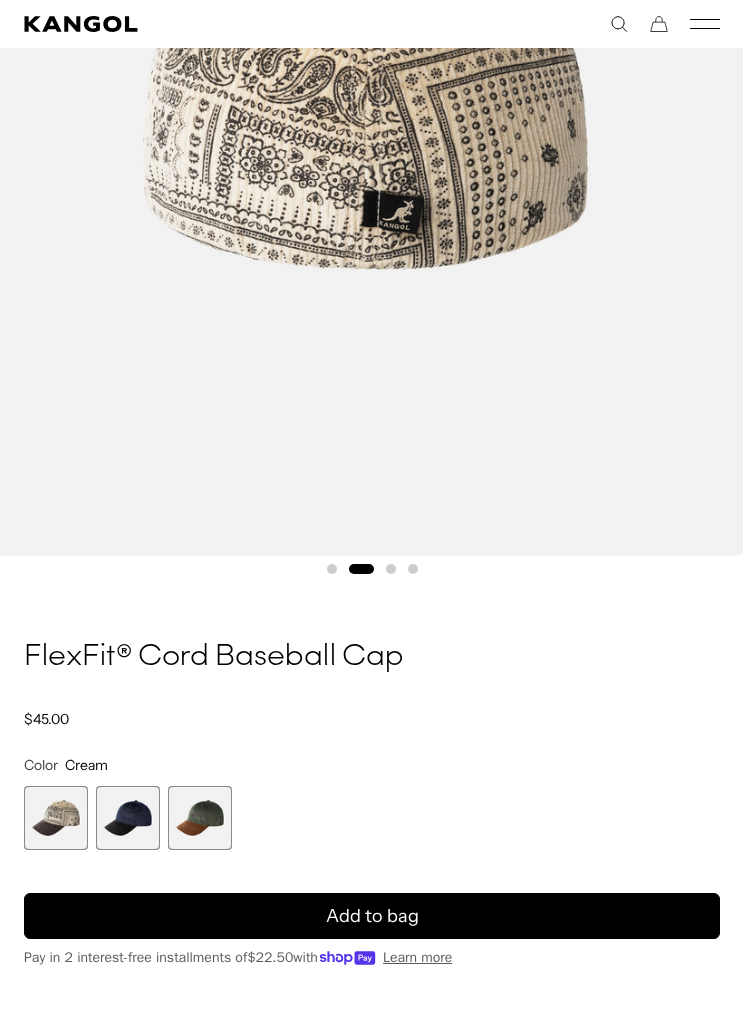 click at bounding box center (128, 818) 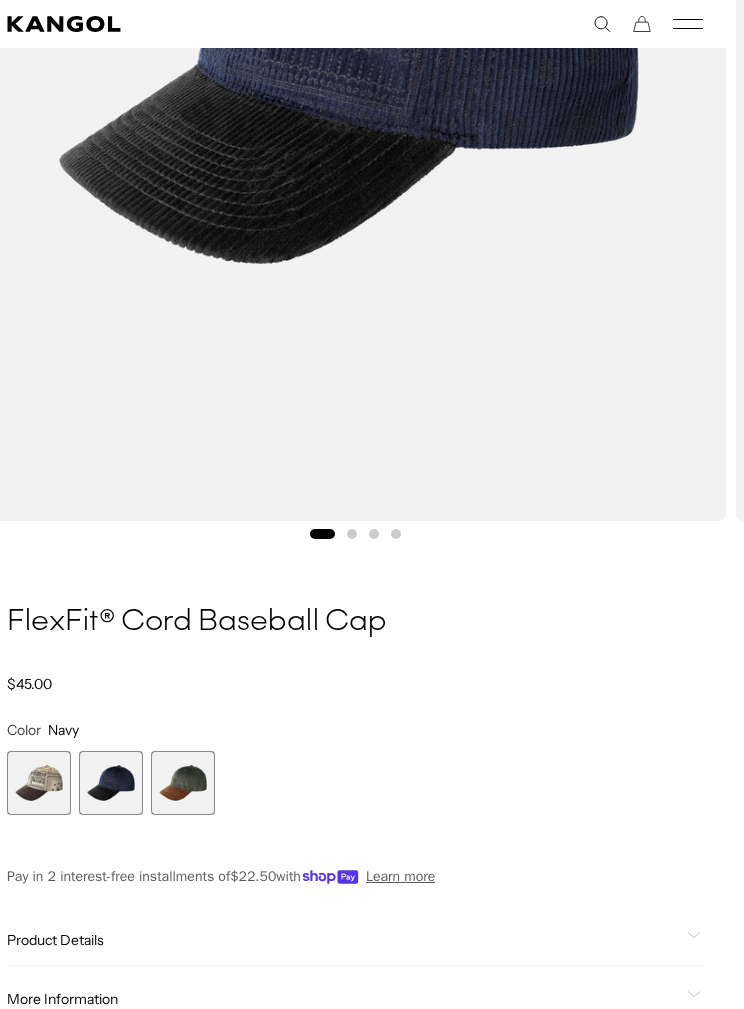 scroll, scrollTop: 471, scrollLeft: 24, axis: both 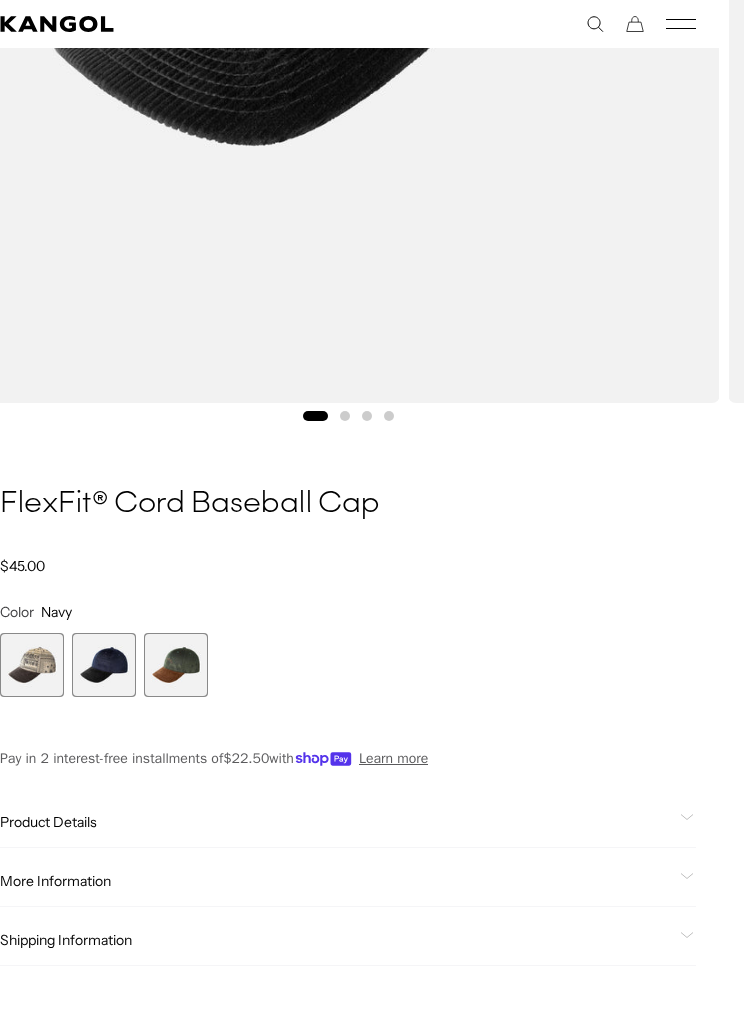click at bounding box center (176, 666) 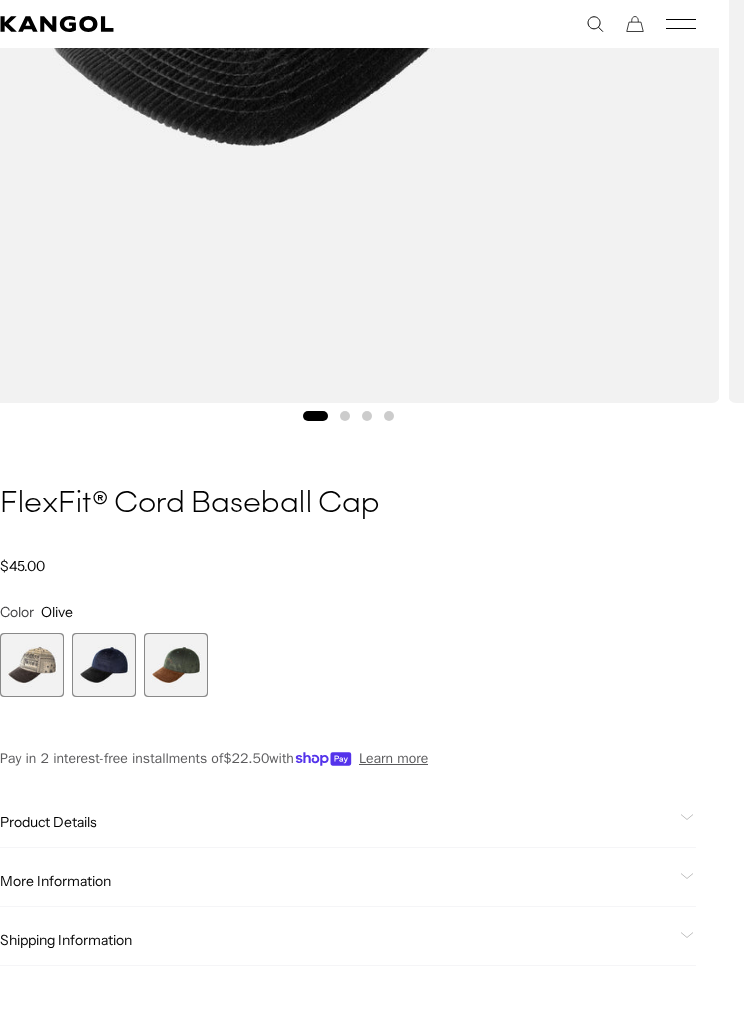 scroll, scrollTop: 787, scrollLeft: 24, axis: both 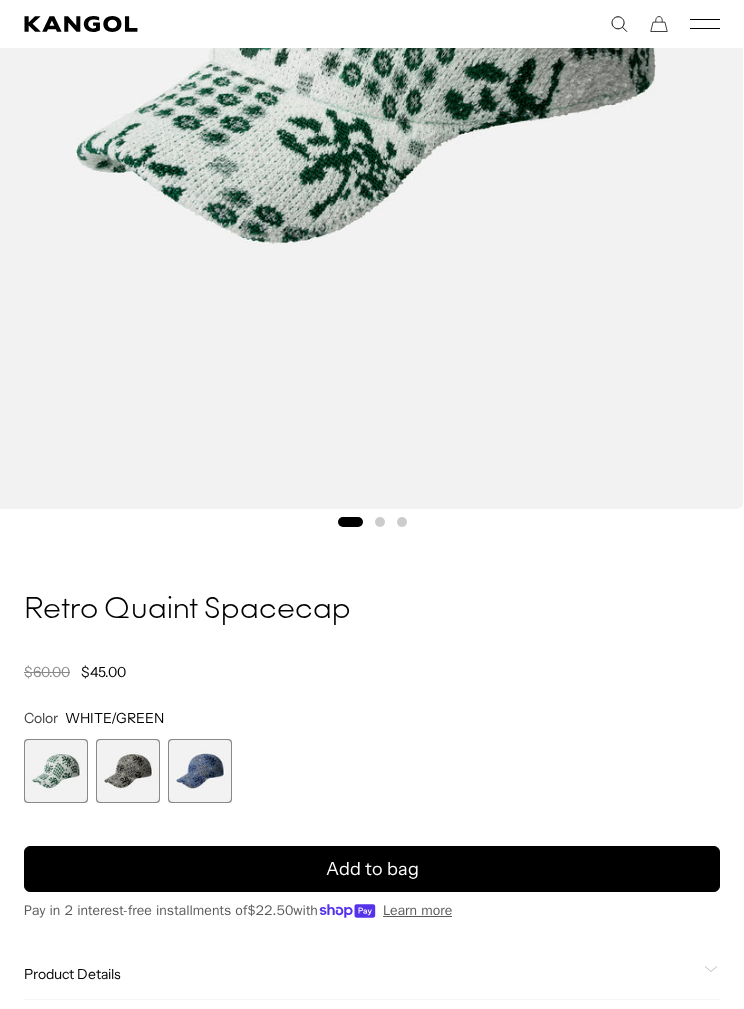click at bounding box center (128, 771) 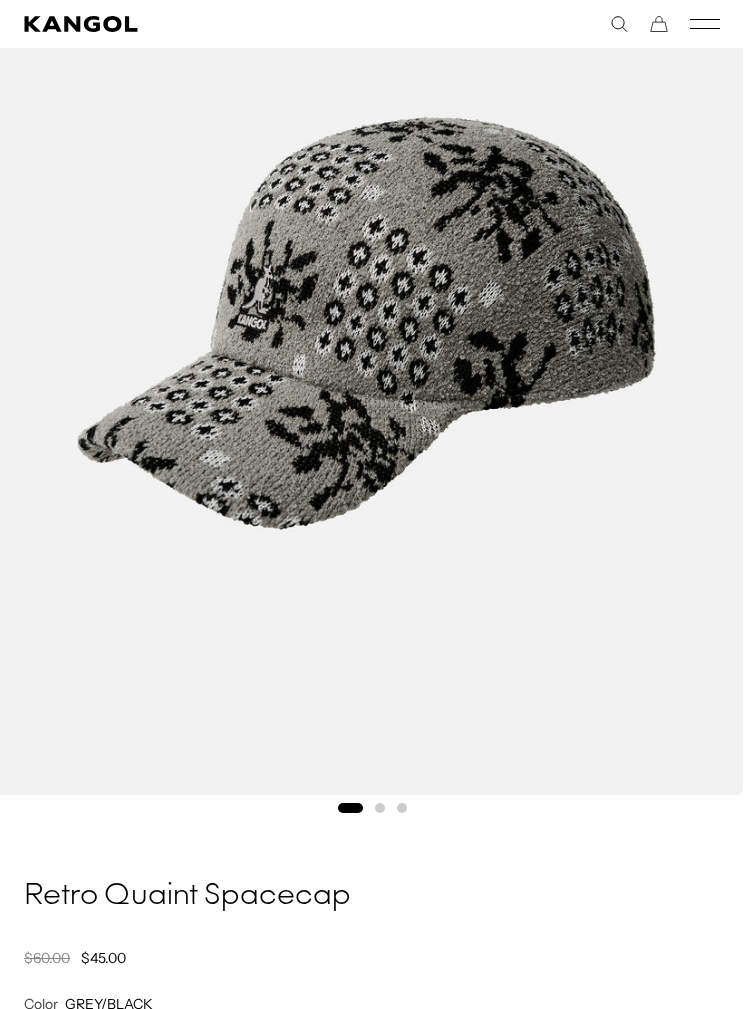 scroll, scrollTop: 452, scrollLeft: 0, axis: vertical 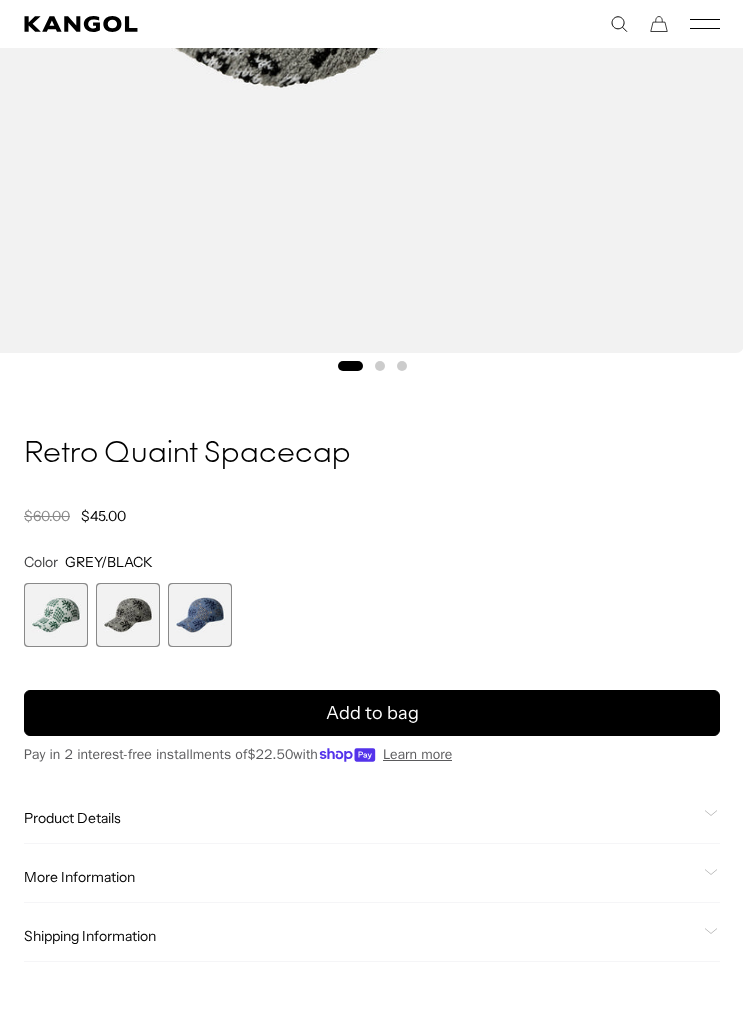 click at bounding box center (200, 615) 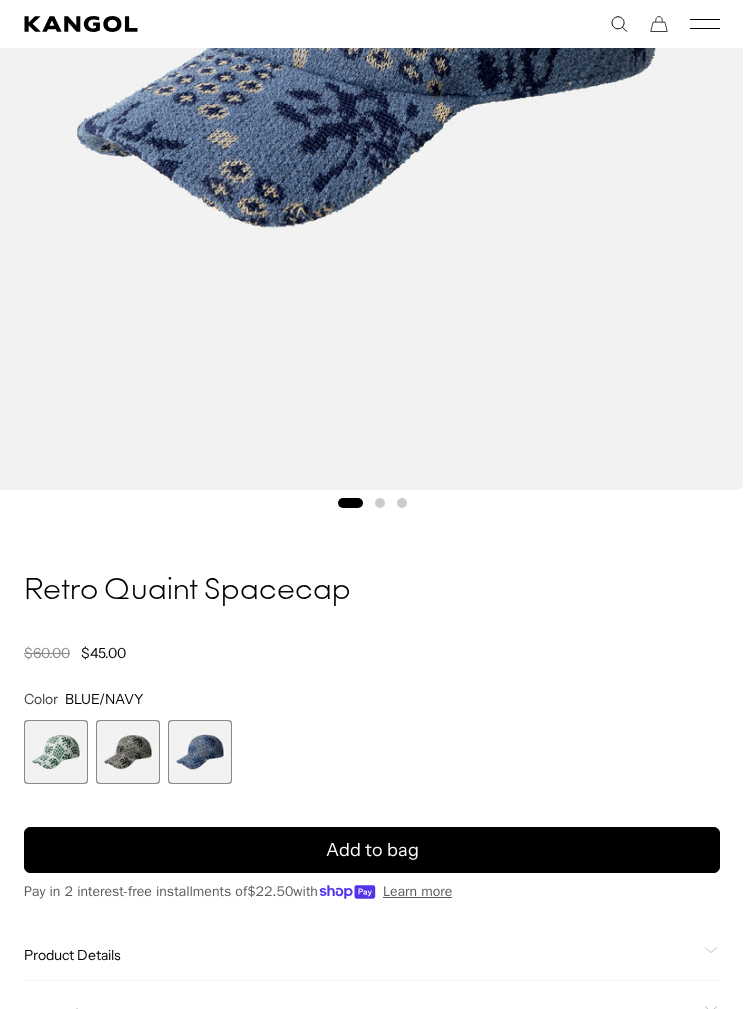 scroll, scrollTop: 391, scrollLeft: 0, axis: vertical 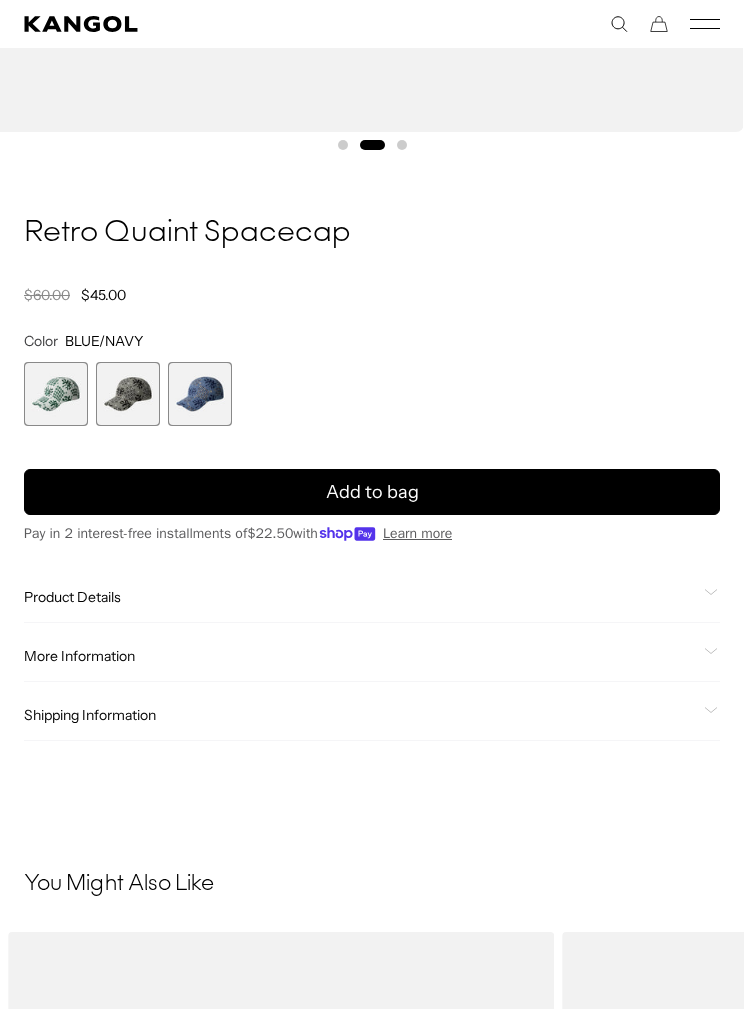 click on "Product Details" 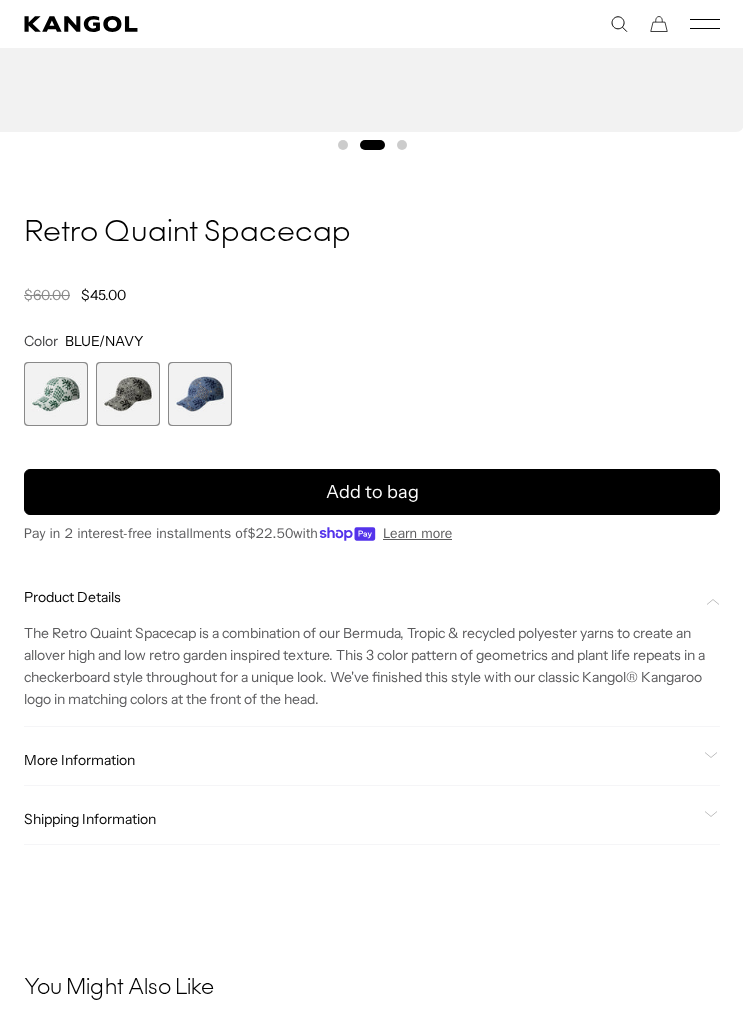 scroll, scrollTop: 0, scrollLeft: 0, axis: both 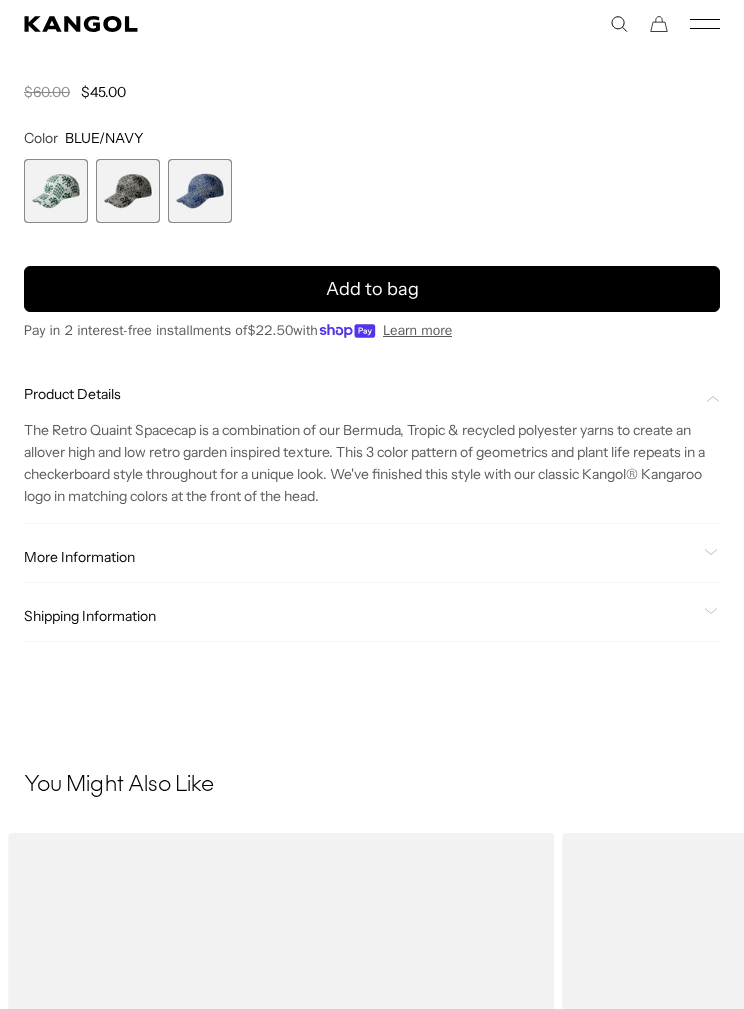 click on "More Information" 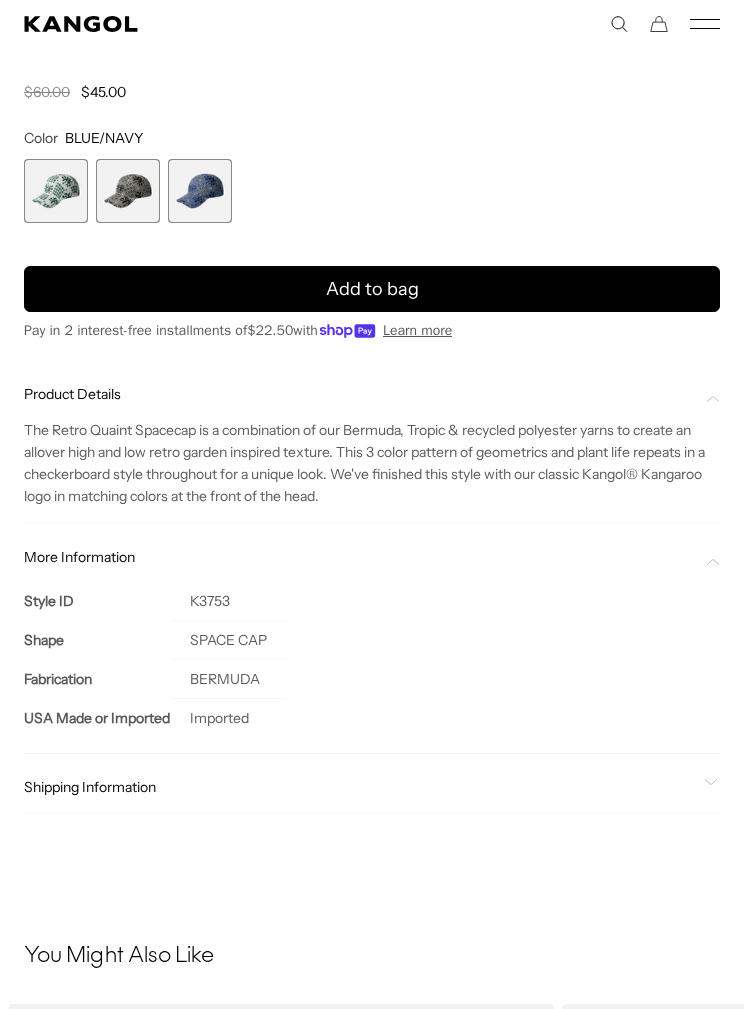 scroll, scrollTop: 0, scrollLeft: 412, axis: horizontal 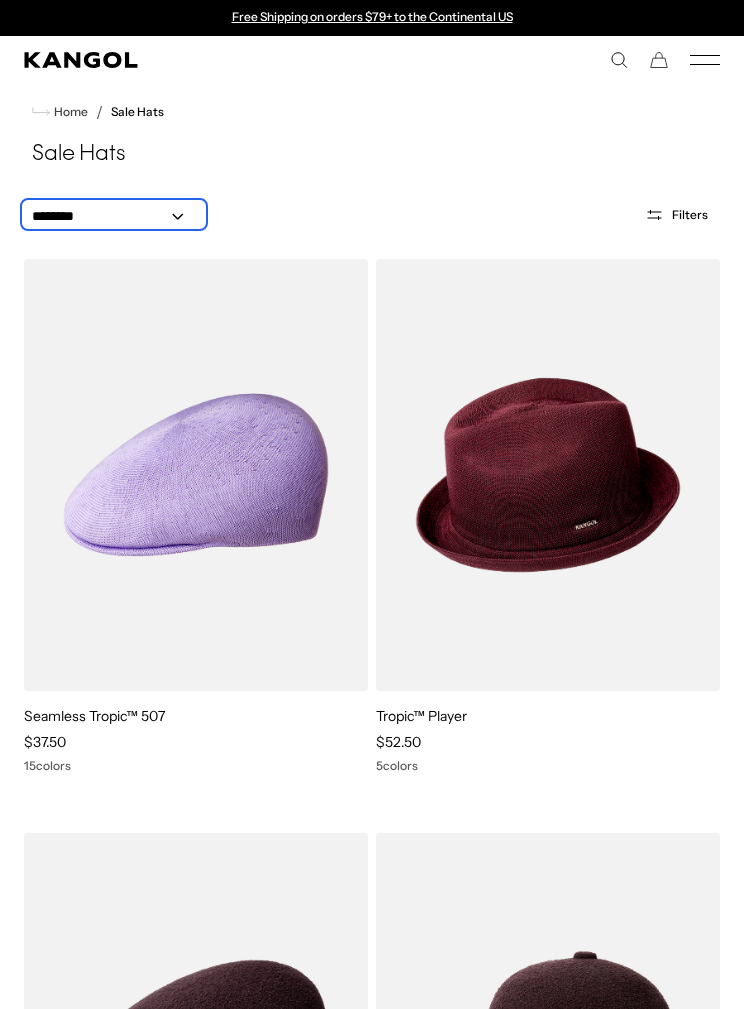 click on "**********" at bounding box center [114, 216] 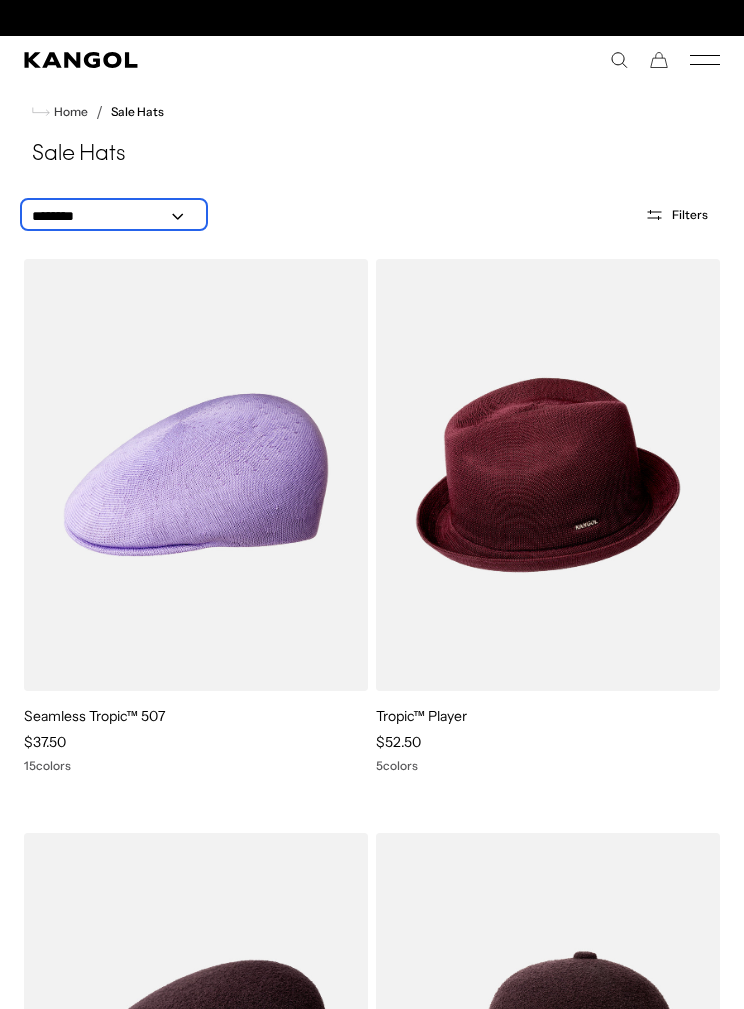 scroll, scrollTop: 0, scrollLeft: 412, axis: horizontal 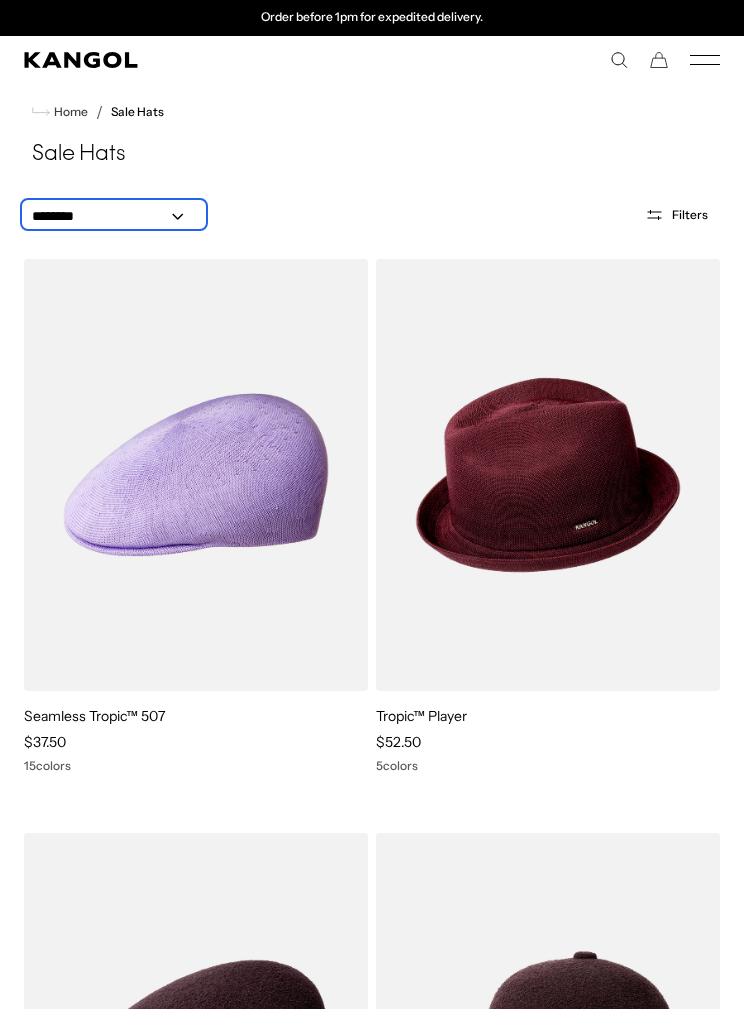 select on "*****" 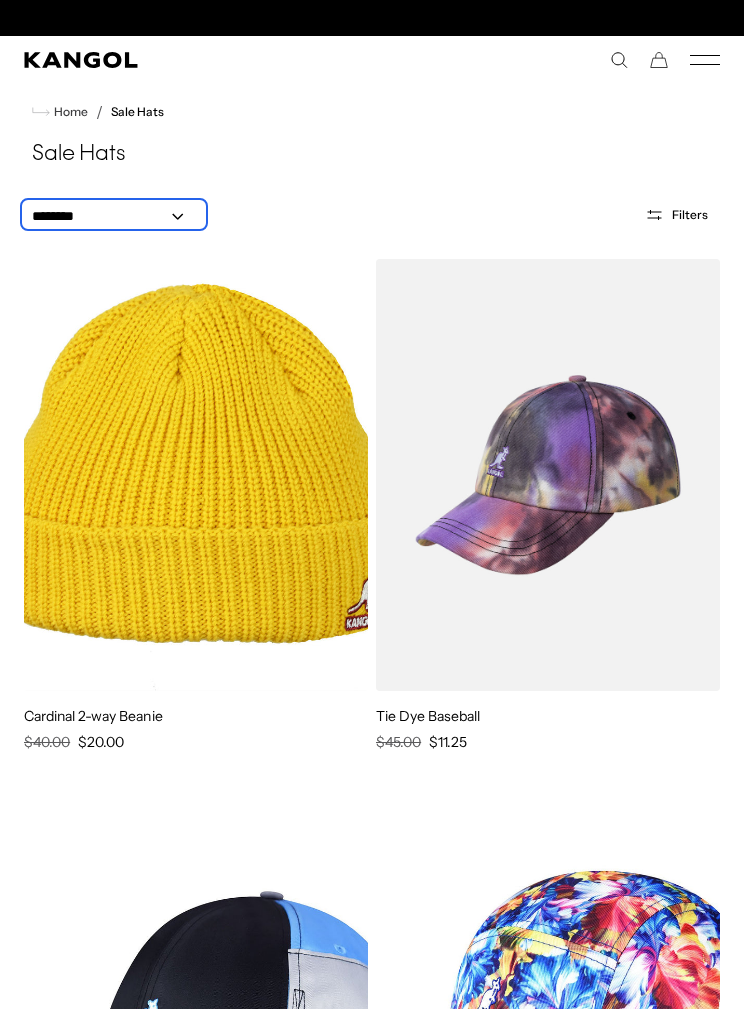 scroll, scrollTop: 0, scrollLeft: 0, axis: both 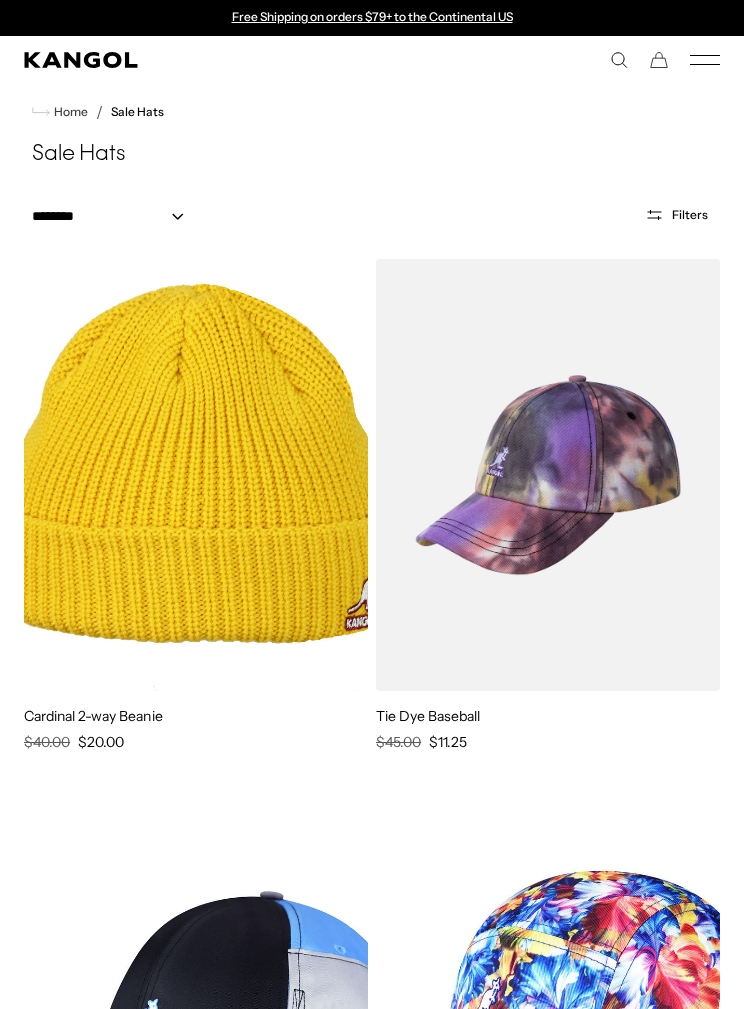 click on "Tie Dye Baseball" at bounding box center [428, 716] 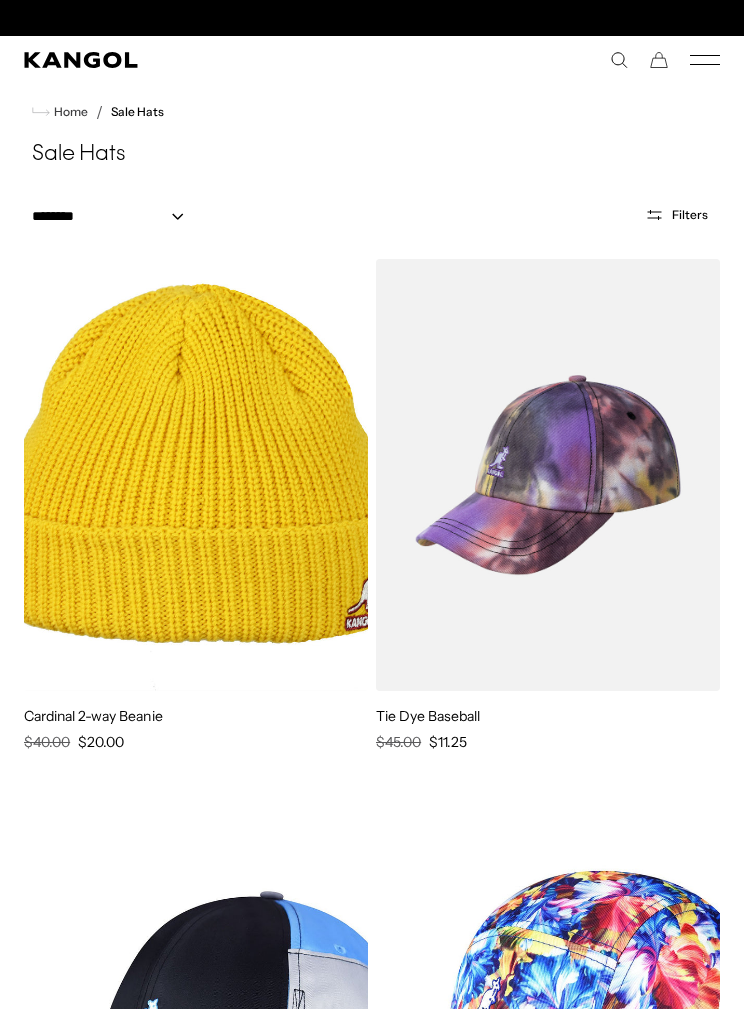 scroll, scrollTop: 0, scrollLeft: 412, axis: horizontal 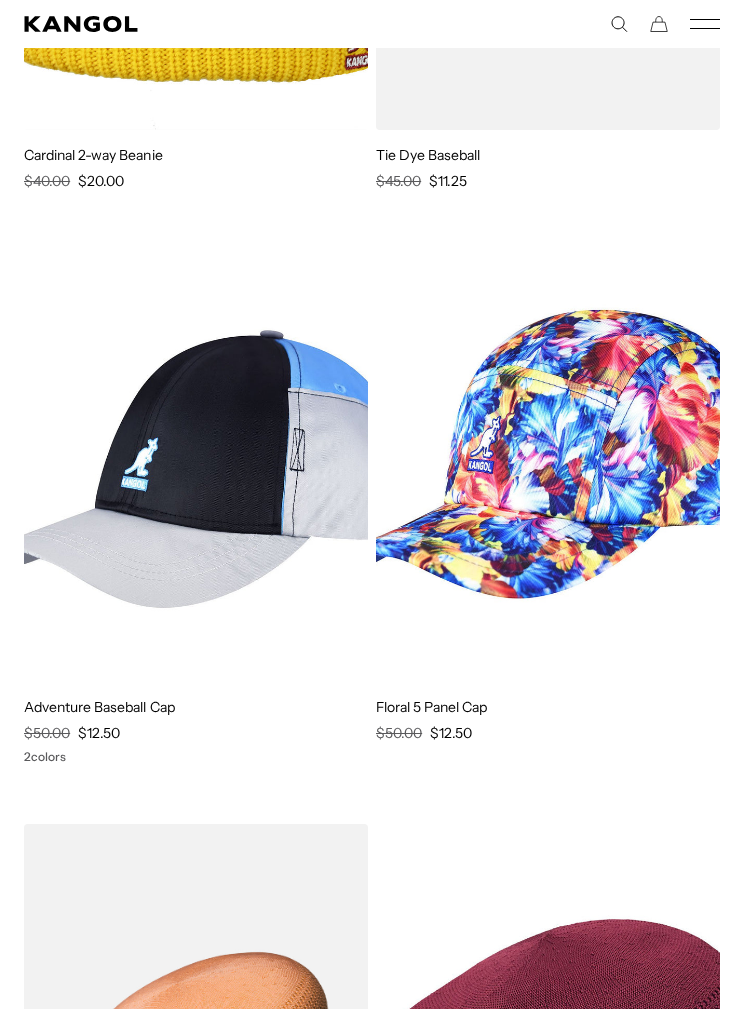 click at bounding box center [0, 0] 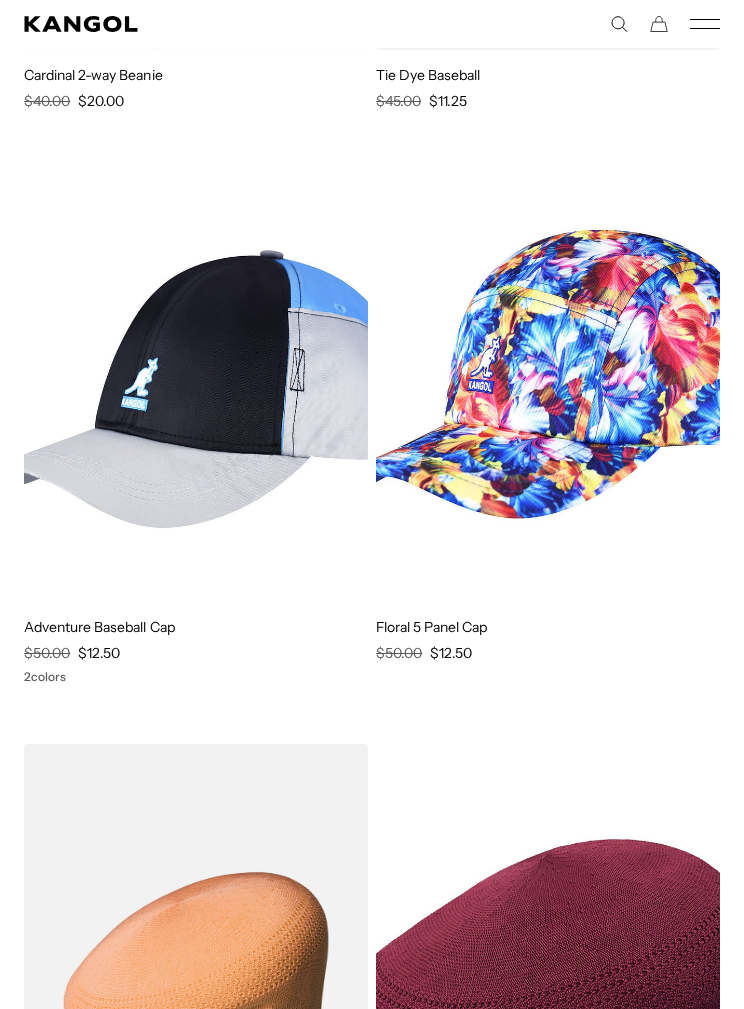 scroll, scrollTop: 0, scrollLeft: 0, axis: both 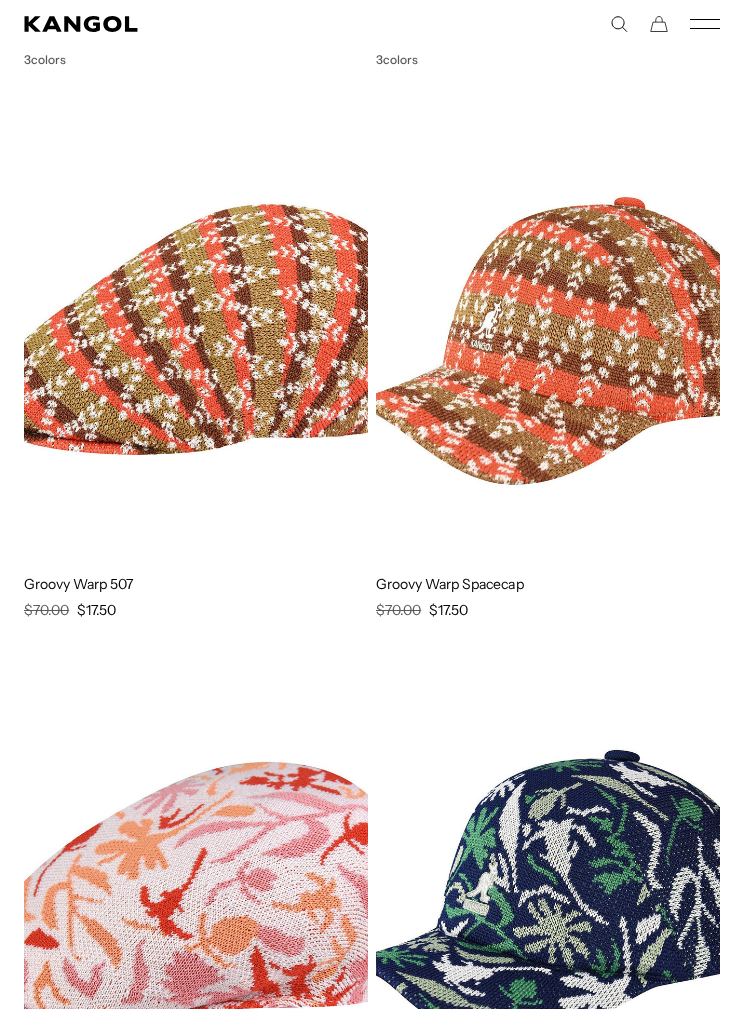click at bounding box center (0, 0) 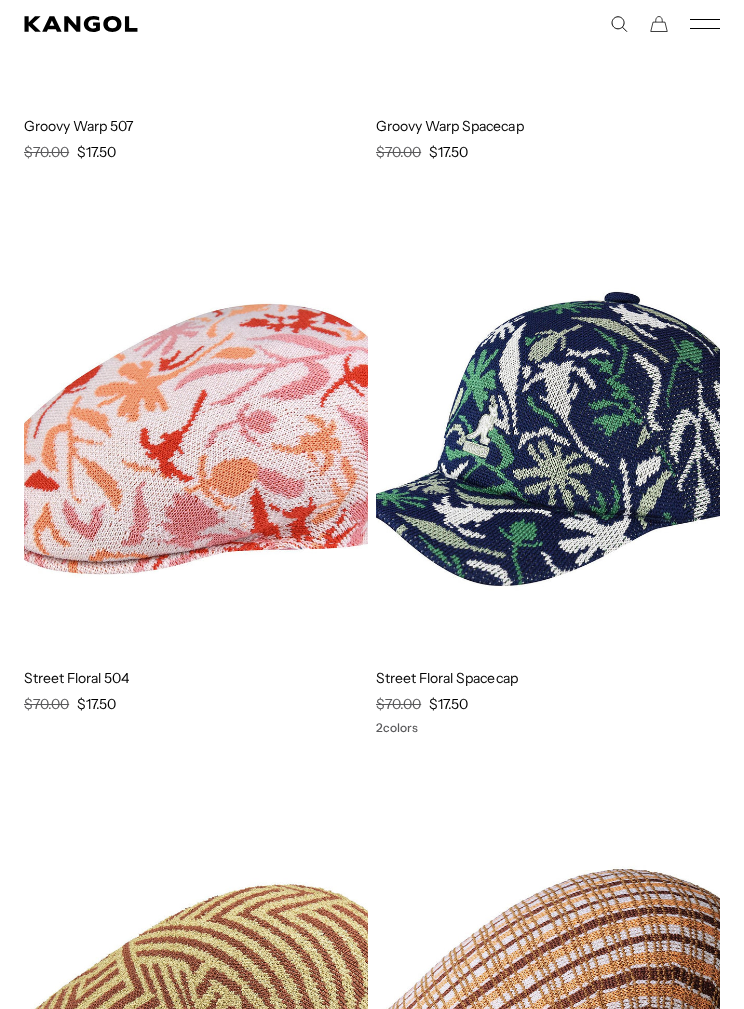 scroll, scrollTop: 12509, scrollLeft: 0, axis: vertical 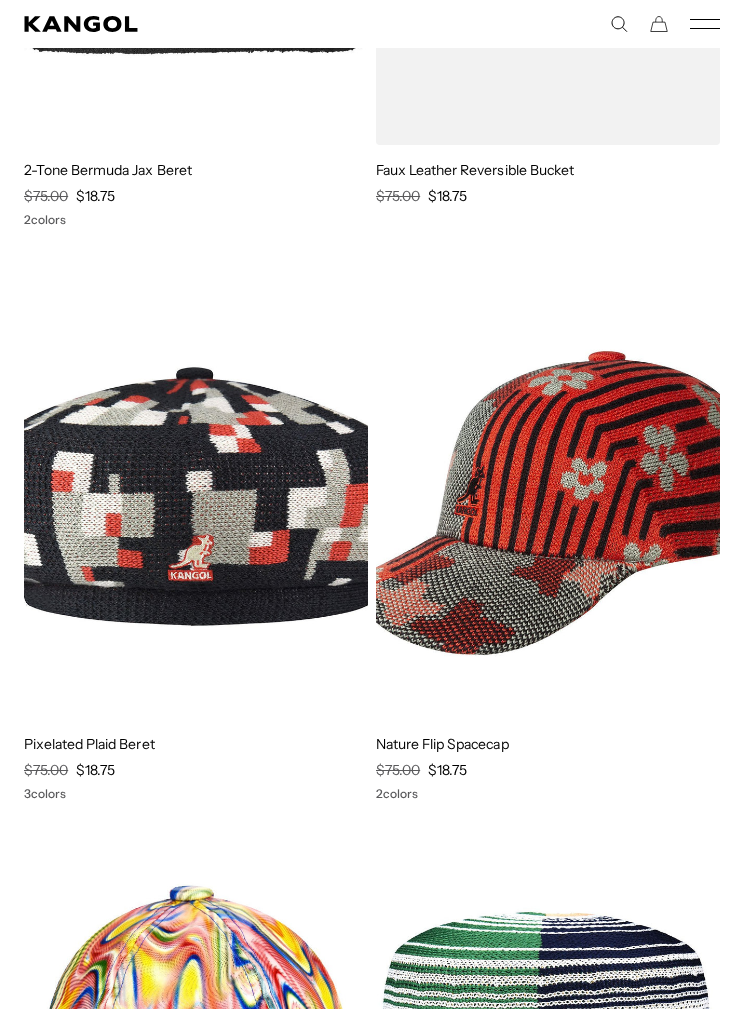 click at bounding box center [0, 0] 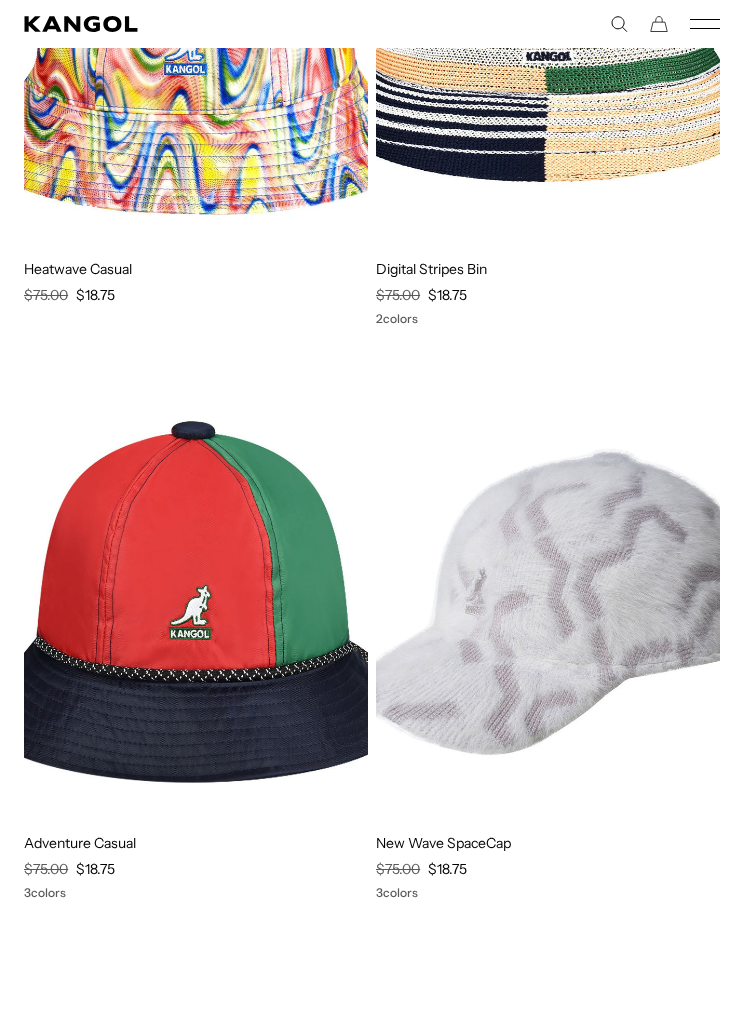 scroll, scrollTop: 19810, scrollLeft: 0, axis: vertical 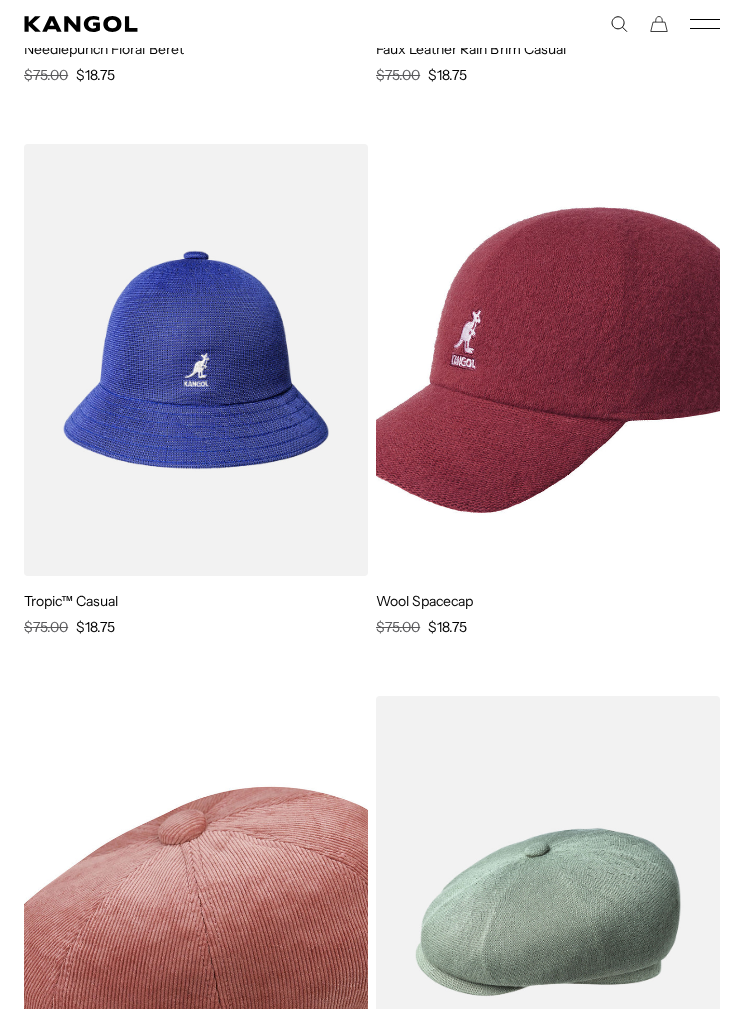 click at bounding box center [548, 360] 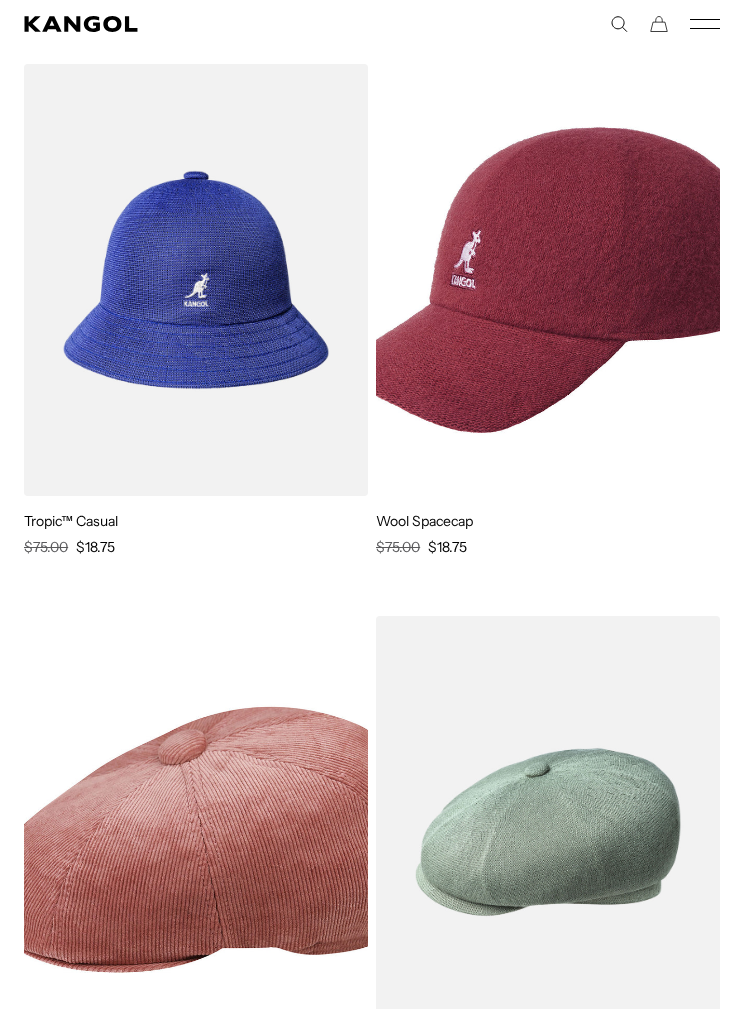 scroll, scrollTop: 22663, scrollLeft: 0, axis: vertical 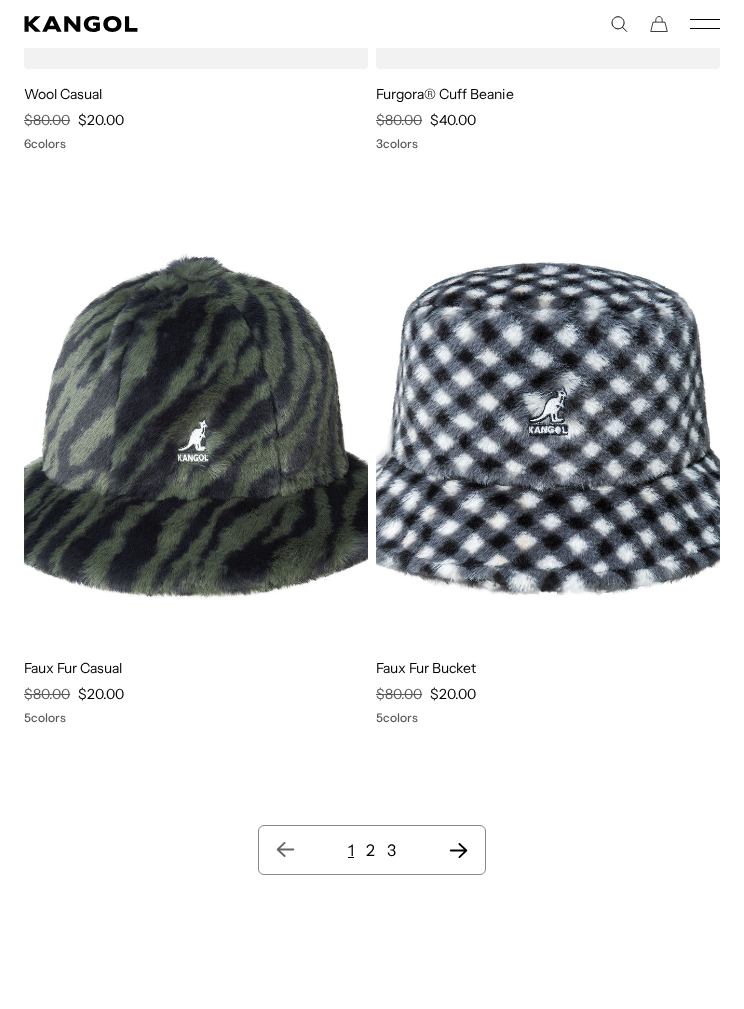 click 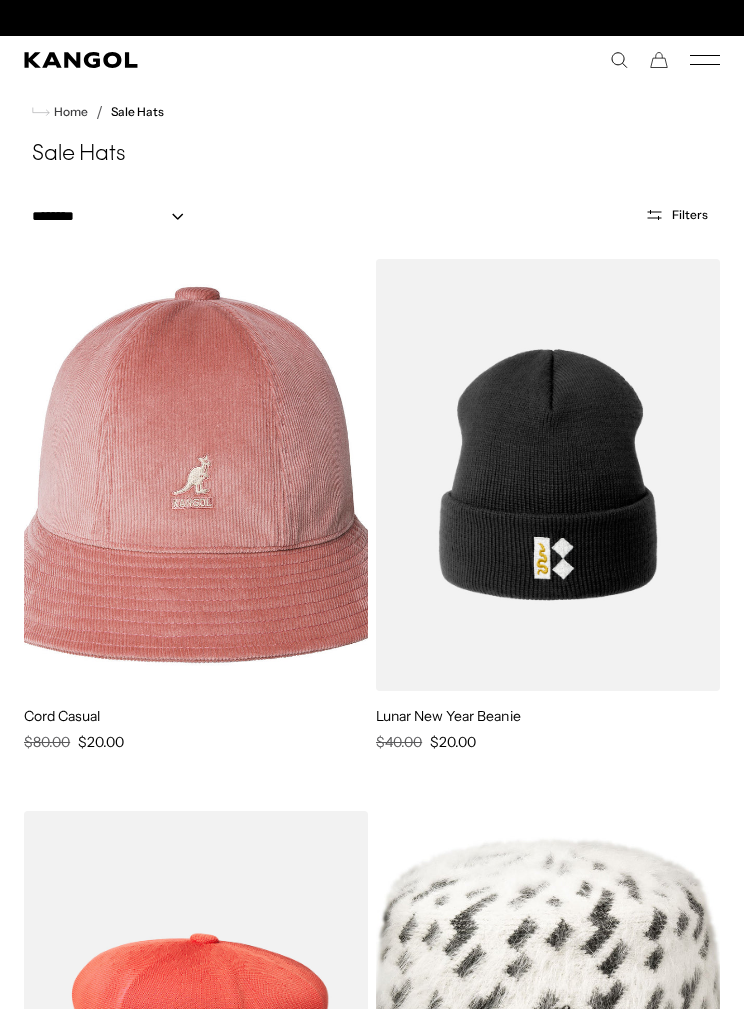 scroll, scrollTop: 296, scrollLeft: 0, axis: vertical 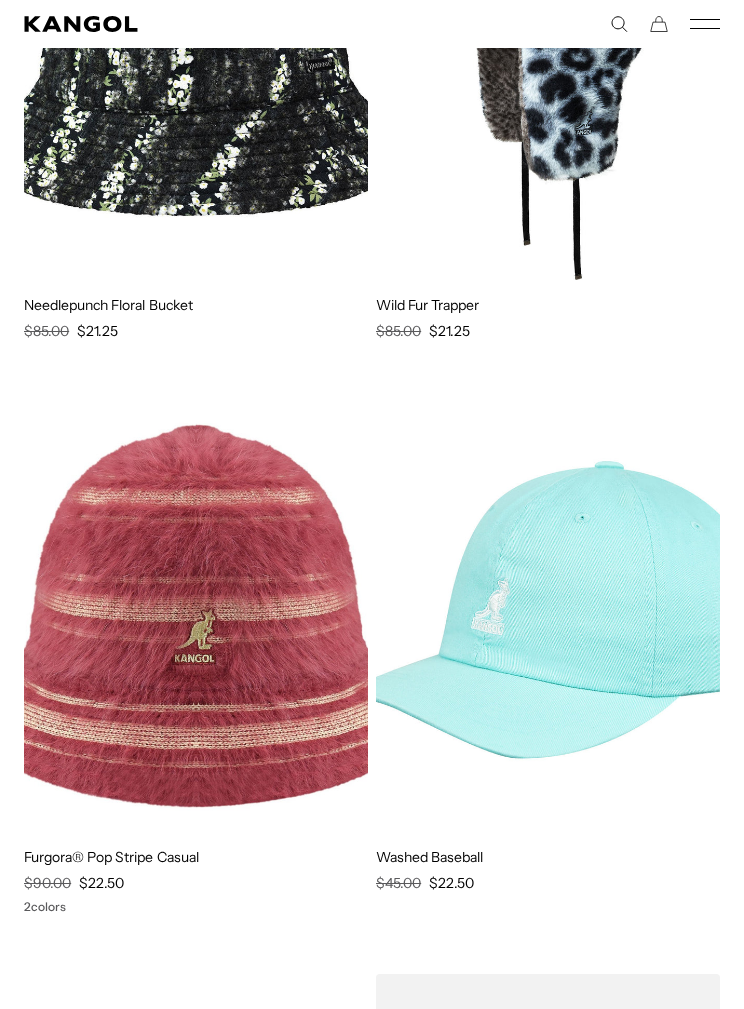 click at bounding box center (0, 0) 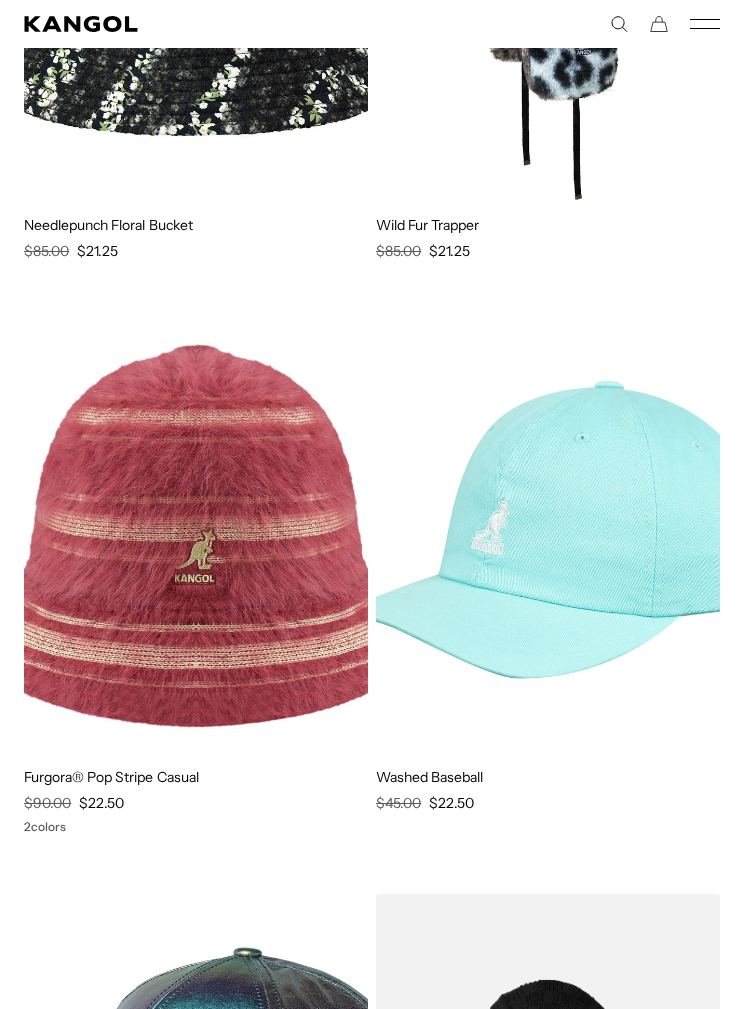 scroll, scrollTop: 0, scrollLeft: 0, axis: both 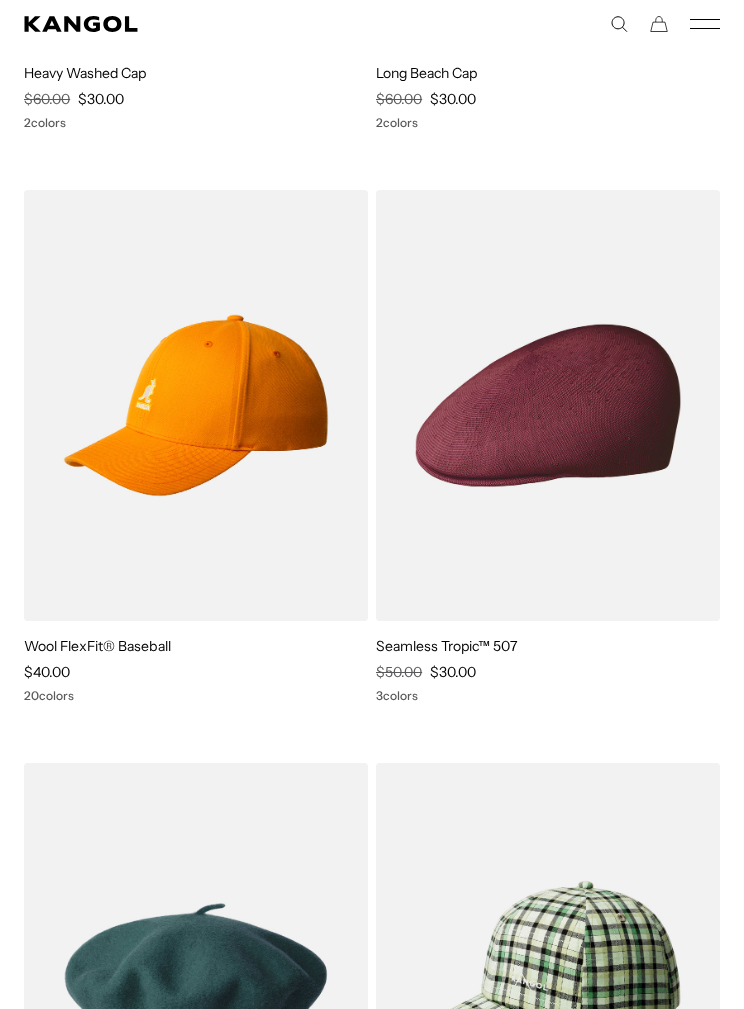 click at bounding box center (0, 0) 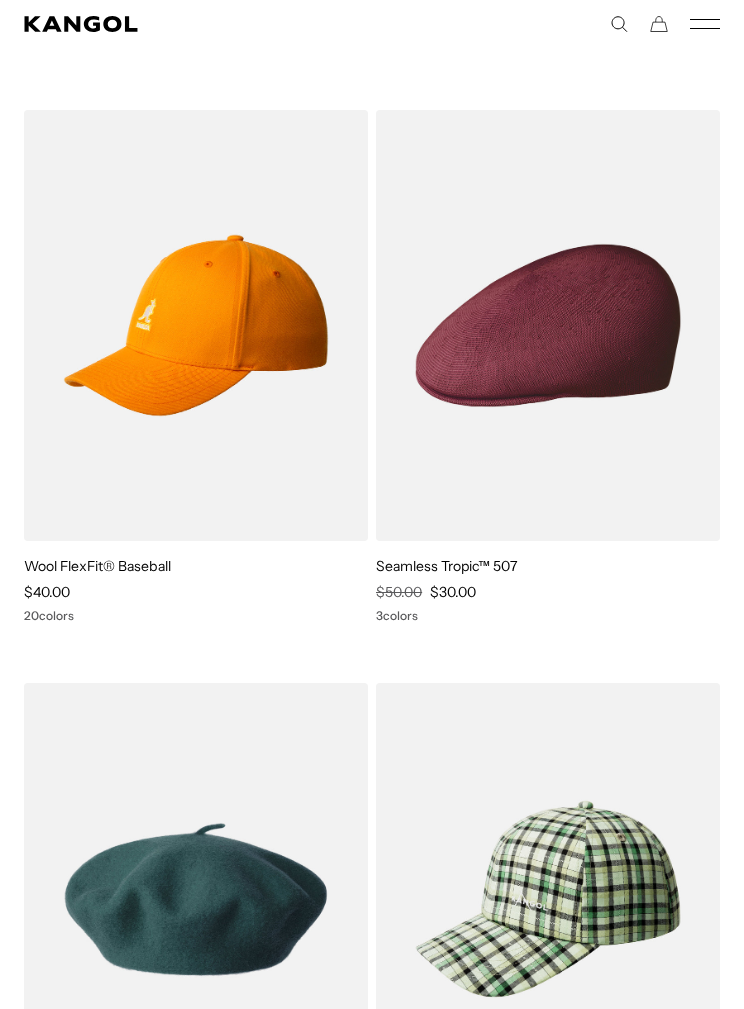 scroll, scrollTop: 0, scrollLeft: 0, axis: both 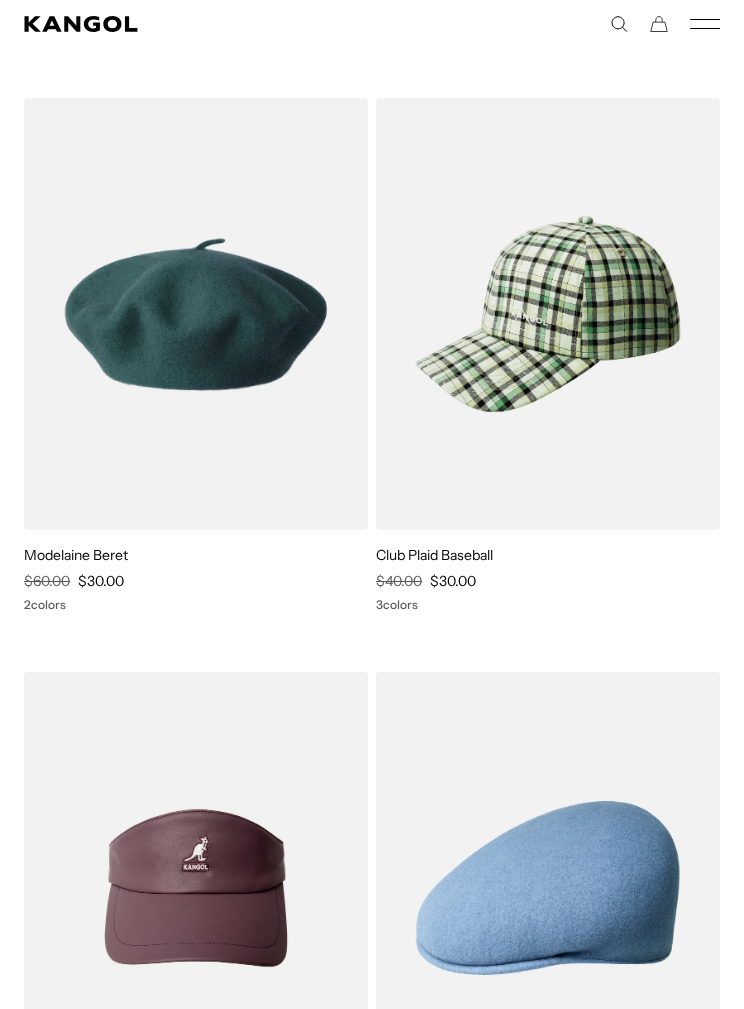 click at bounding box center [0, 0] 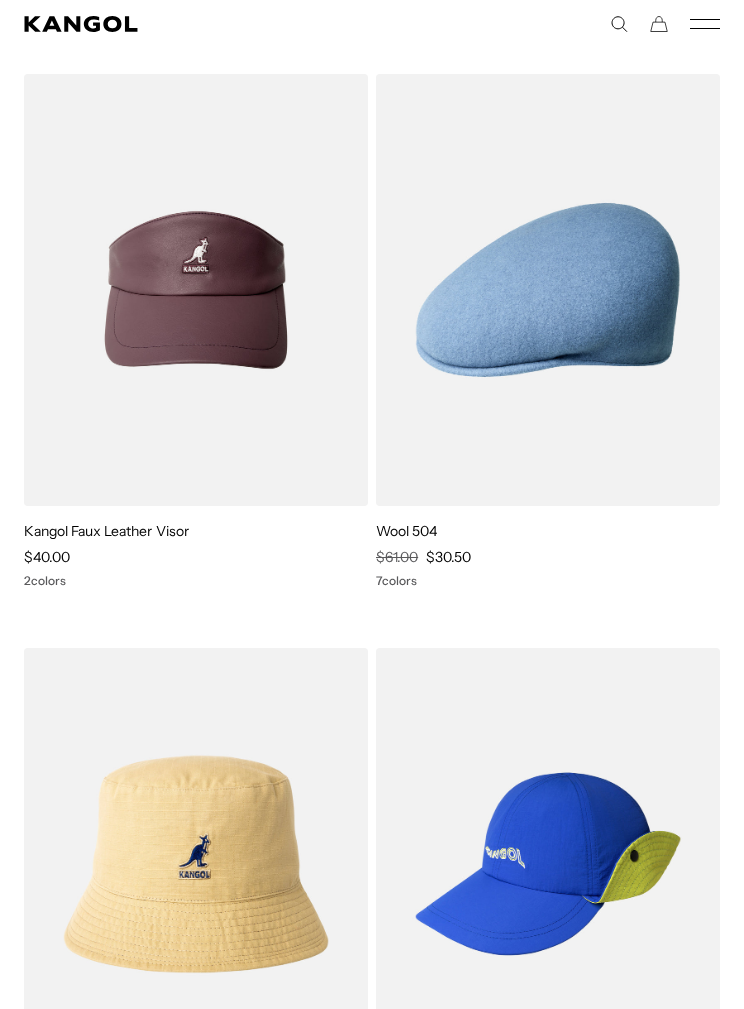 scroll, scrollTop: 8178, scrollLeft: 0, axis: vertical 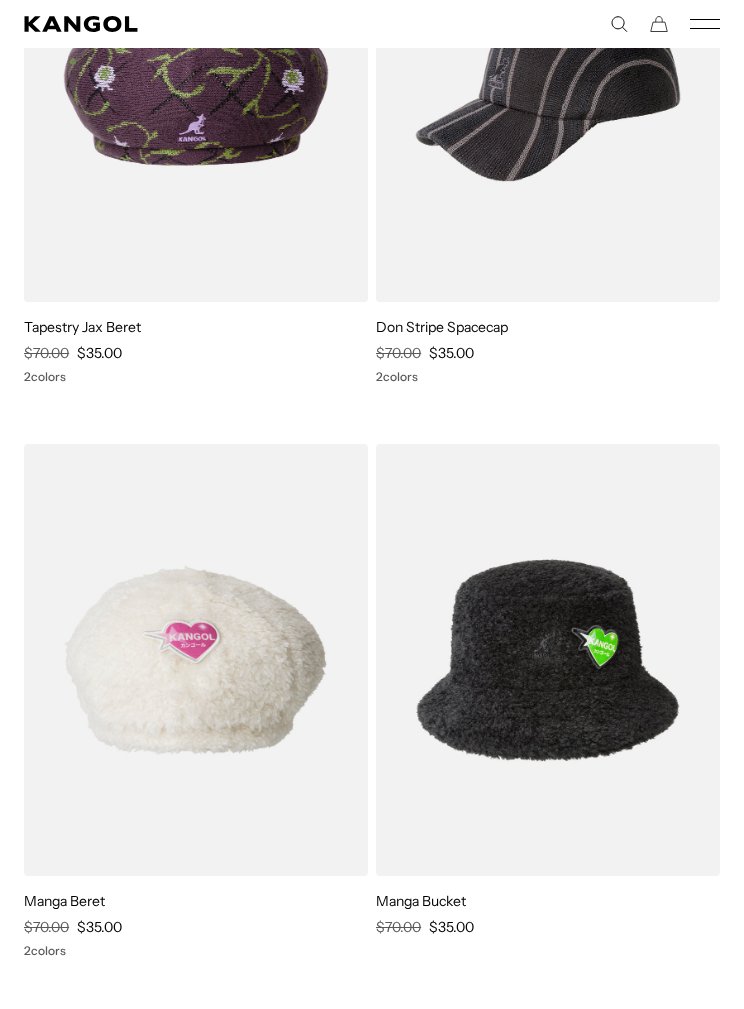 click at bounding box center (0, 0) 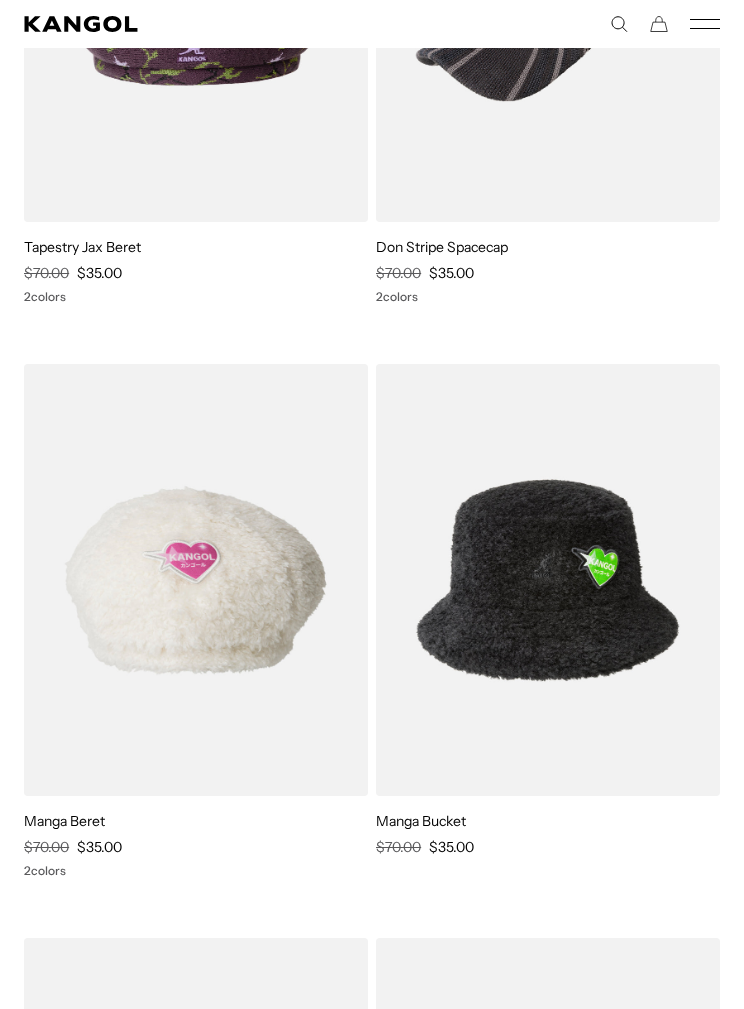 scroll, scrollTop: 0, scrollLeft: 0, axis: both 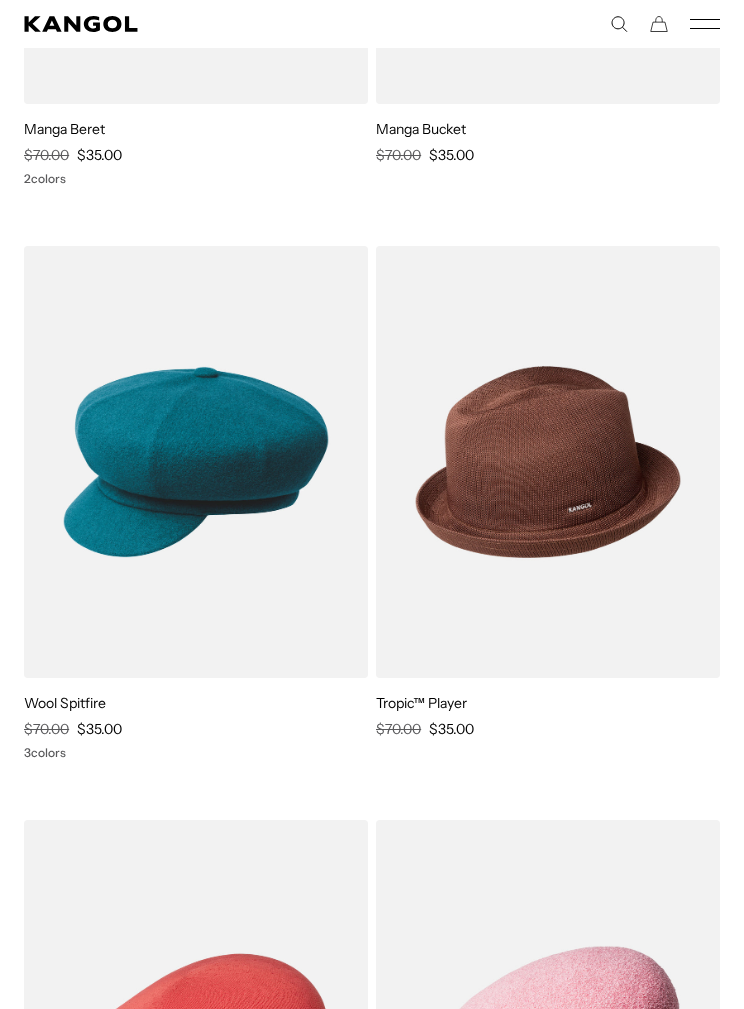 click at bounding box center [548, 462] 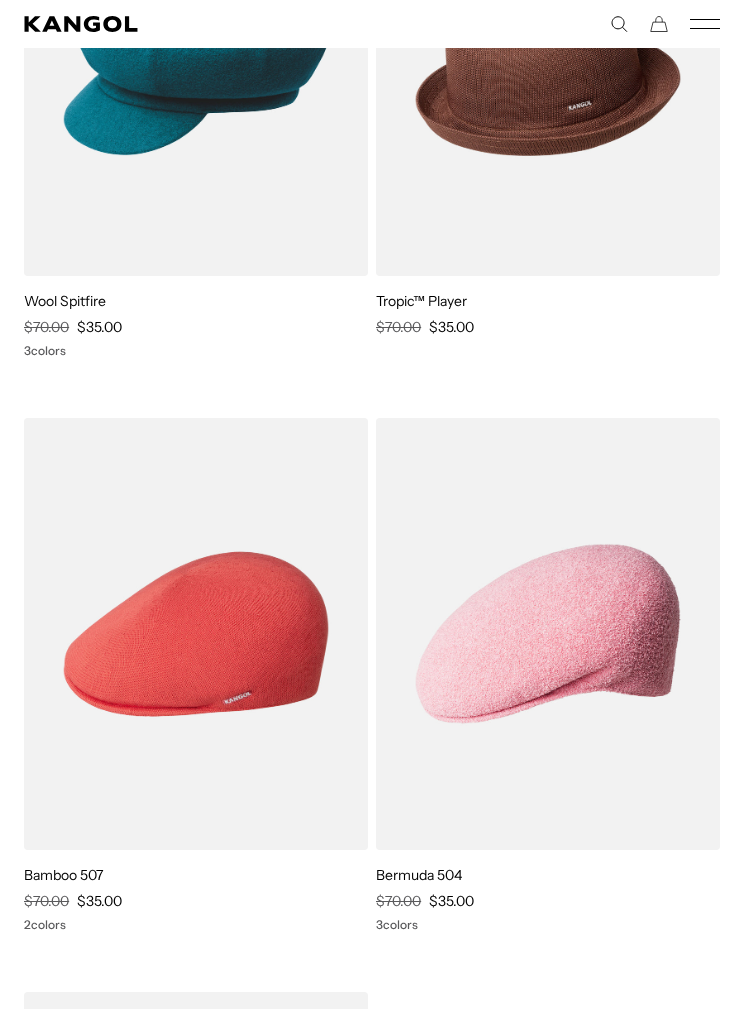 scroll, scrollTop: 14710, scrollLeft: 0, axis: vertical 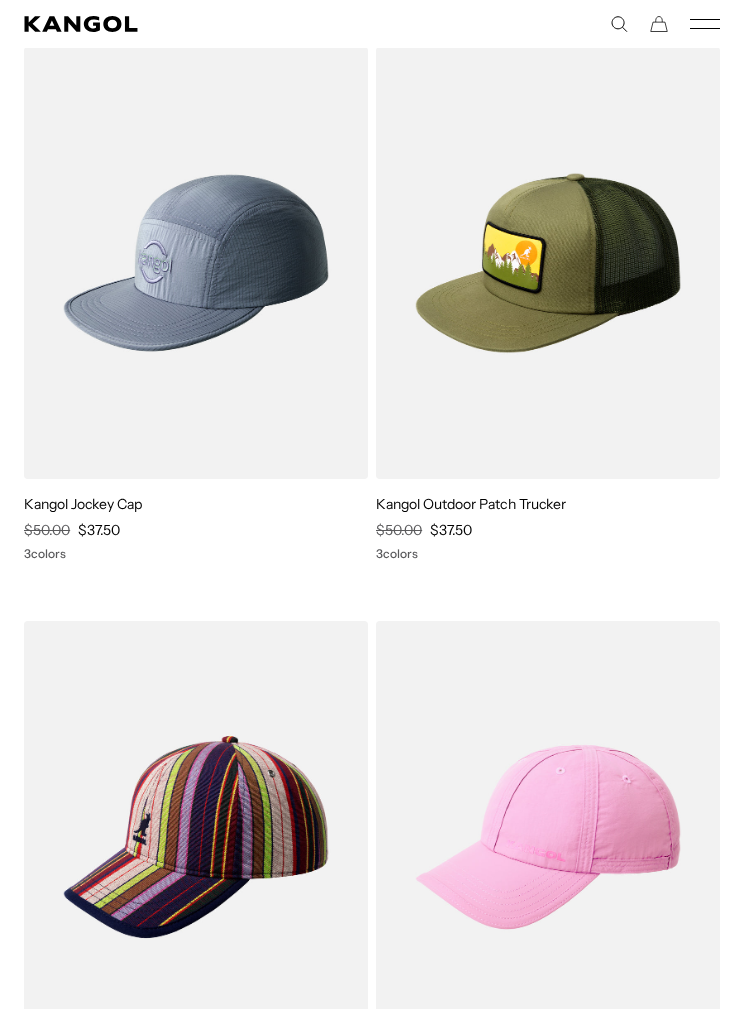 click at bounding box center (0, 0) 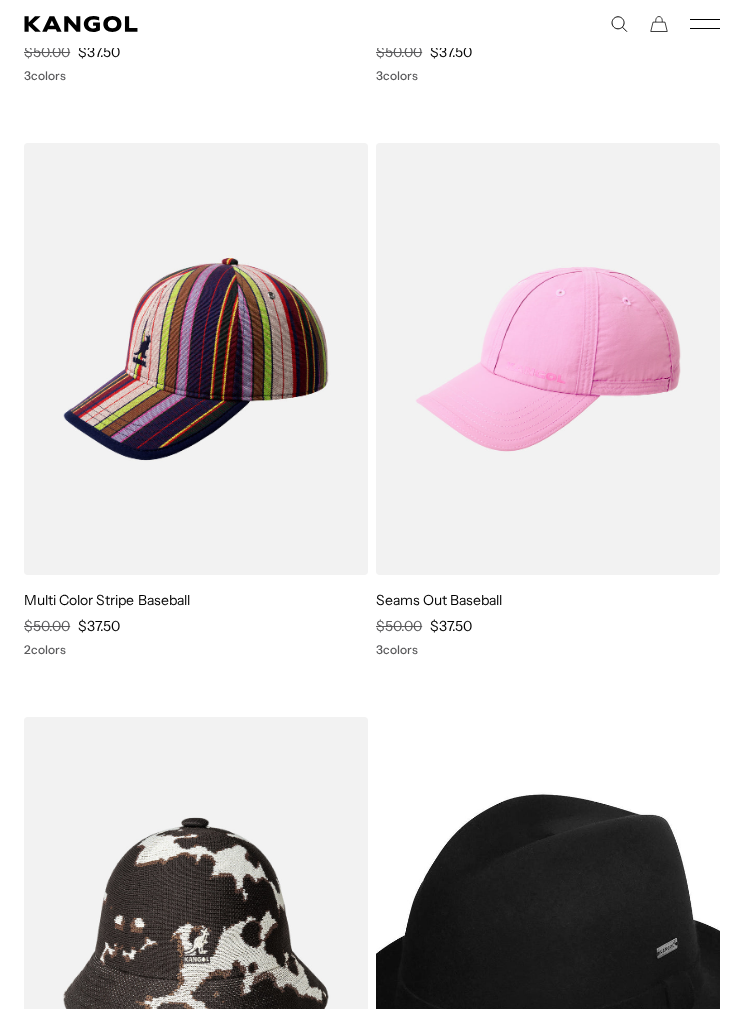 scroll, scrollTop: 18983, scrollLeft: 0, axis: vertical 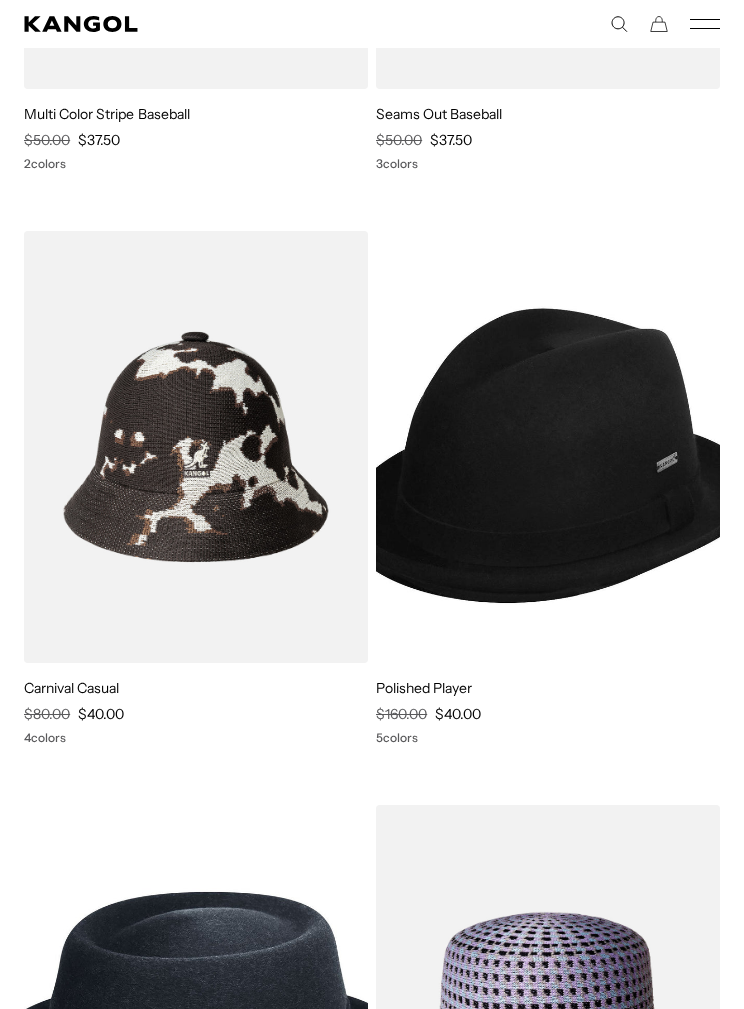 click at bounding box center (0, 0) 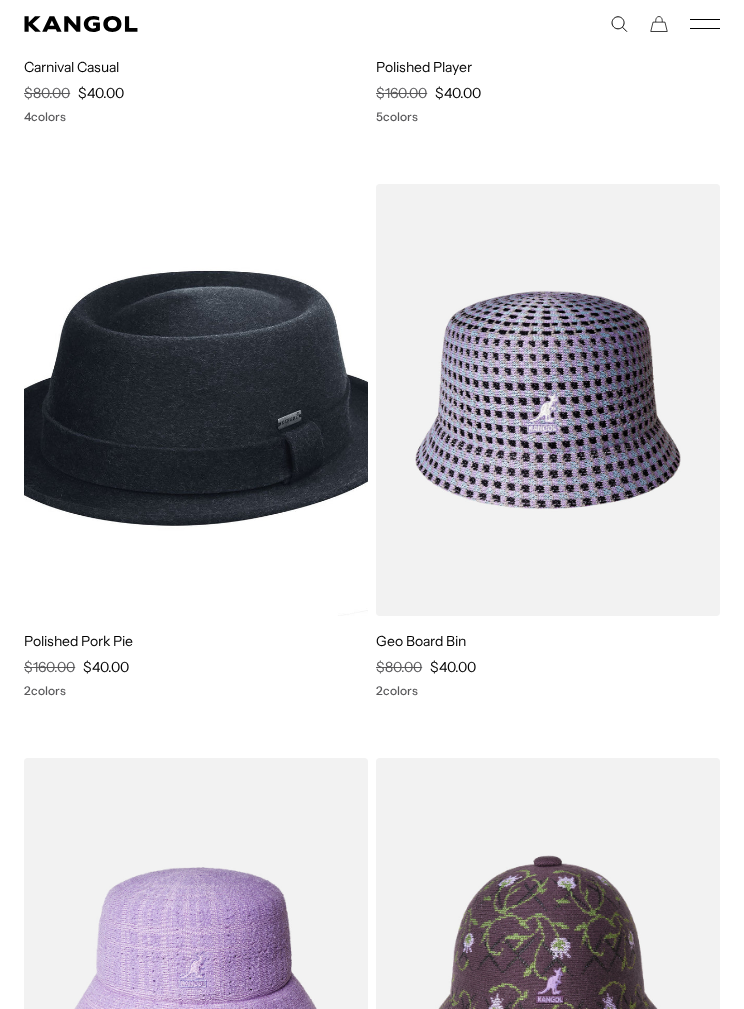 scroll, scrollTop: 20051, scrollLeft: 0, axis: vertical 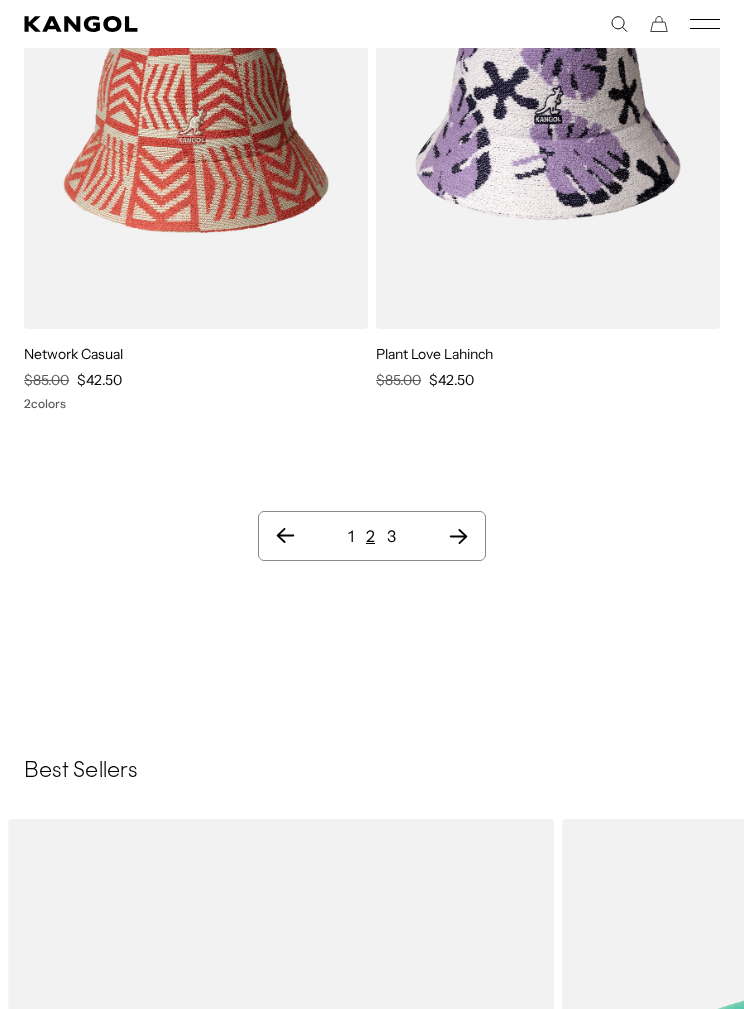 click on "1 2 3" at bounding box center (372, 536) 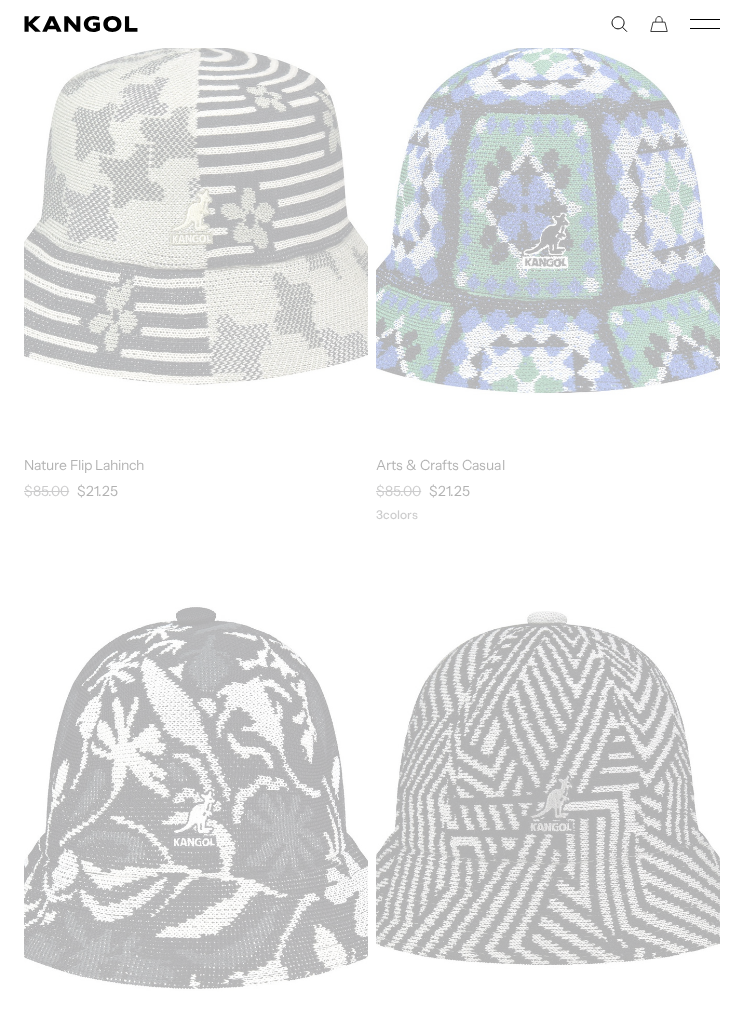 scroll, scrollTop: 0, scrollLeft: 0, axis: both 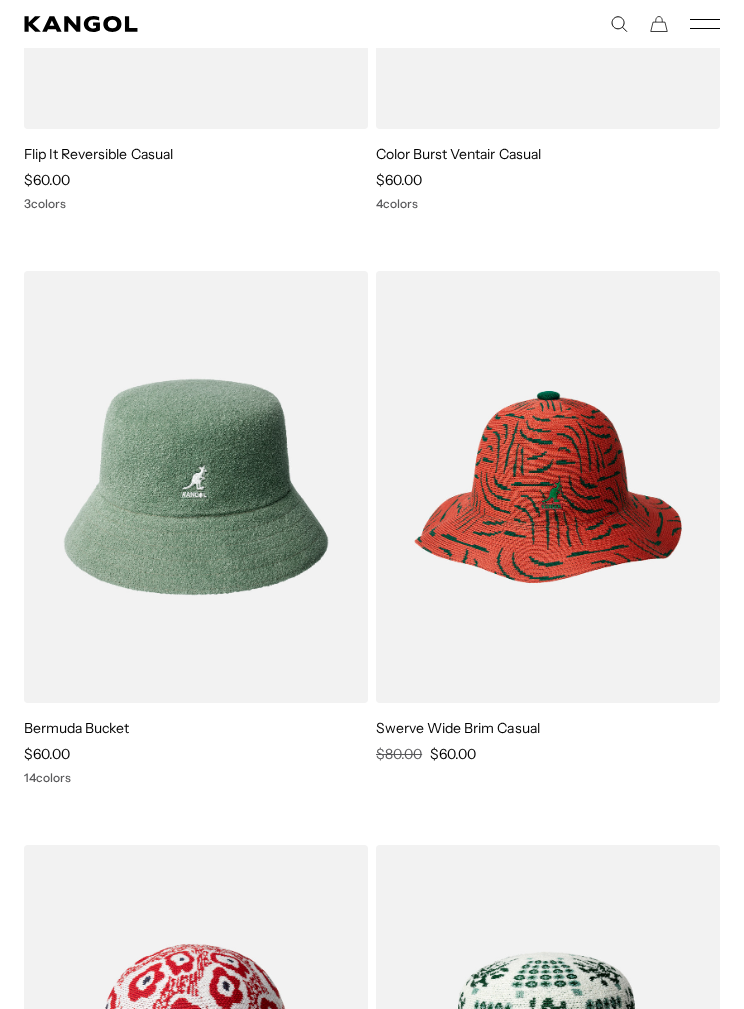 click 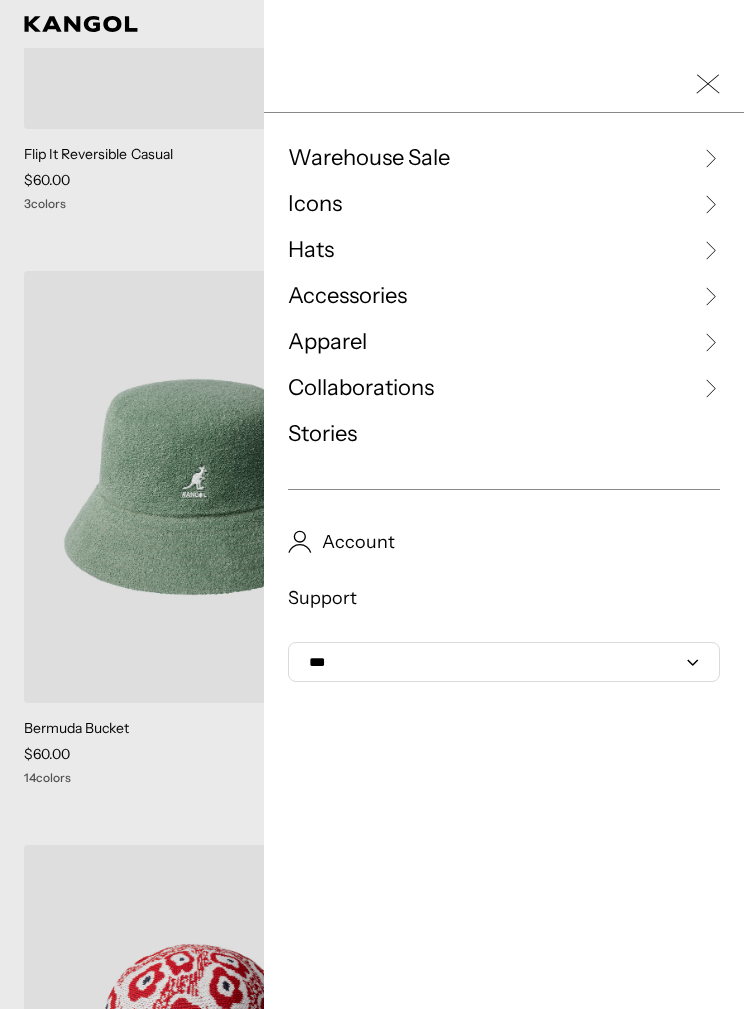click at bounding box center [372, 504] 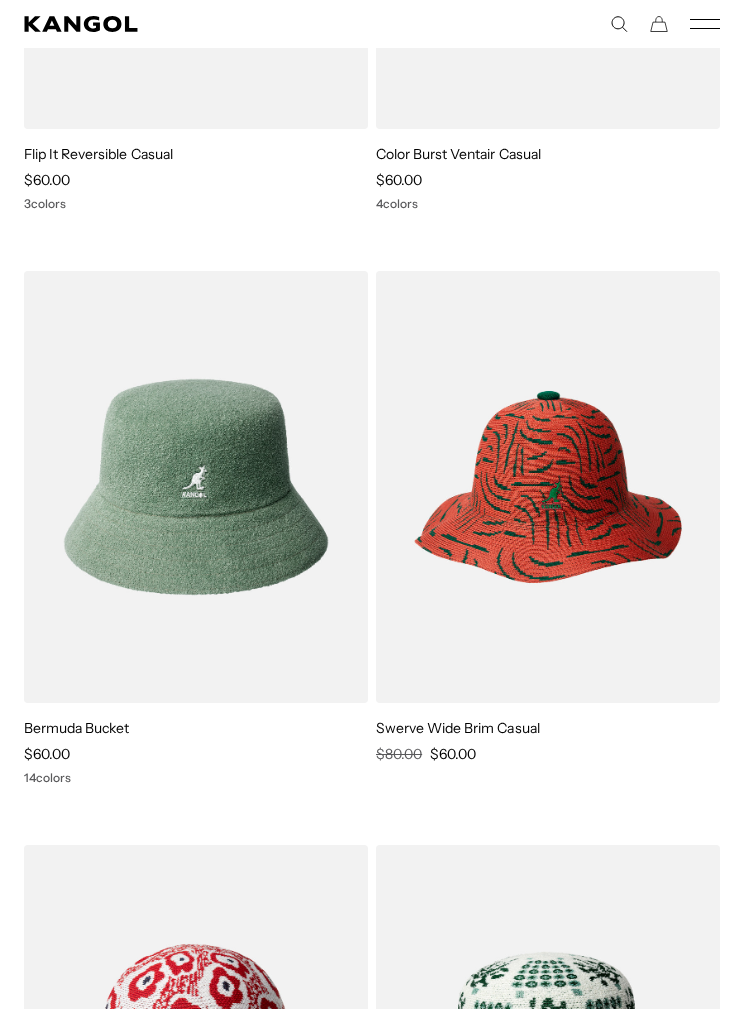 click 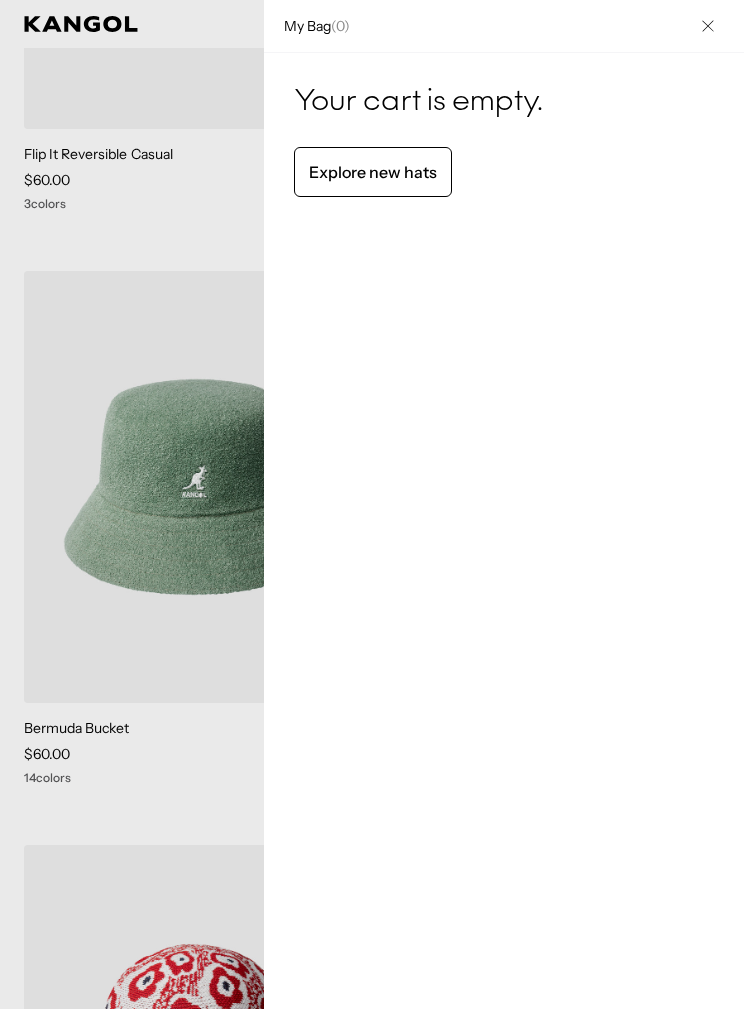 click at bounding box center (372, 504) 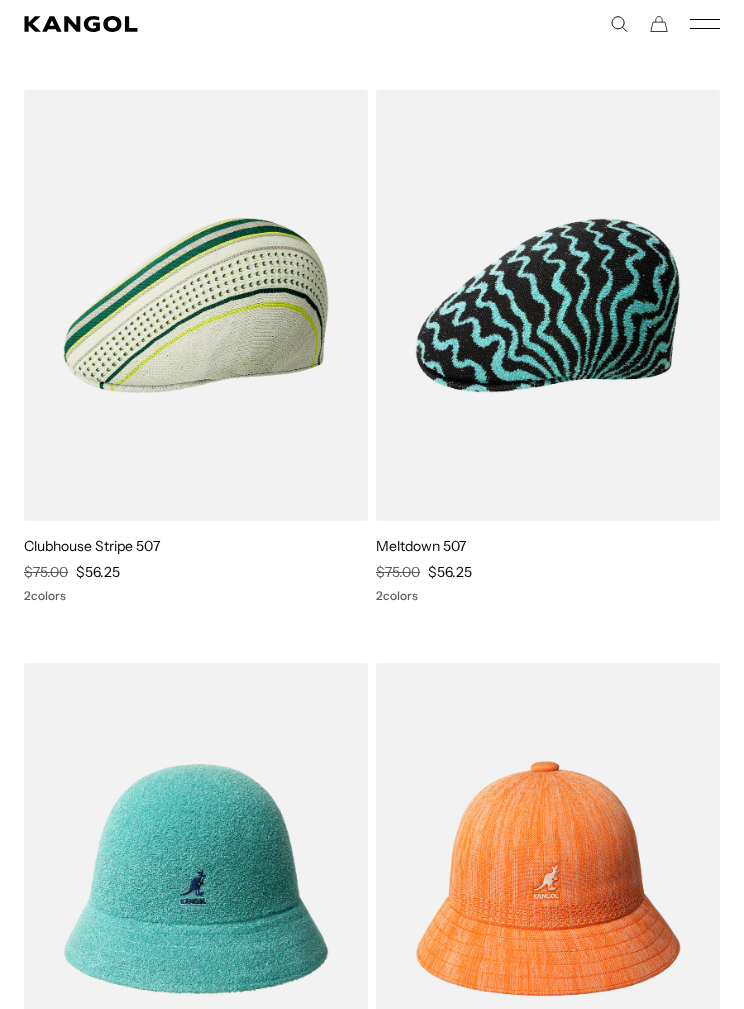 click 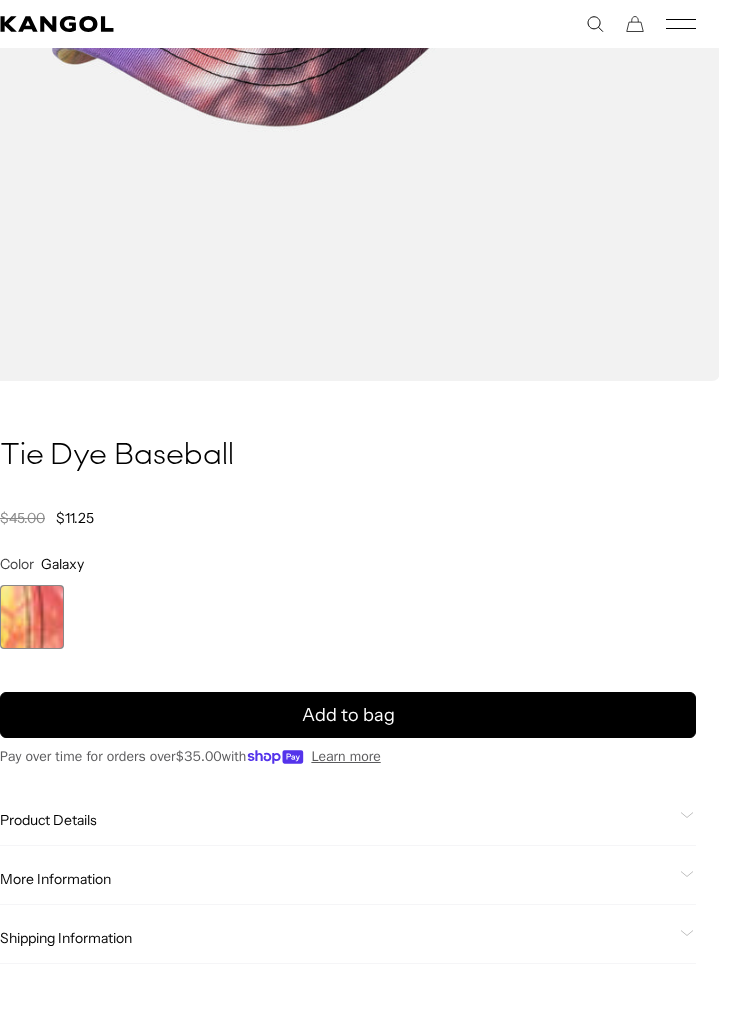 scroll, scrollTop: 734, scrollLeft: 24, axis: both 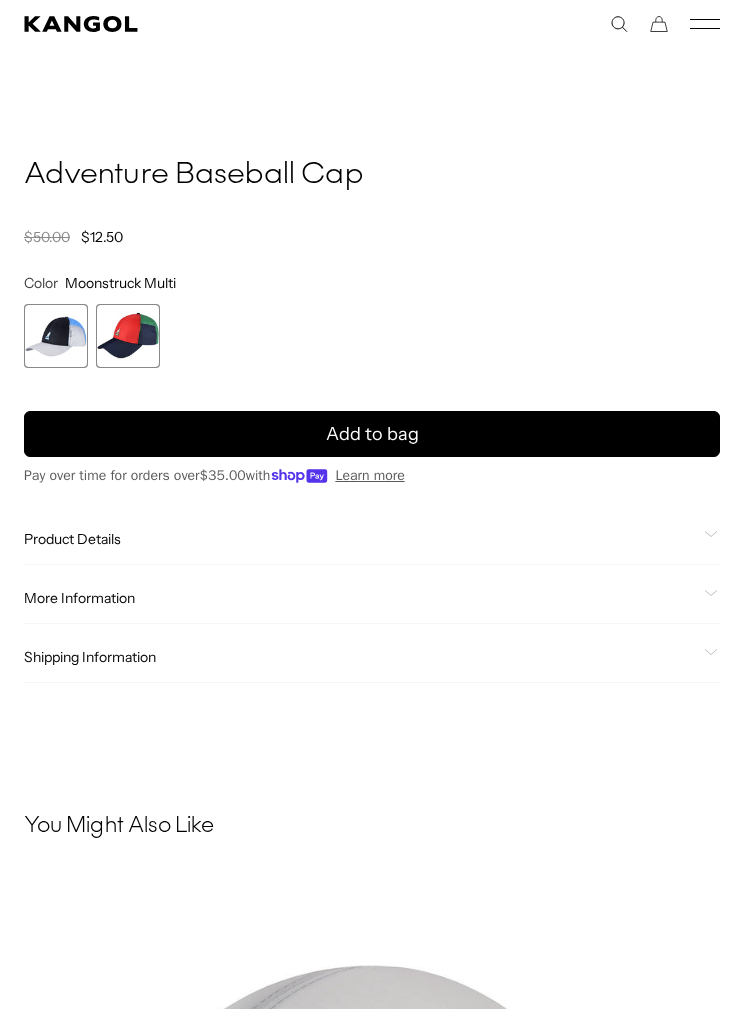 click on "Product Details" 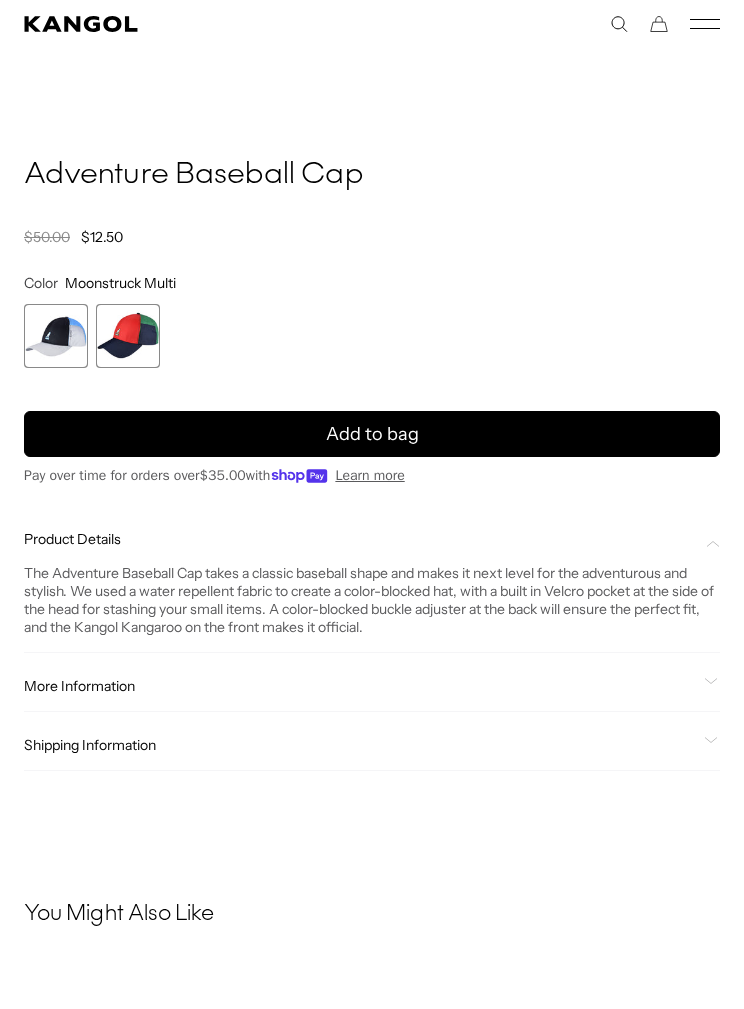 scroll, scrollTop: 0, scrollLeft: 0, axis: both 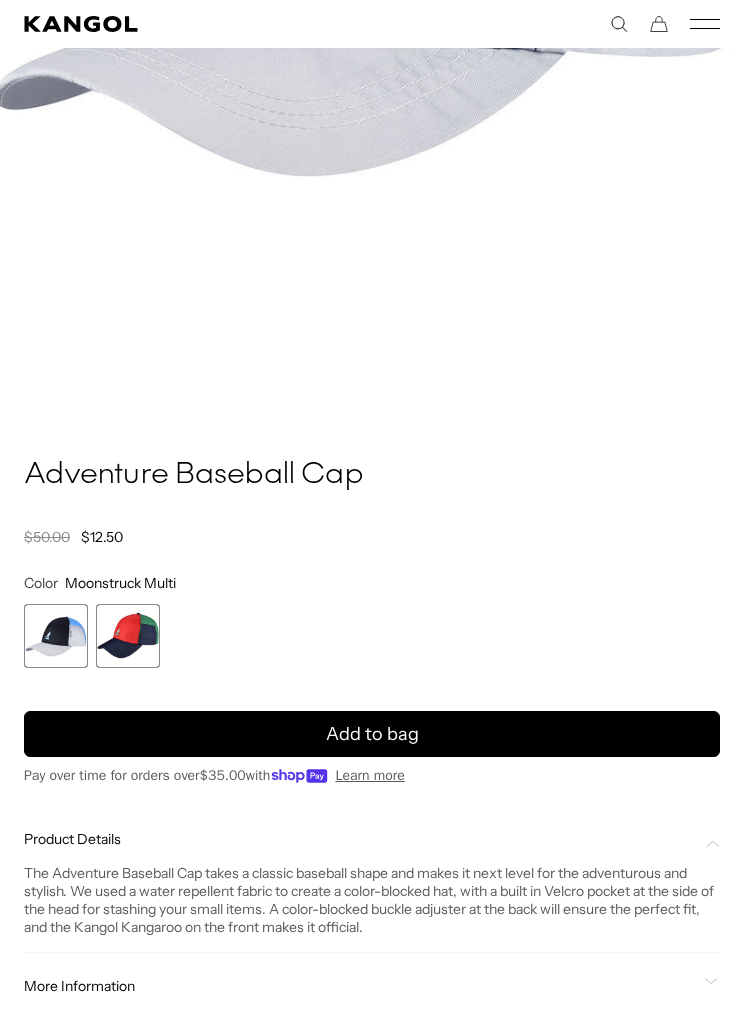 click at bounding box center (128, 636) 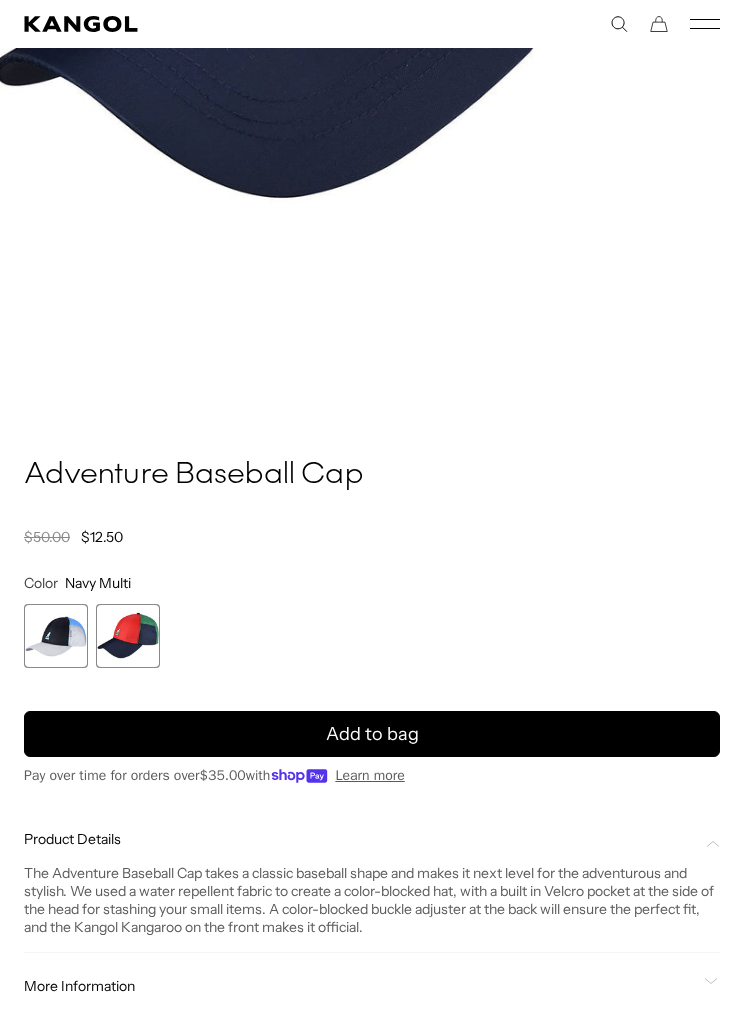 scroll, scrollTop: 0, scrollLeft: 0, axis: both 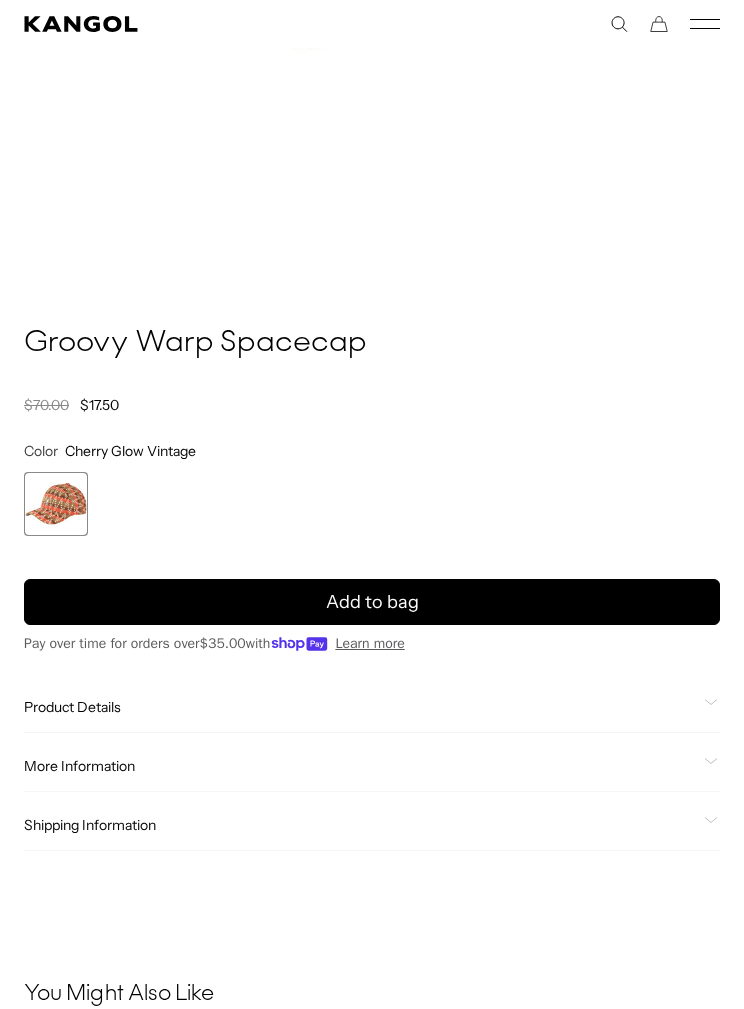 click on "Product Details
The Groovy Warp Spacecap is a fun stripe pattern overlaid with zig zag dash lines done as a jacquard knit on our Spacecap shape. Depending on the colorway, each exudes a different feeling and style. All are made with a combination of our Tropic ™  and Bermuda yarns with recycled polyester. The multiple textures and colors are sure to be a hit with any style chameleon. The soft, stretchy knit sweatband allows for 2 sizes, S/M and L/XL." 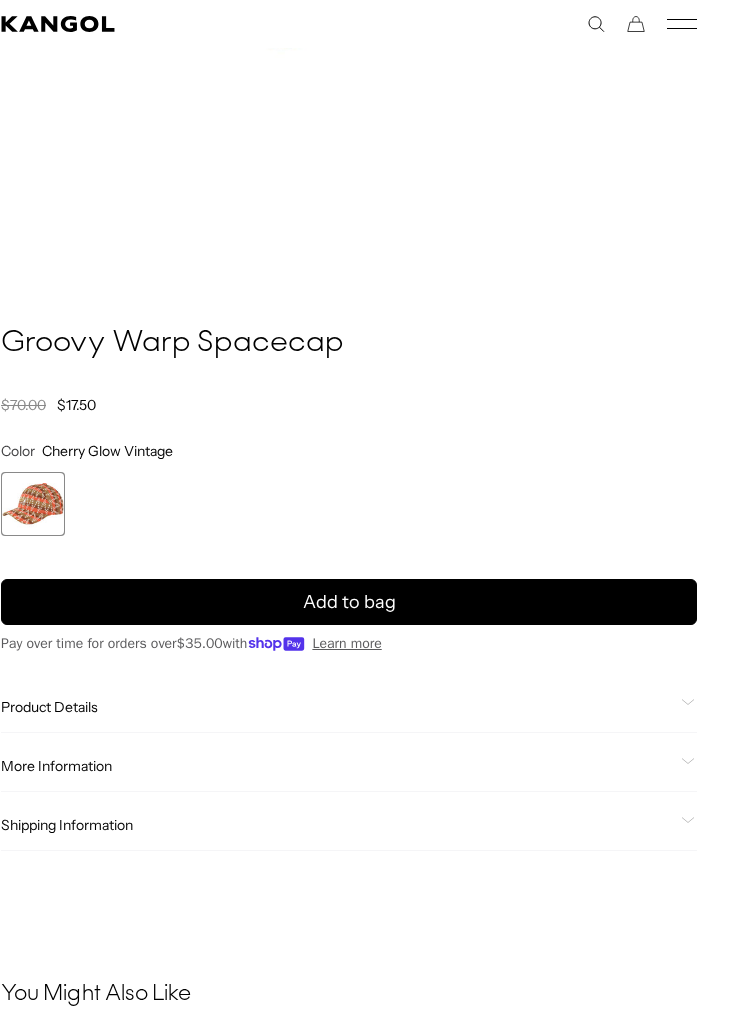 scroll, scrollTop: 842, scrollLeft: 24, axis: both 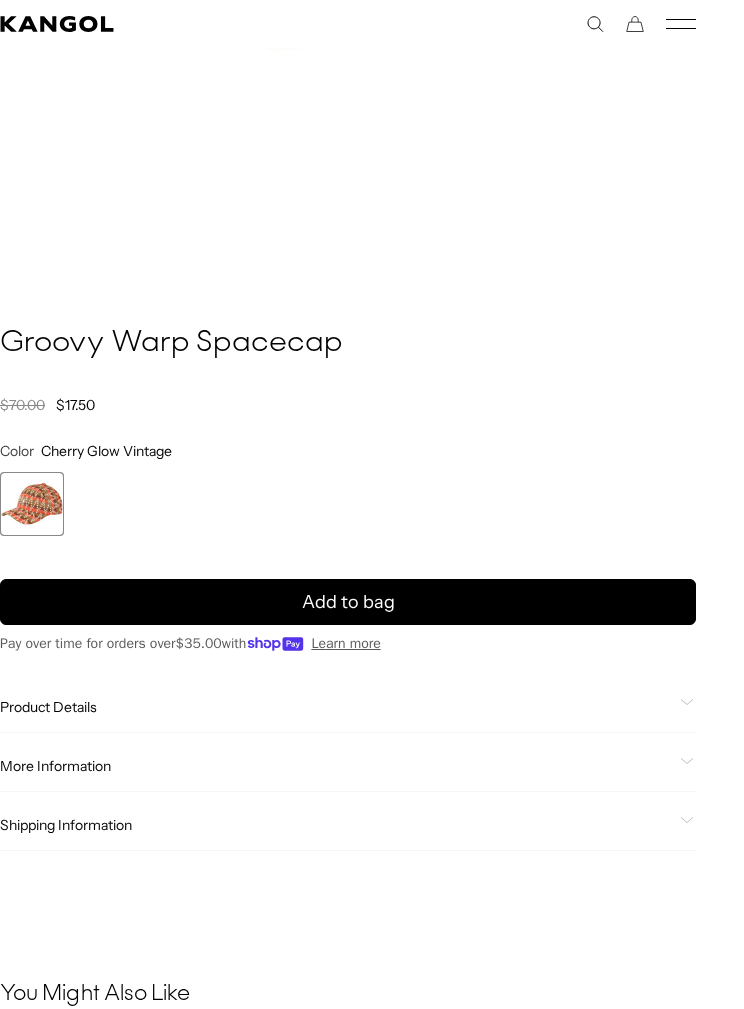 click on "Product Details" 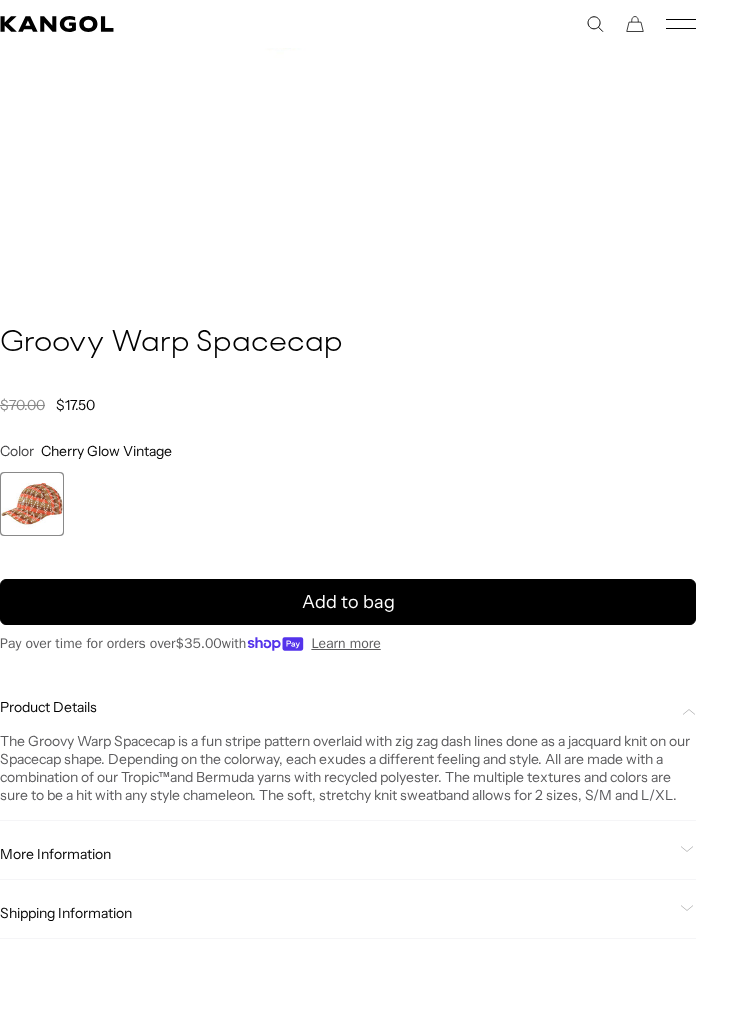 scroll, scrollTop: 842, scrollLeft: 0, axis: vertical 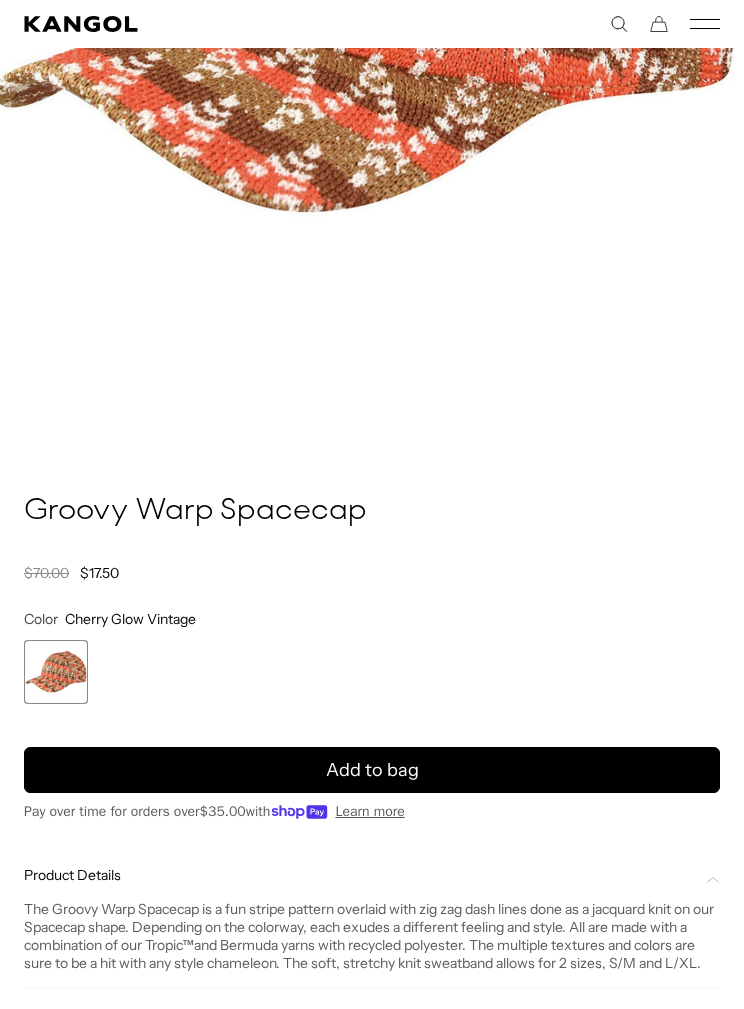 click on "Add to bag" at bounding box center (372, 770) 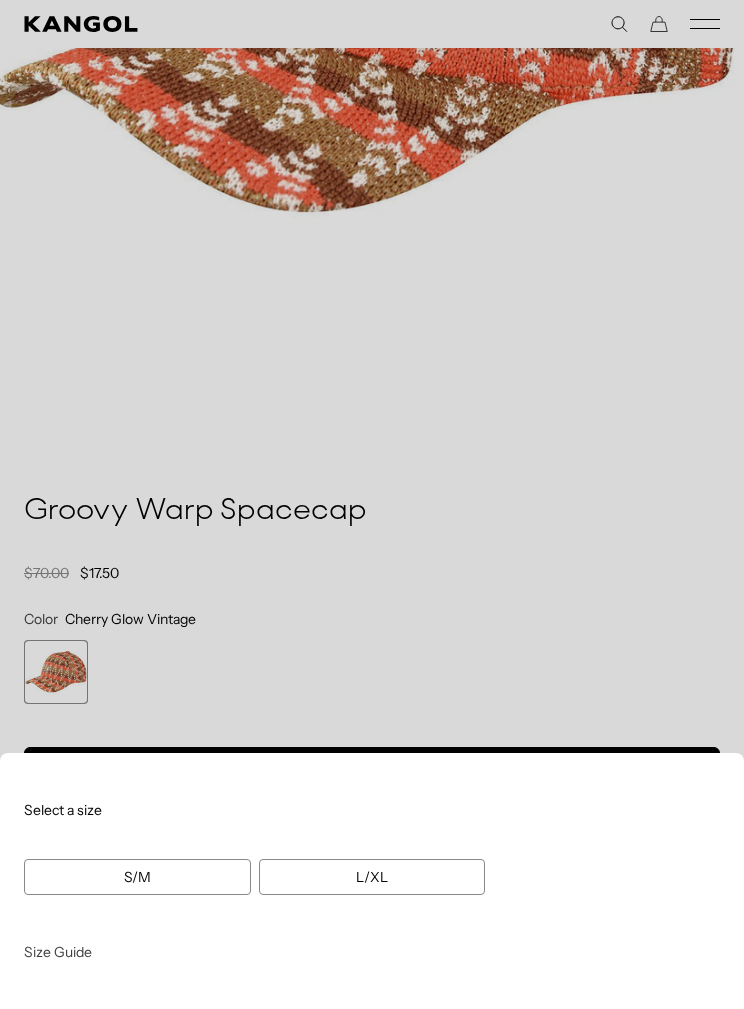 scroll, scrollTop: 0, scrollLeft: 0, axis: both 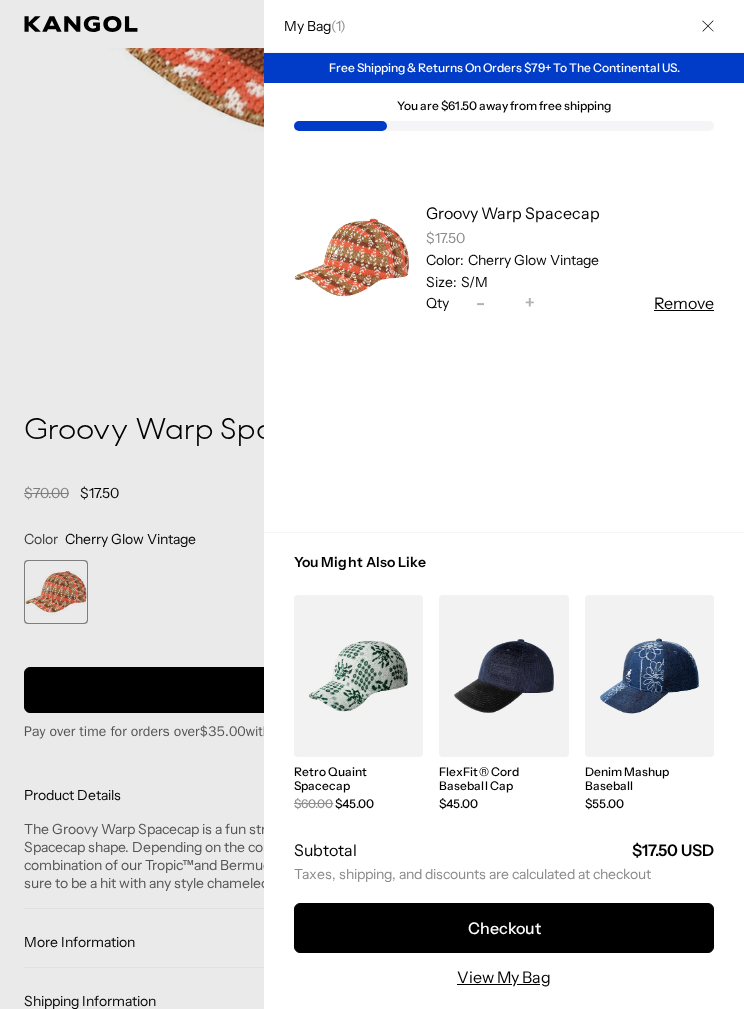 click at bounding box center [372, 504] 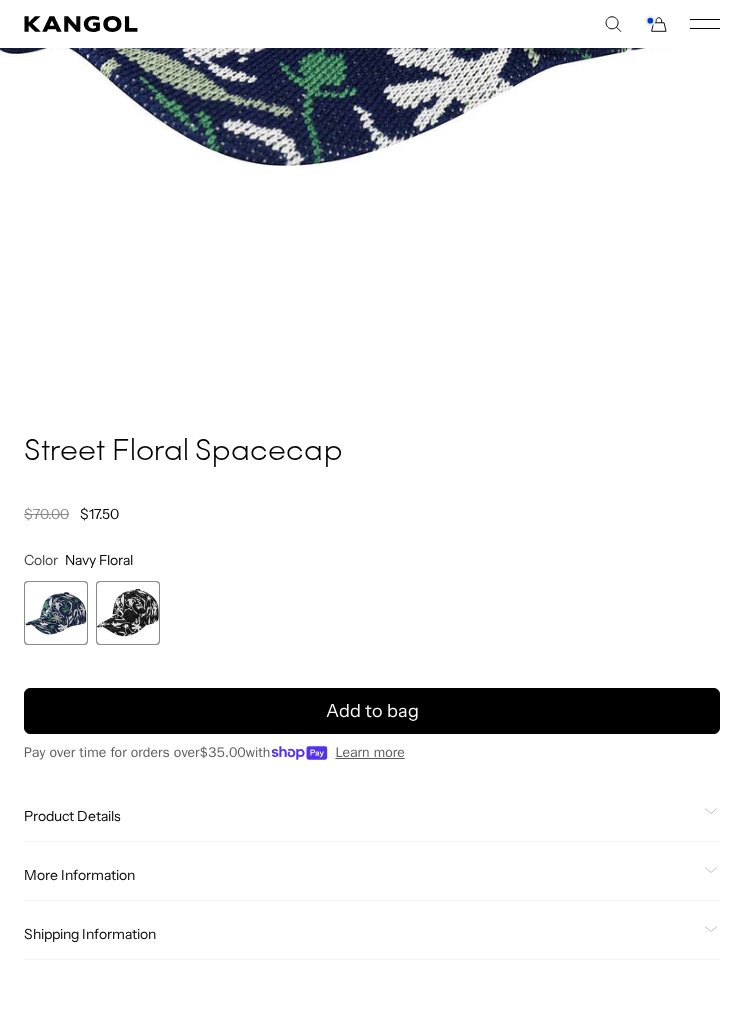 scroll, scrollTop: 733, scrollLeft: 0, axis: vertical 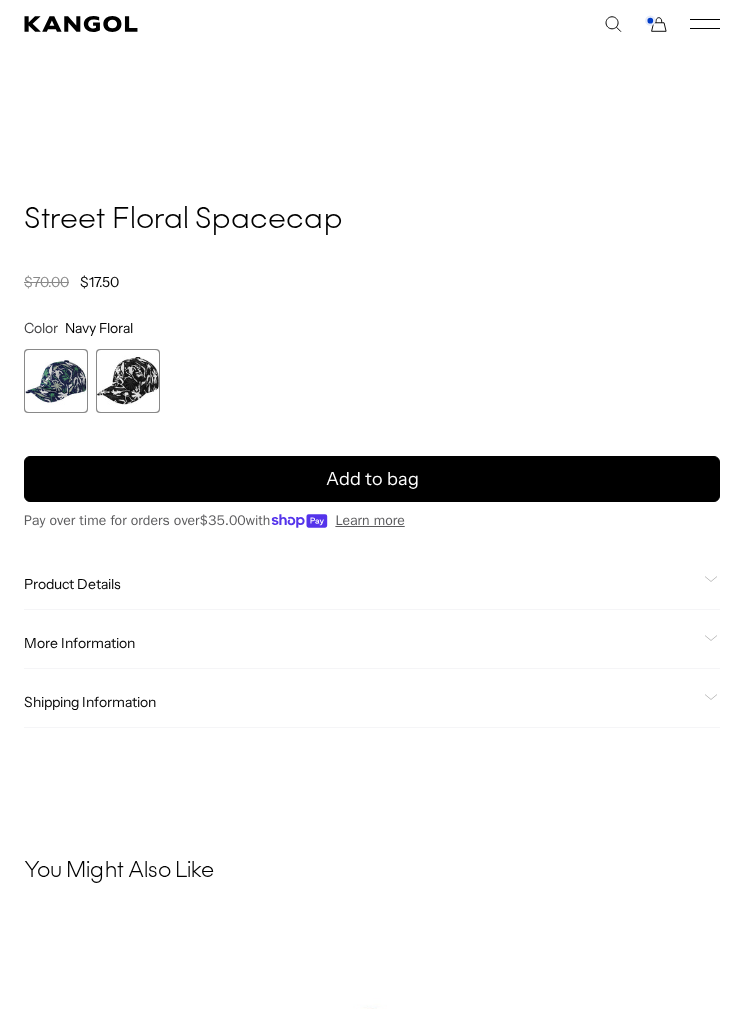 click on "Add to bag" at bounding box center (372, 479) 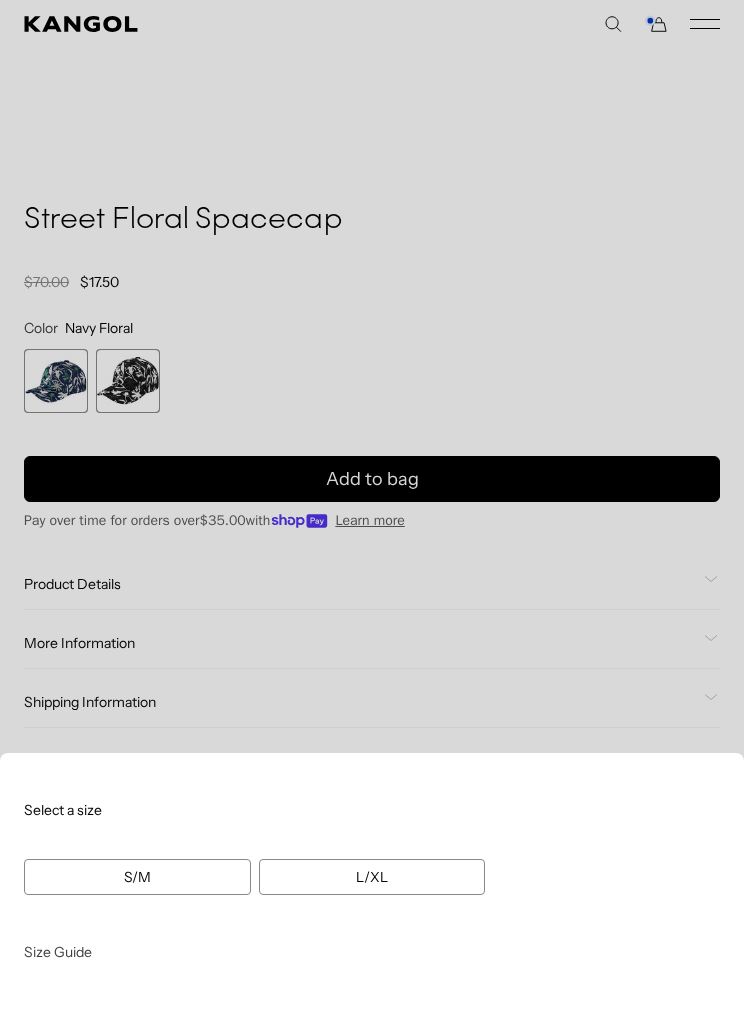 scroll, scrollTop: 0, scrollLeft: 0, axis: both 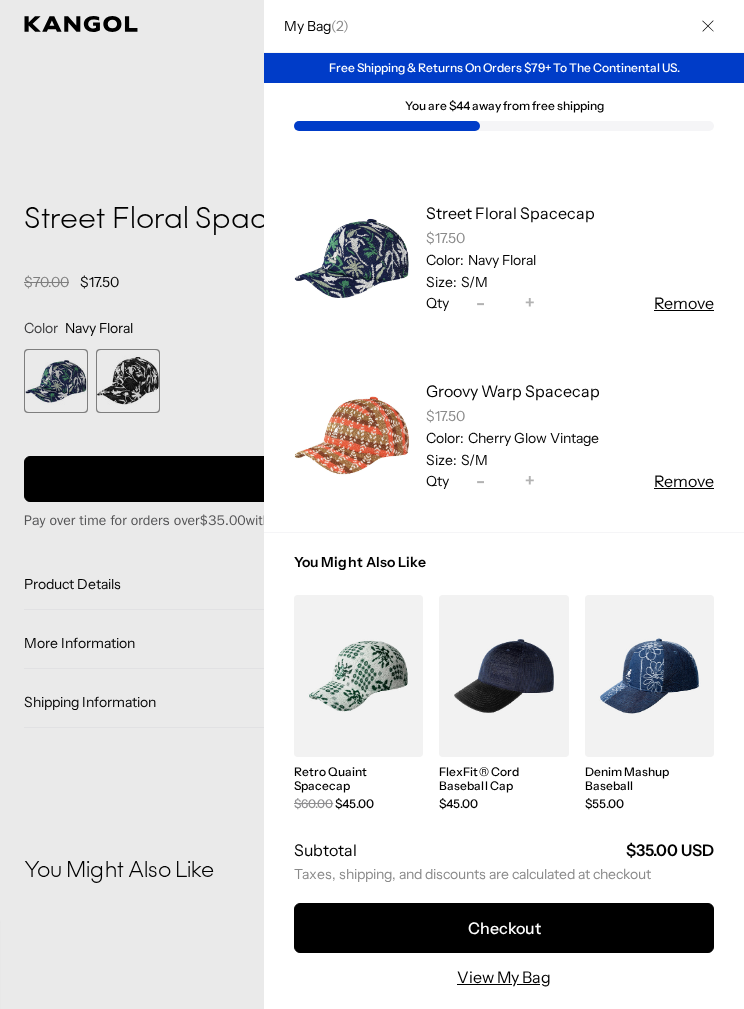 click at bounding box center (372, 504) 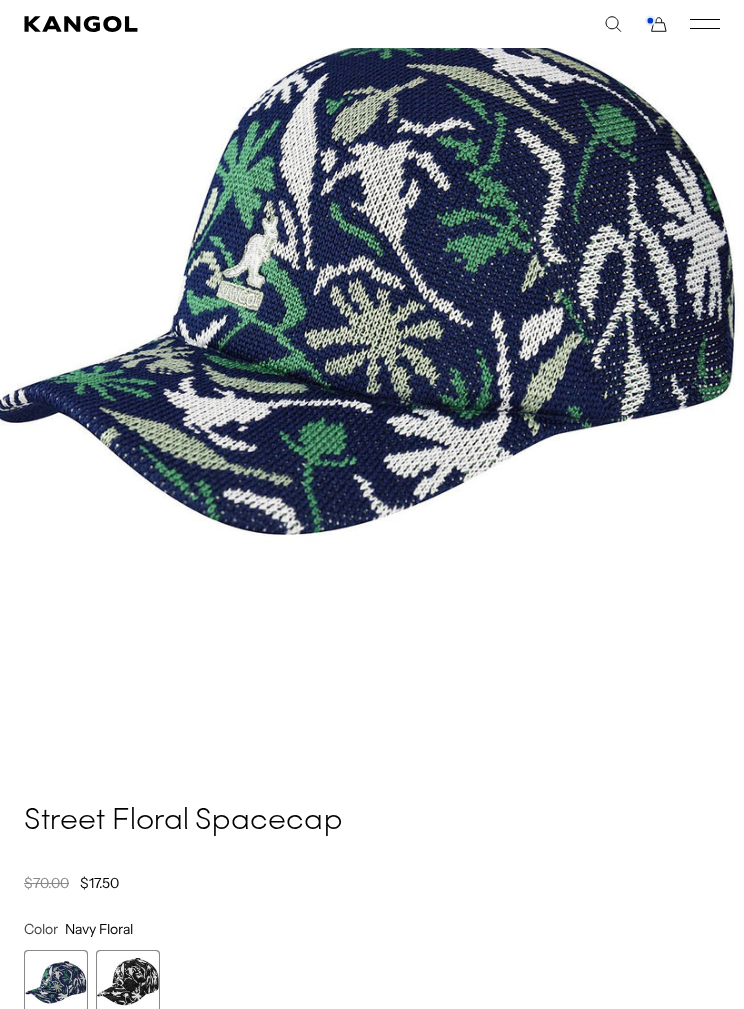 scroll, scrollTop: 294, scrollLeft: 0, axis: vertical 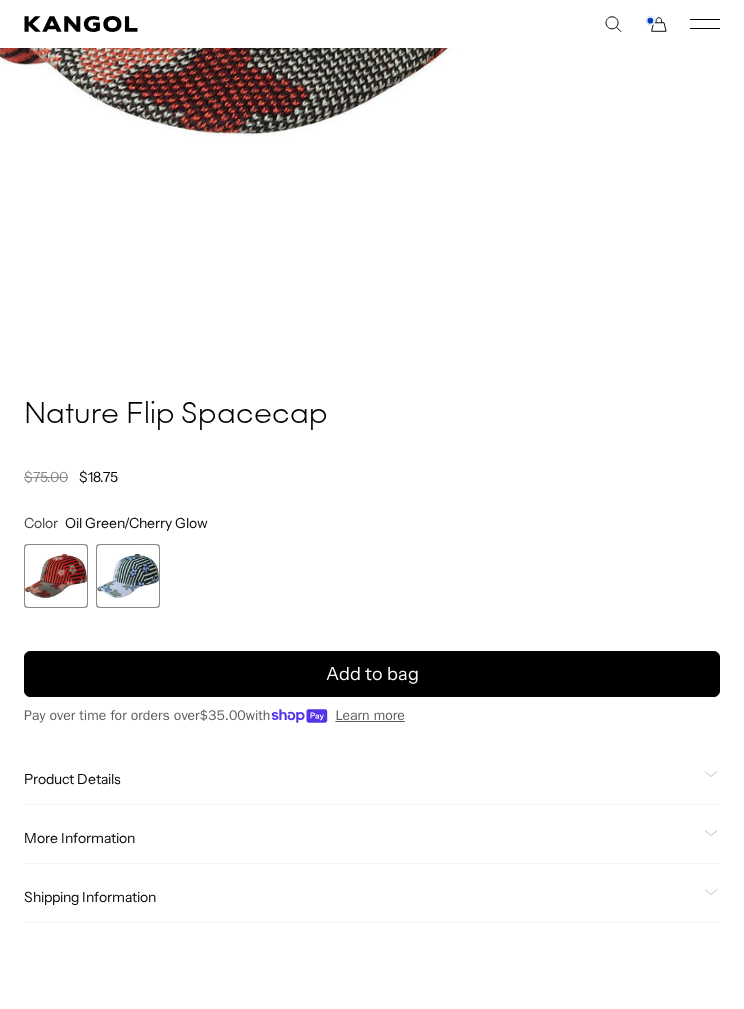 click on "Product Details" 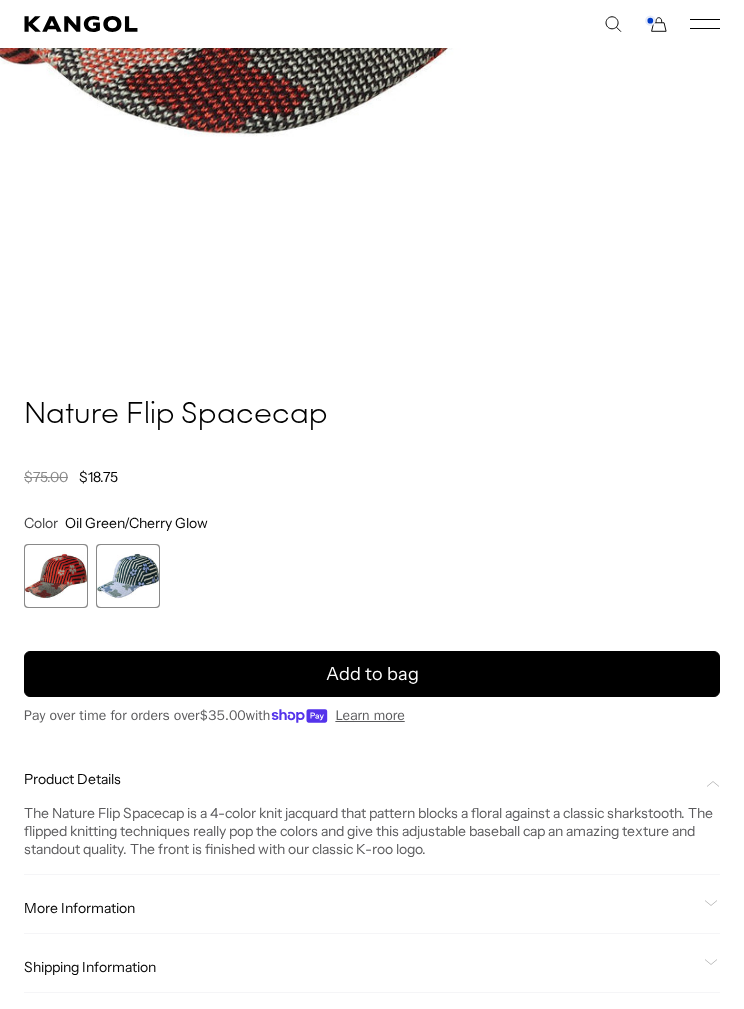 scroll, scrollTop: 0, scrollLeft: 412, axis: horizontal 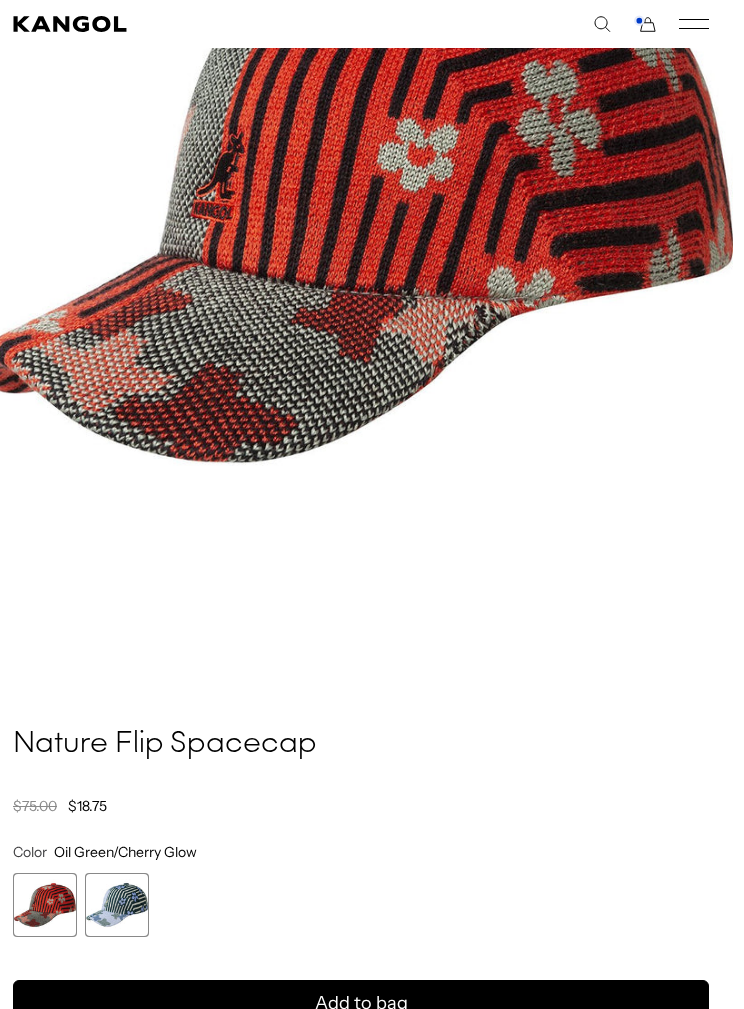 click at bounding box center [117, 905] 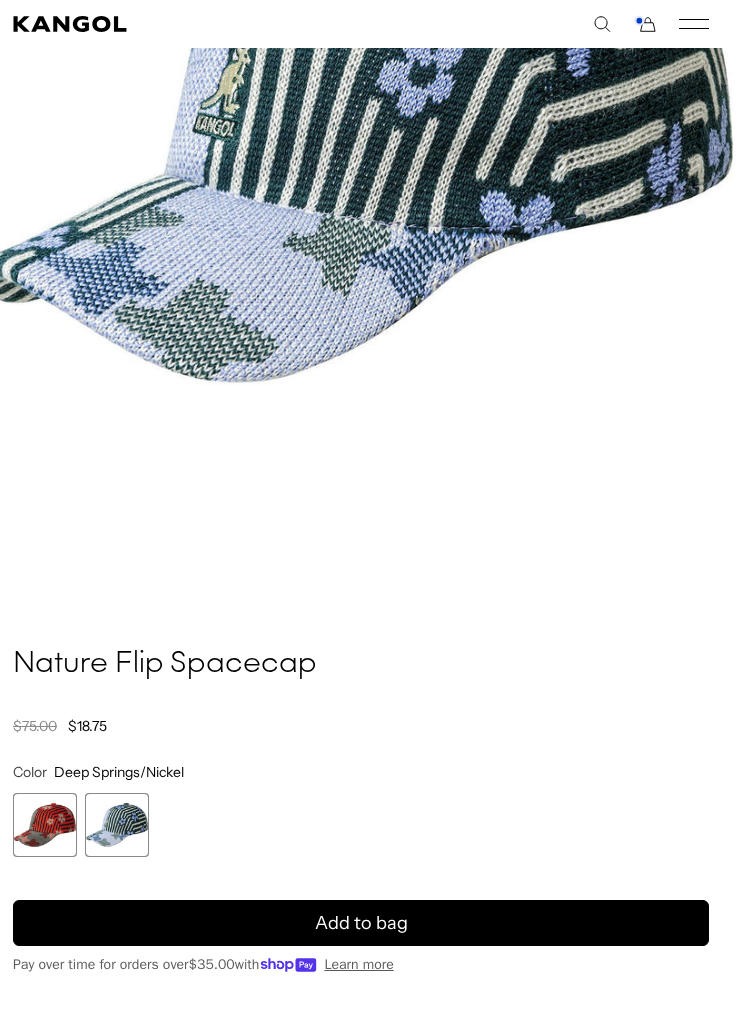 scroll, scrollTop: 521, scrollLeft: 0, axis: vertical 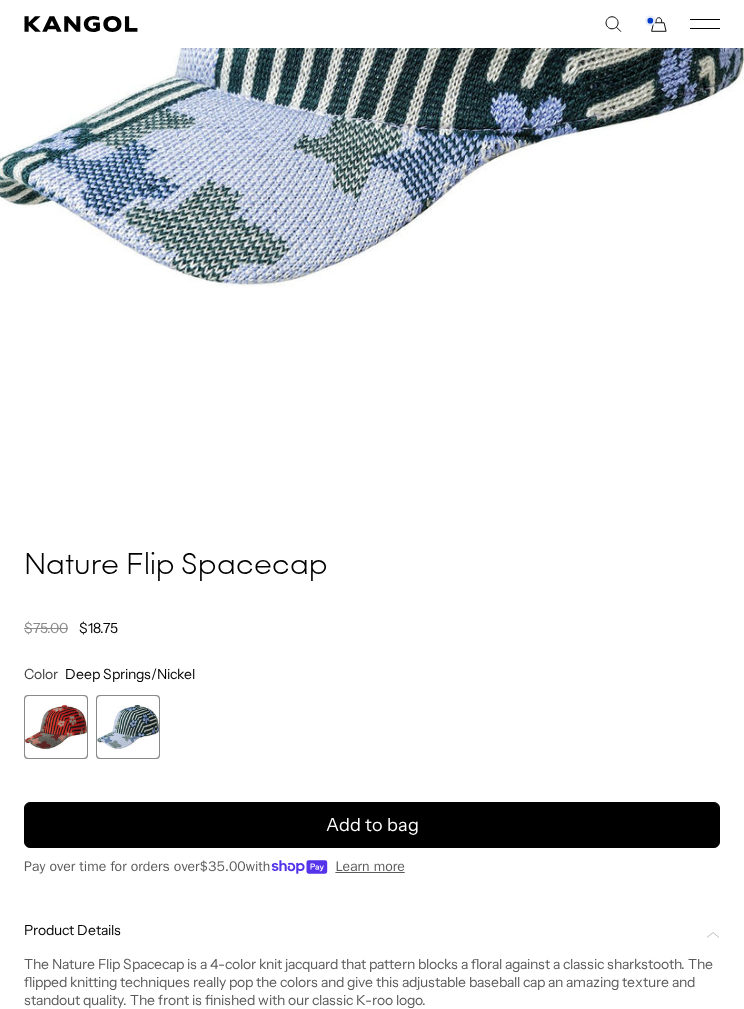click at bounding box center (56, 727) 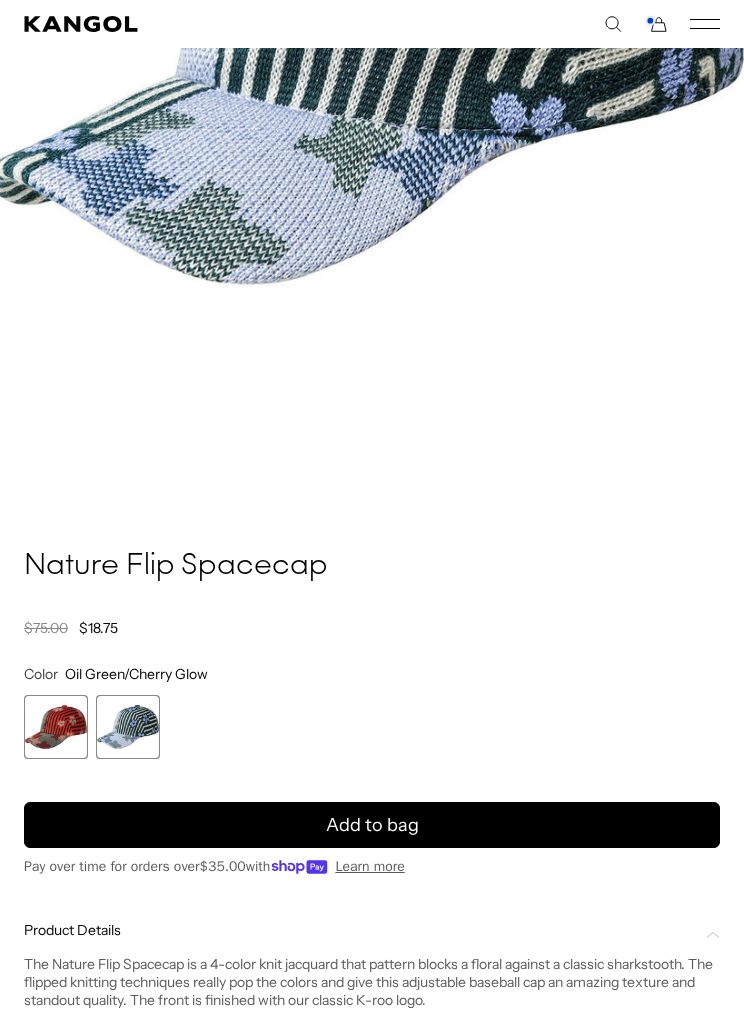 scroll, scrollTop: 699, scrollLeft: 0, axis: vertical 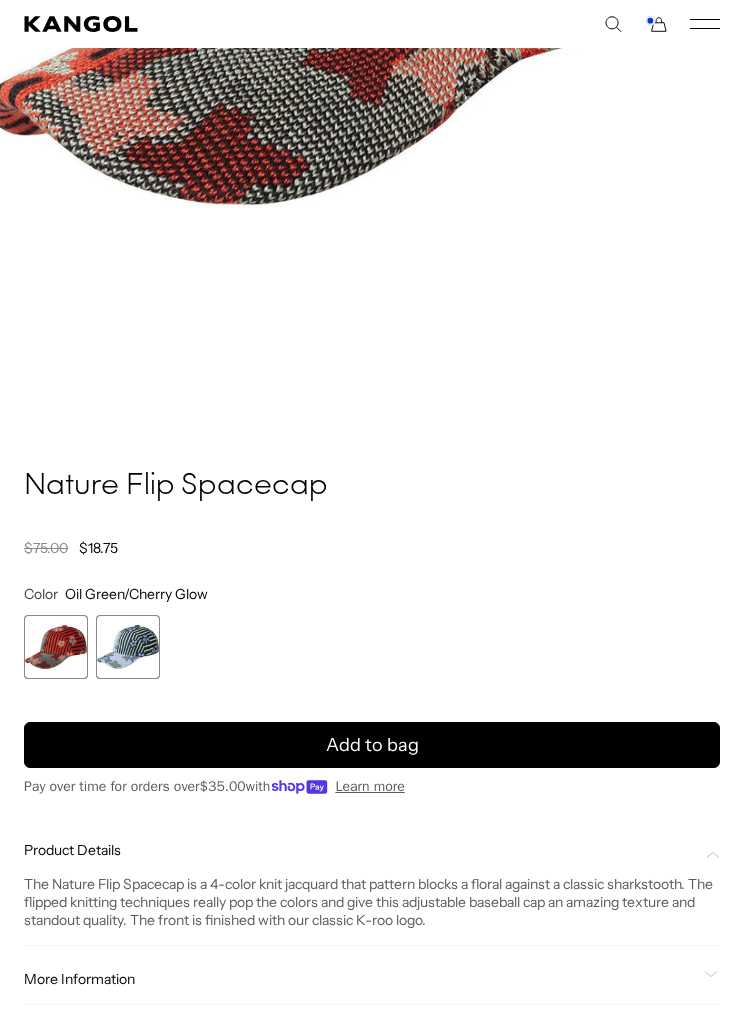 click on "Add to bag" at bounding box center [372, 745] 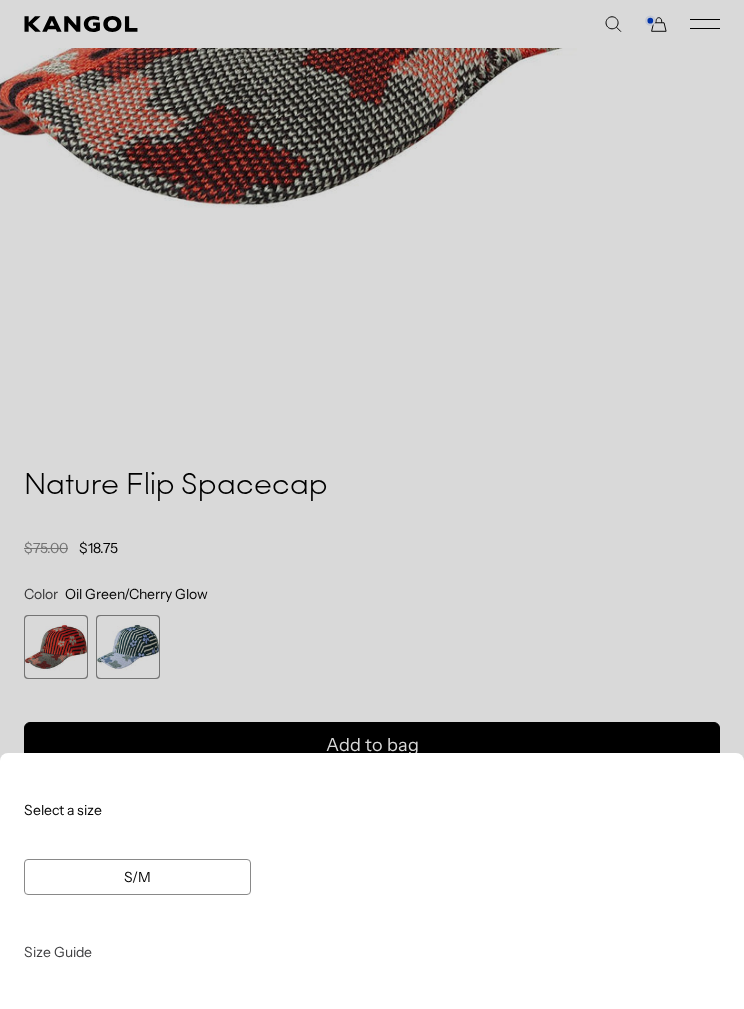scroll, scrollTop: 0, scrollLeft: 412, axis: horizontal 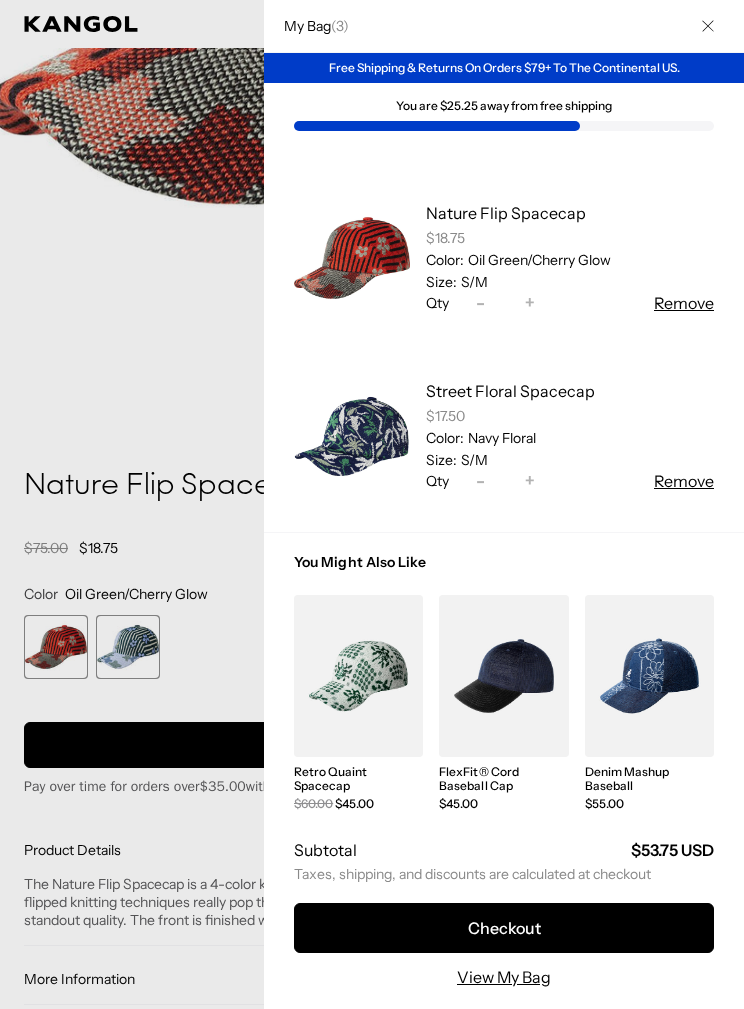 click at bounding box center [372, 504] 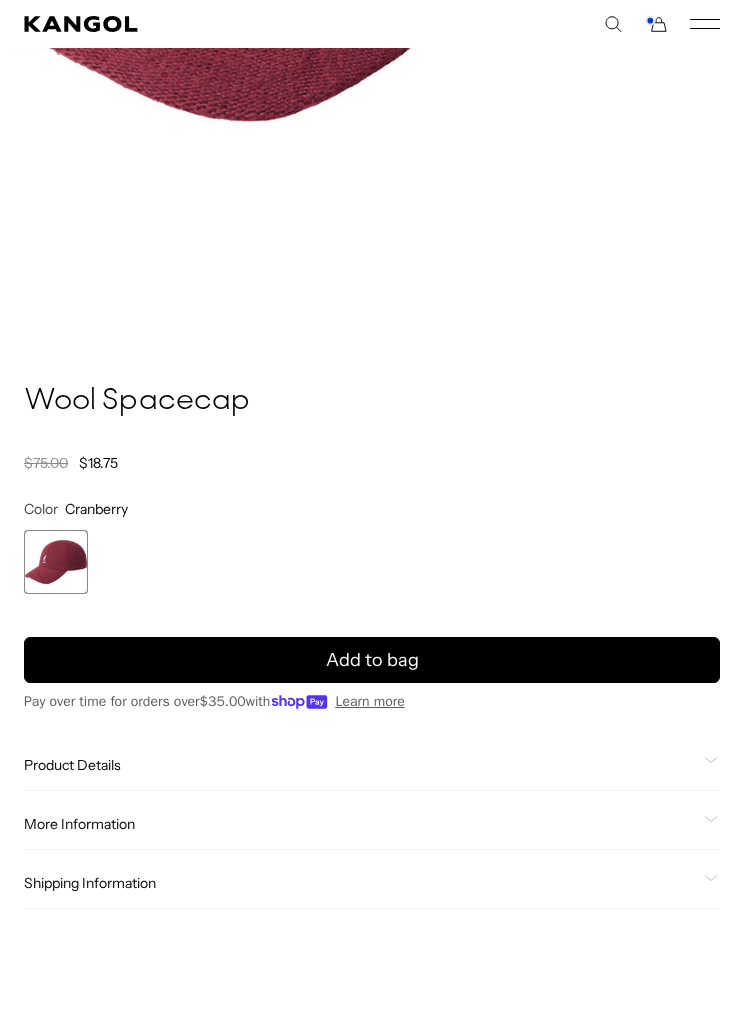 scroll, scrollTop: 939, scrollLeft: 0, axis: vertical 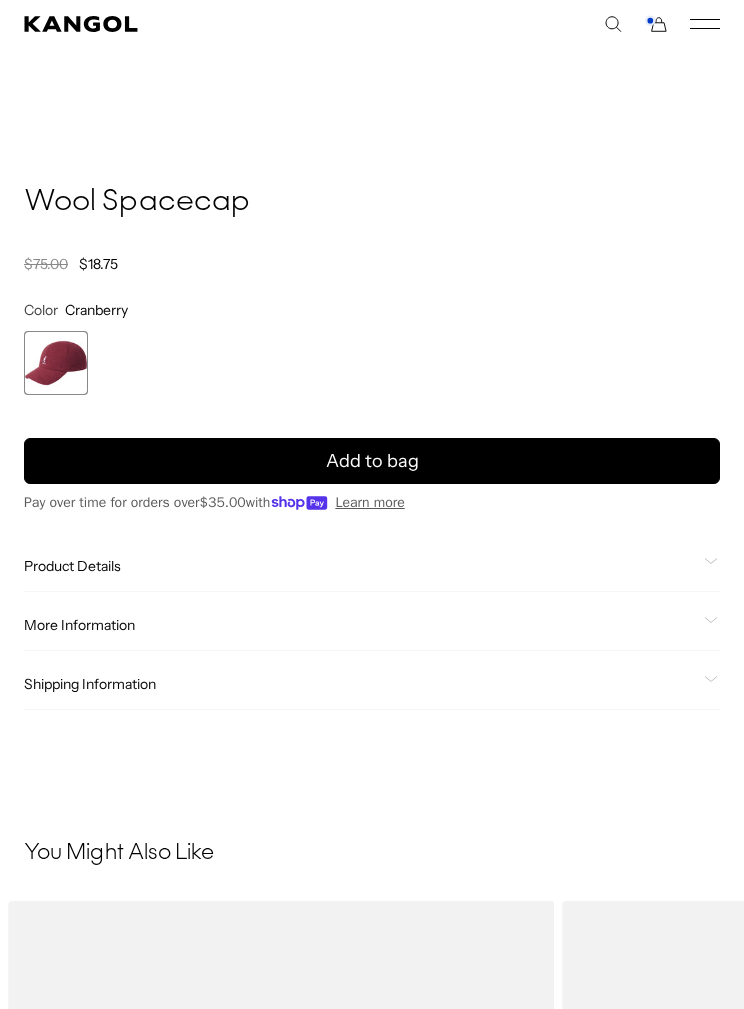 click on "Product Details" 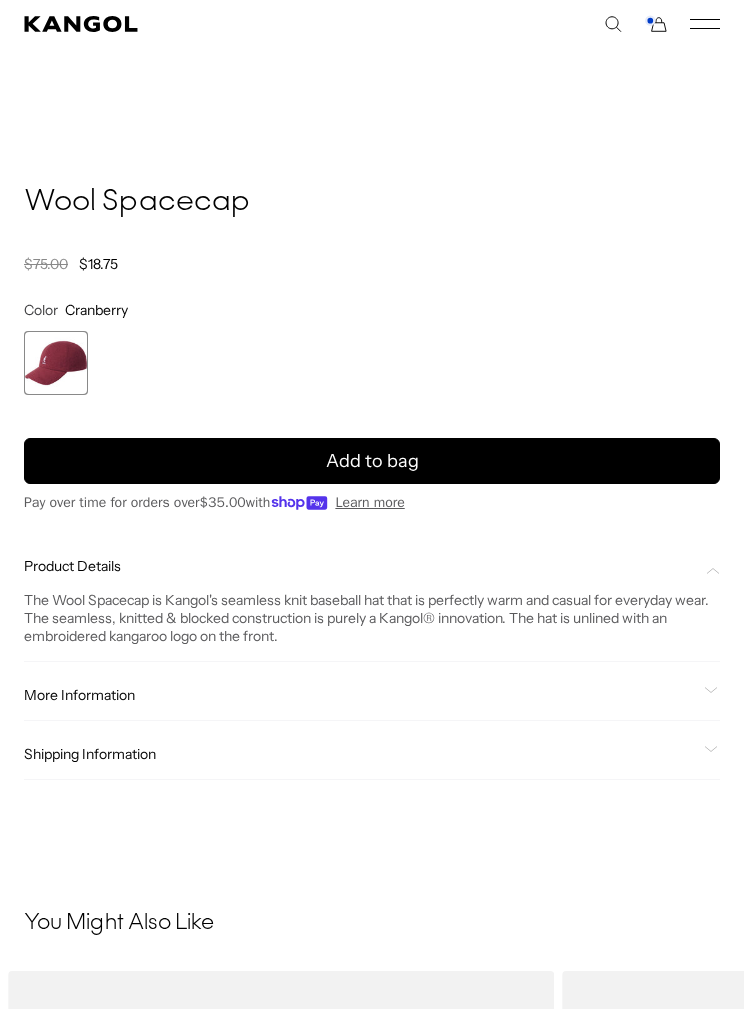 scroll, scrollTop: 0, scrollLeft: 0, axis: both 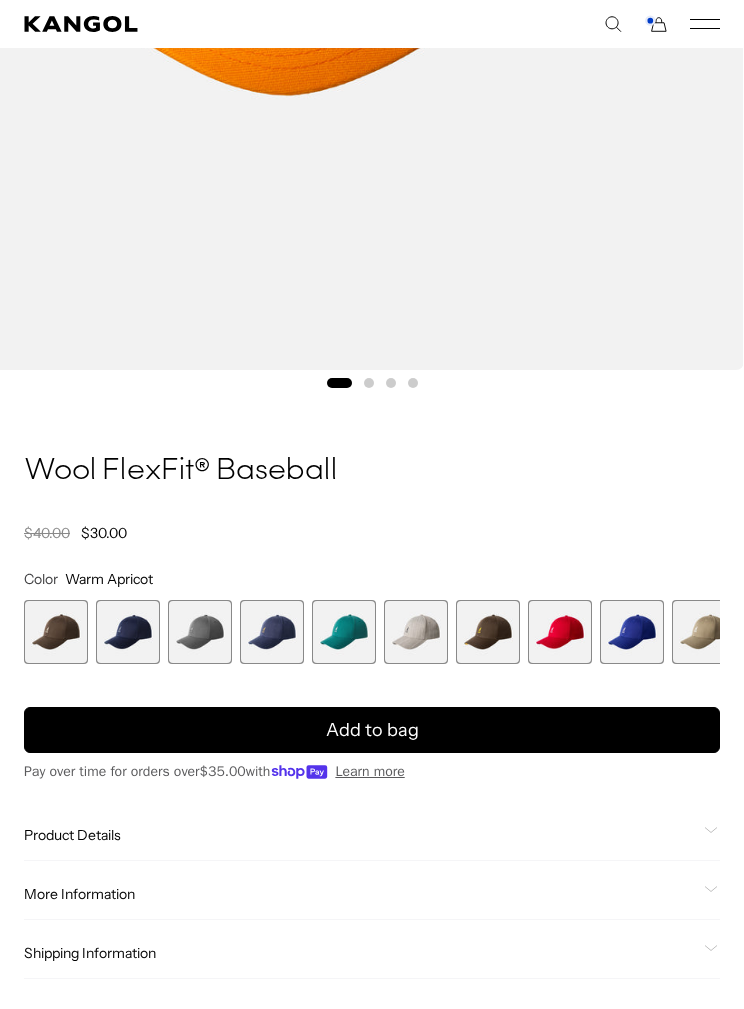 click at bounding box center (416, 632) 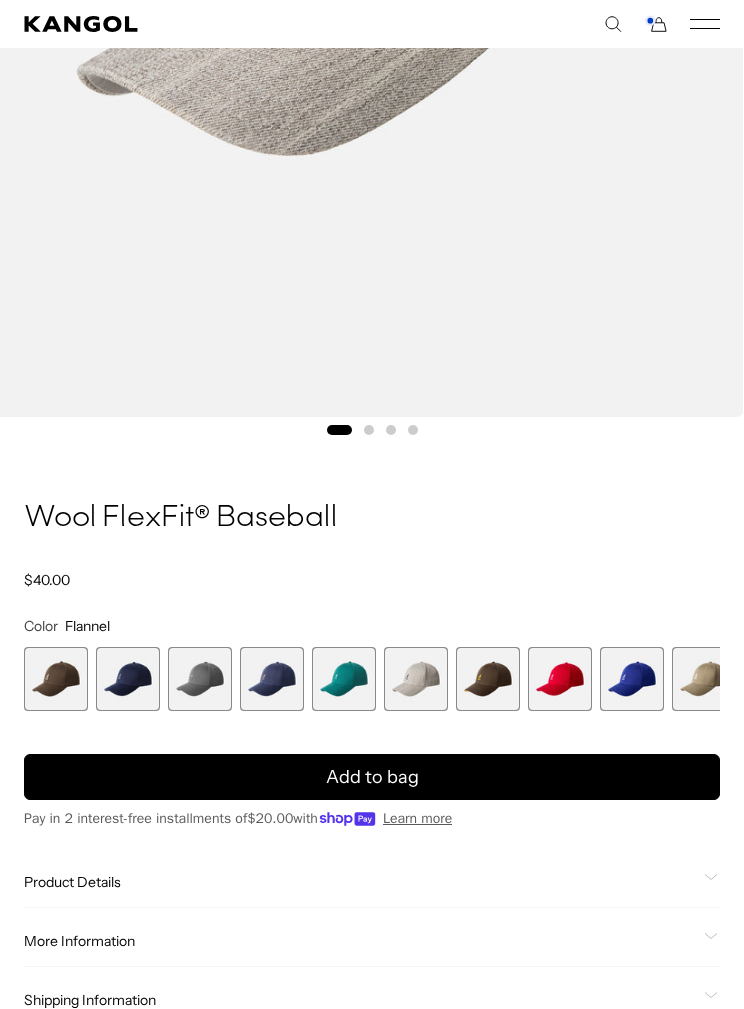scroll, scrollTop: 573, scrollLeft: 0, axis: vertical 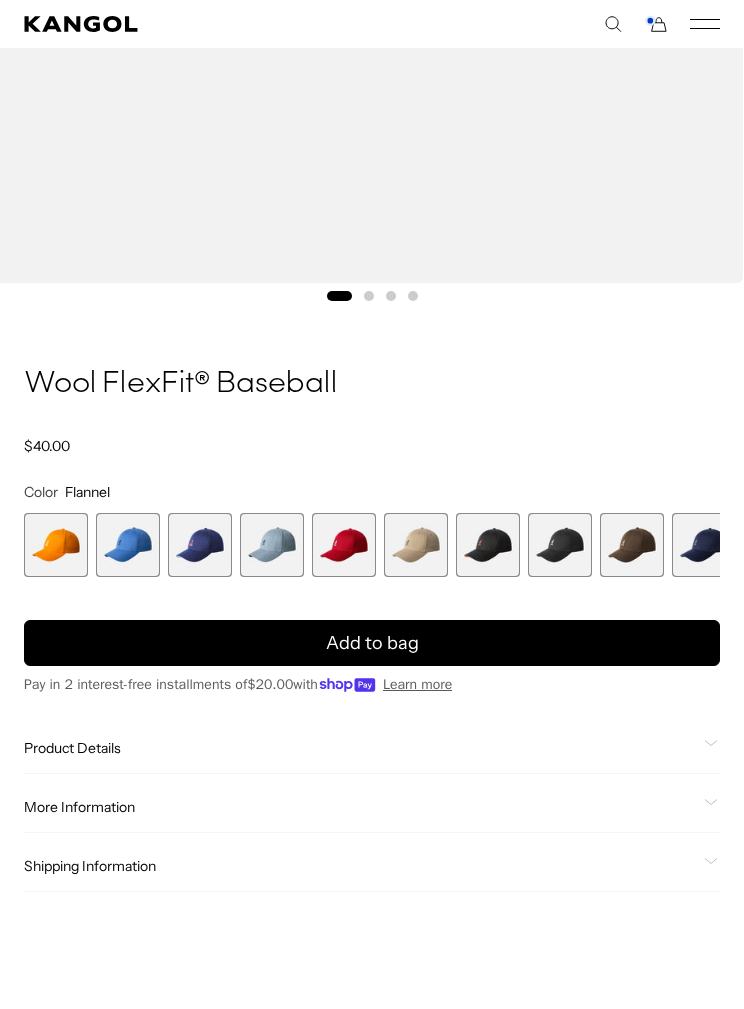 click at bounding box center (56, 545) 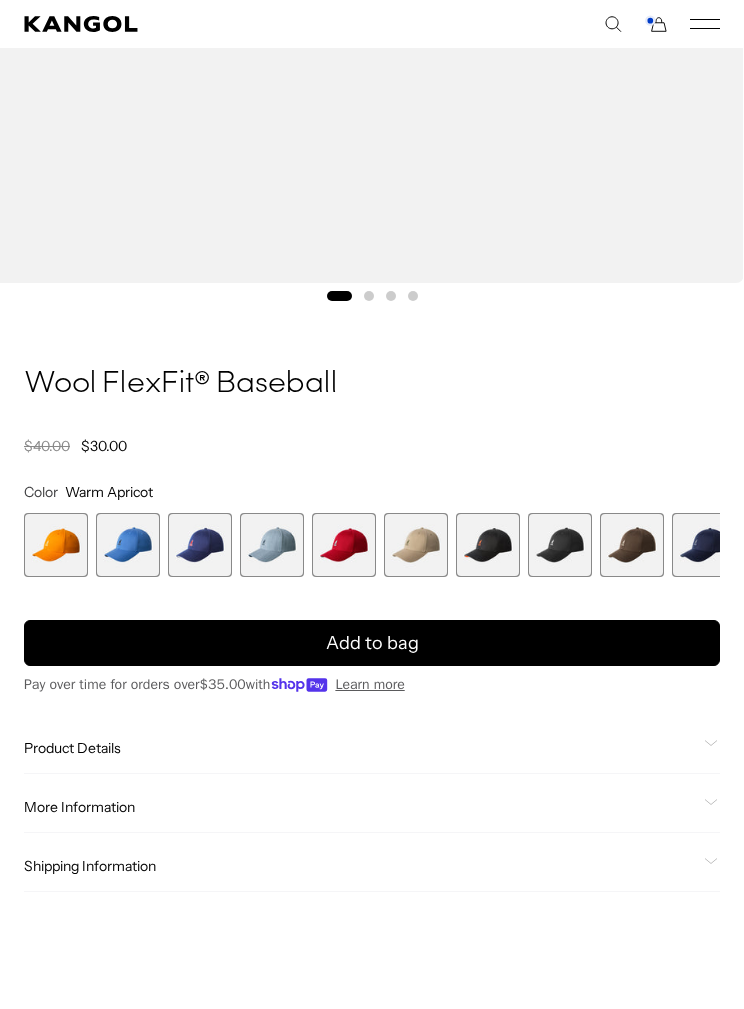 scroll, scrollTop: 0, scrollLeft: 0, axis: both 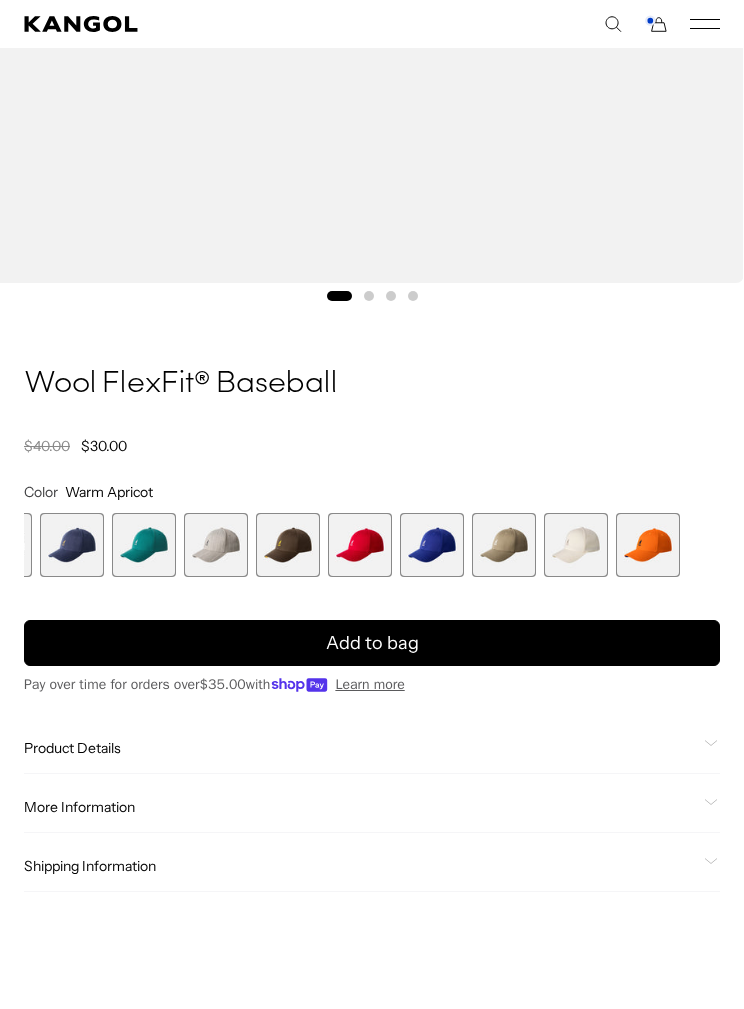 click at bounding box center [648, 545] 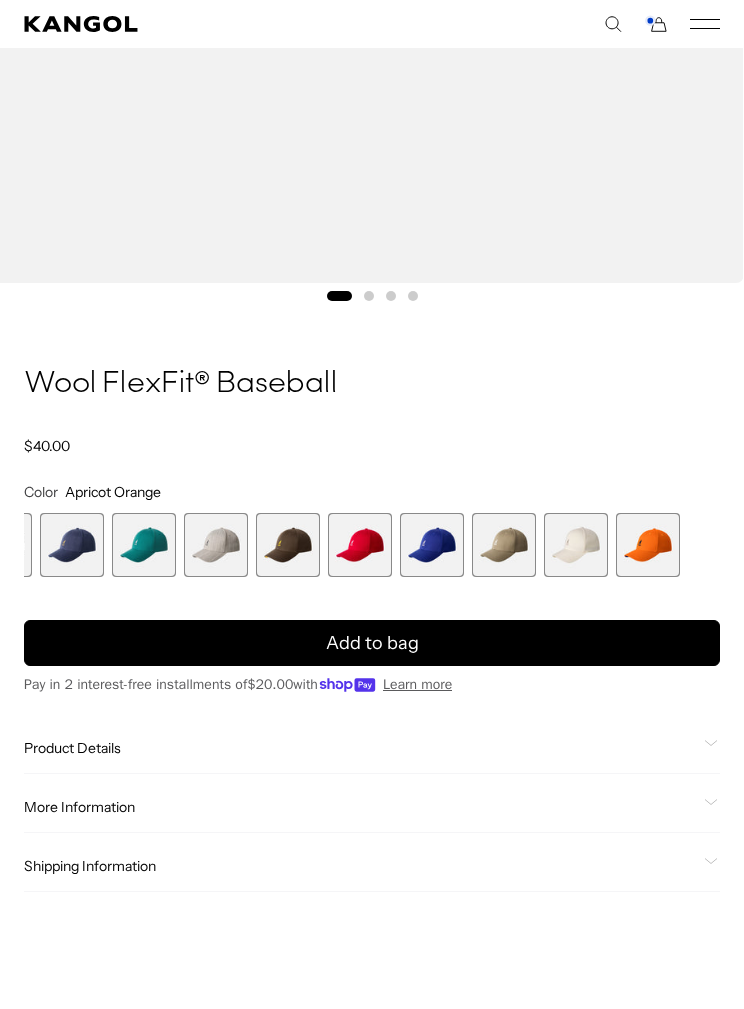 scroll, scrollTop: 0, scrollLeft: 412, axis: horizontal 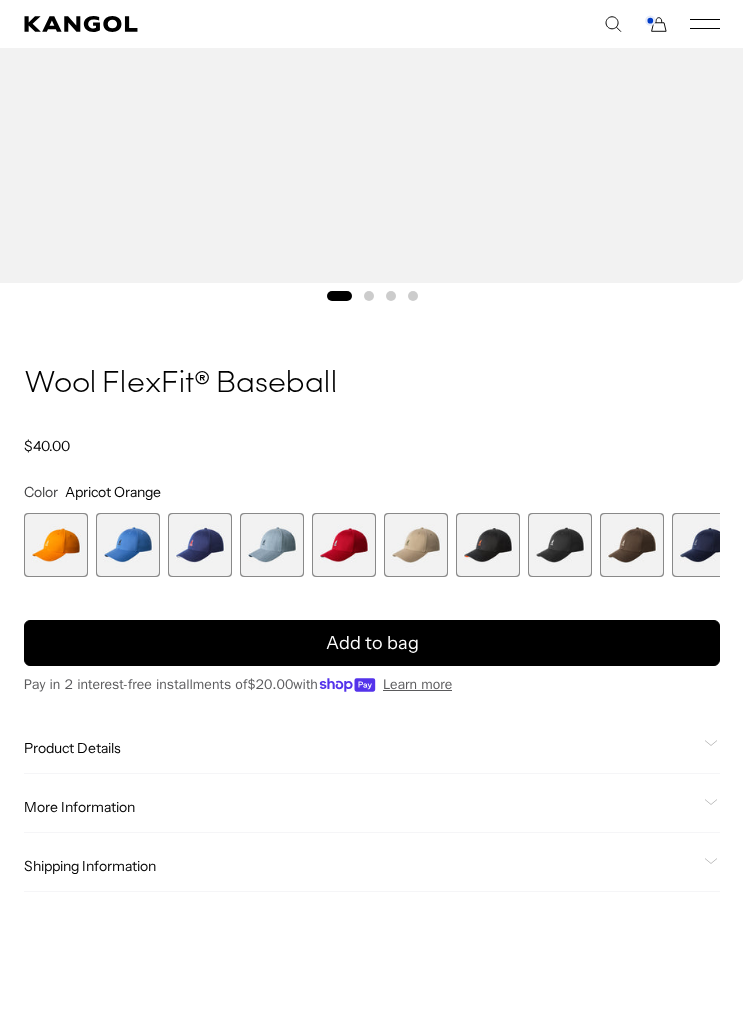 click at bounding box center [56, 545] 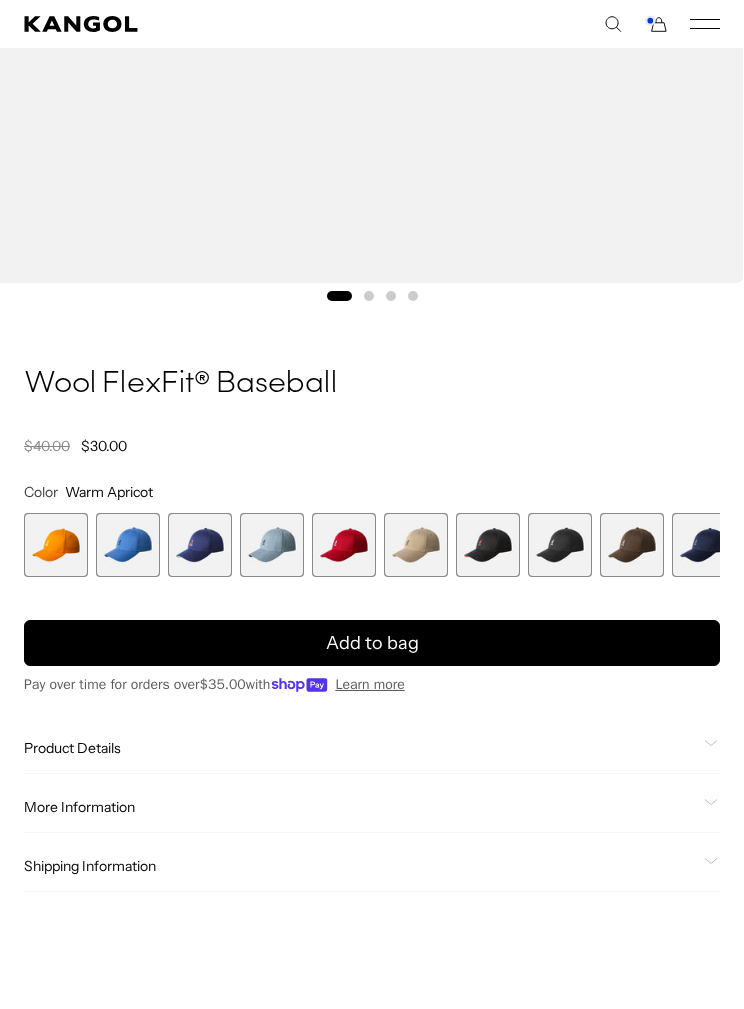 scroll, scrollTop: 0, scrollLeft: 0, axis: both 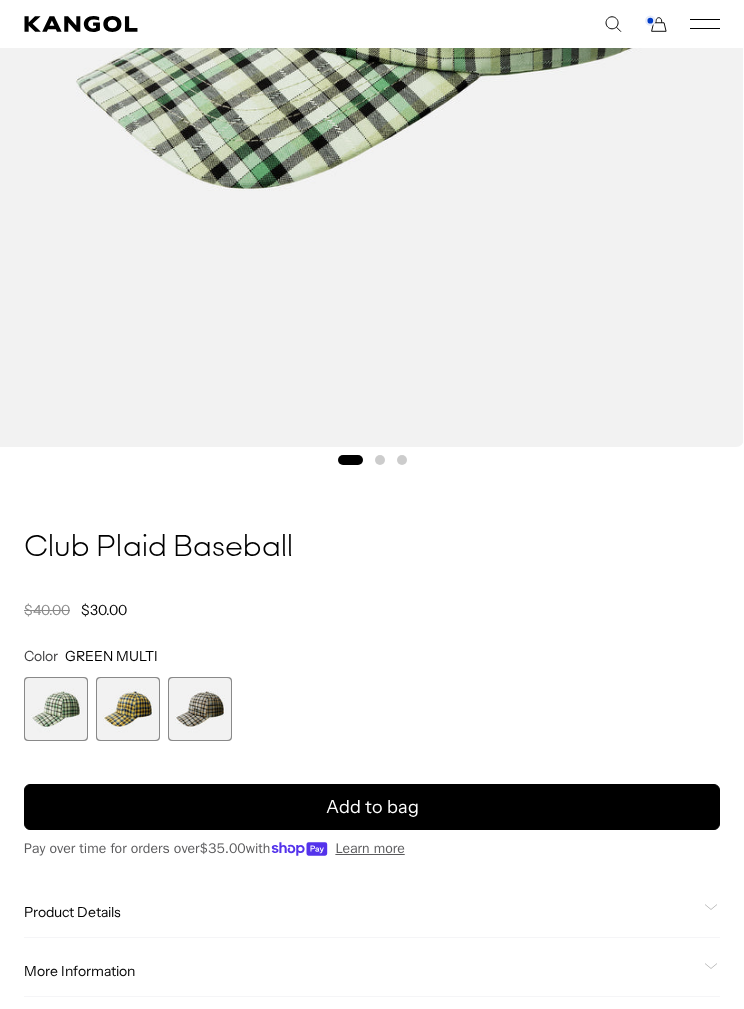 click at bounding box center (128, 709) 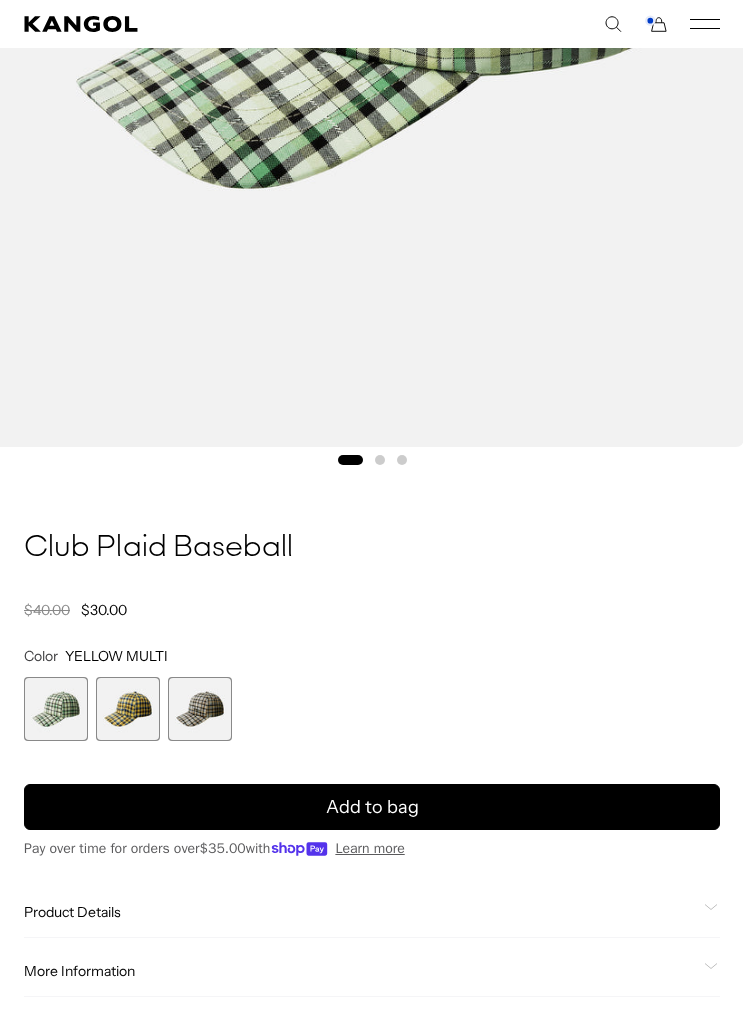 scroll, scrollTop: 743, scrollLeft: 0, axis: vertical 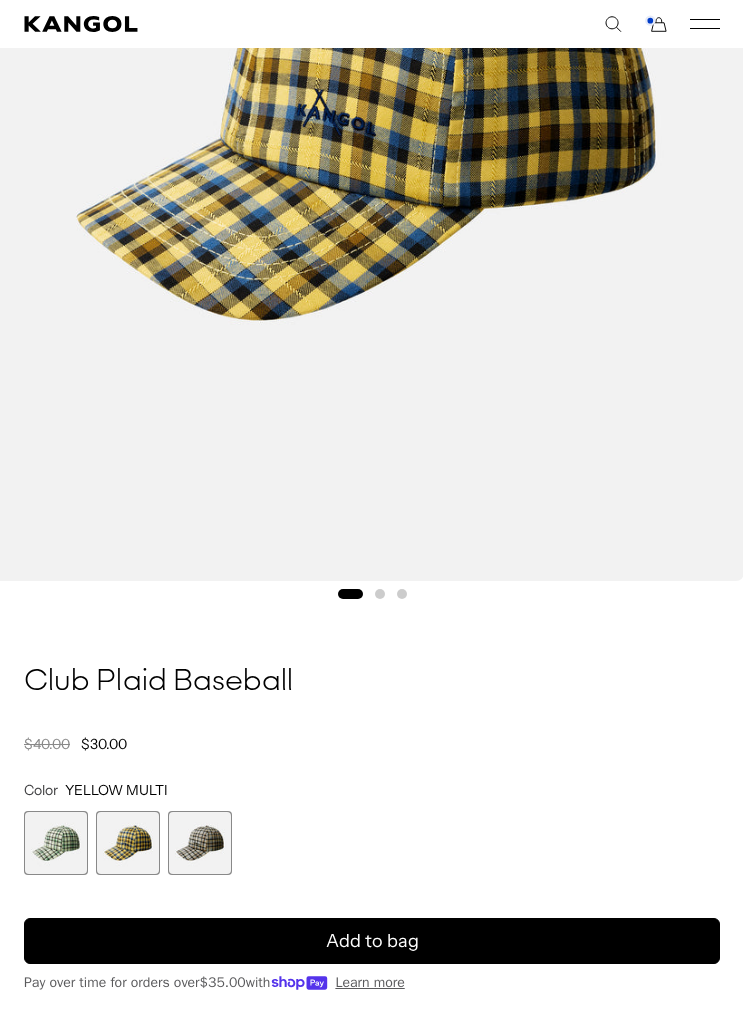 click at bounding box center (200, 843) 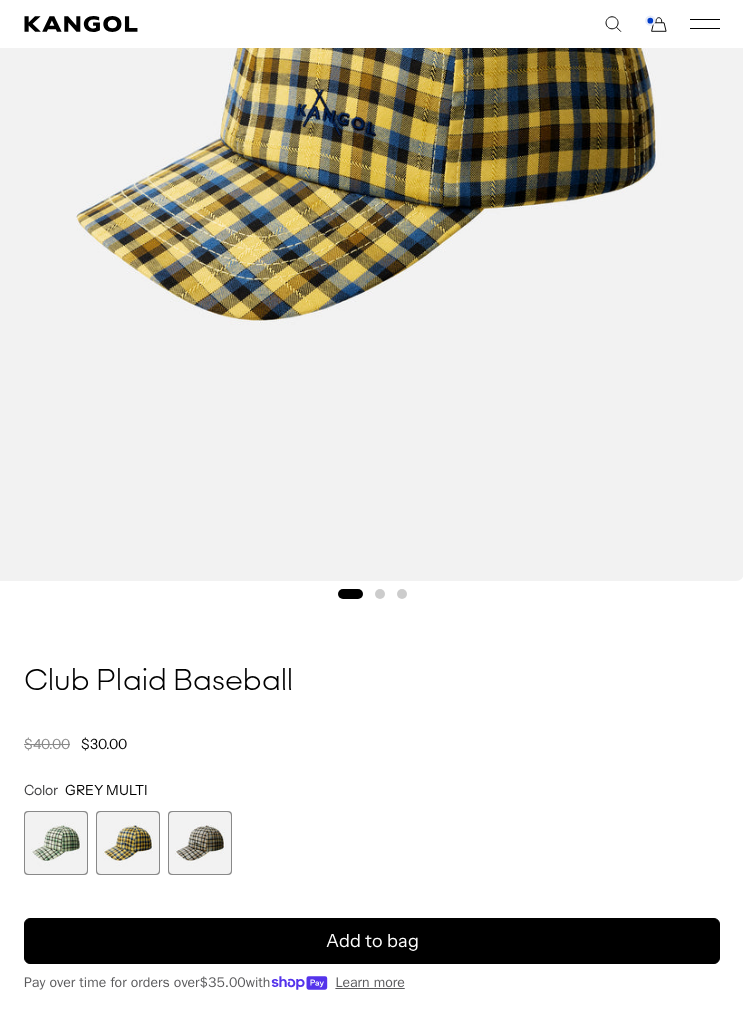 scroll, scrollTop: 609, scrollLeft: 0, axis: vertical 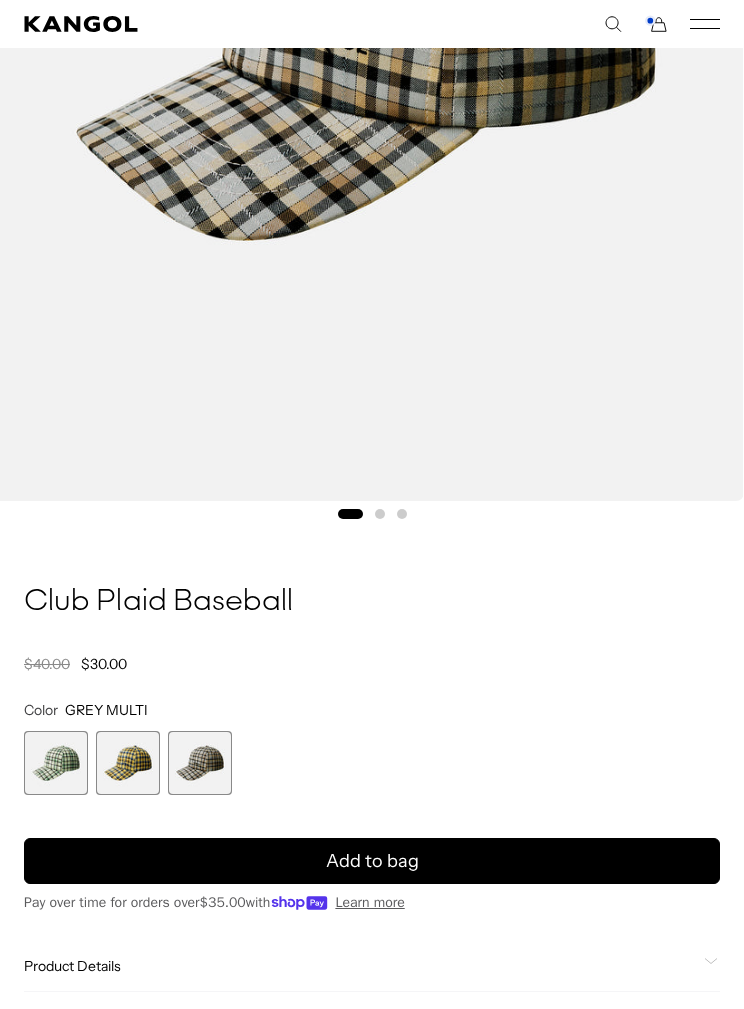click at bounding box center [56, 763] 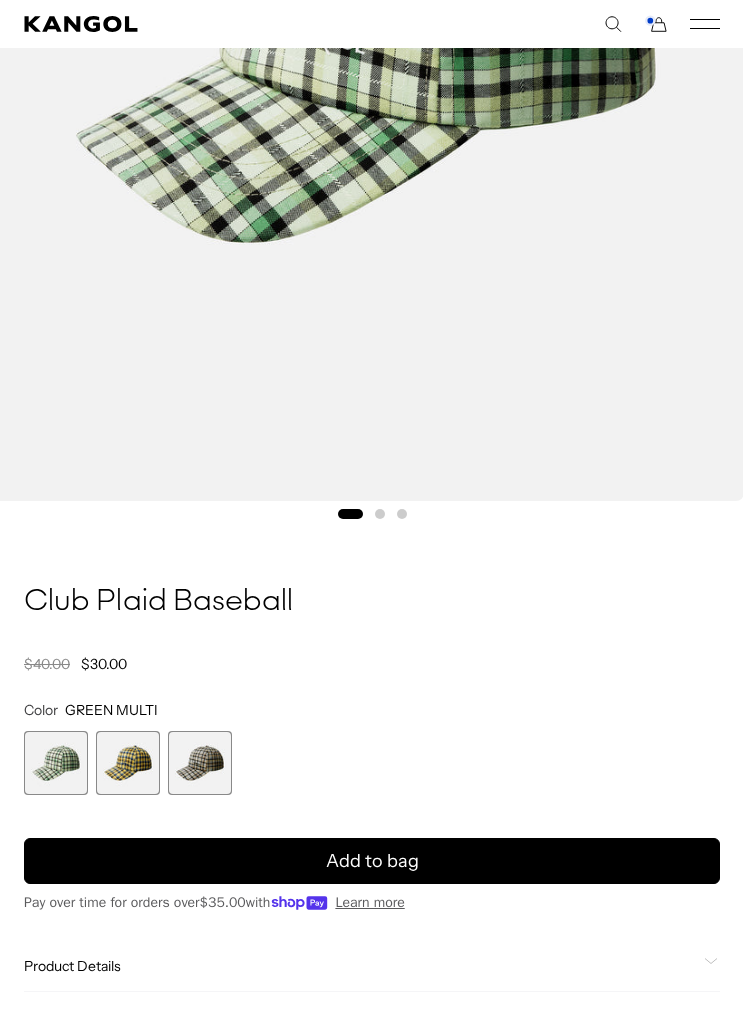 scroll, scrollTop: 0, scrollLeft: 0, axis: both 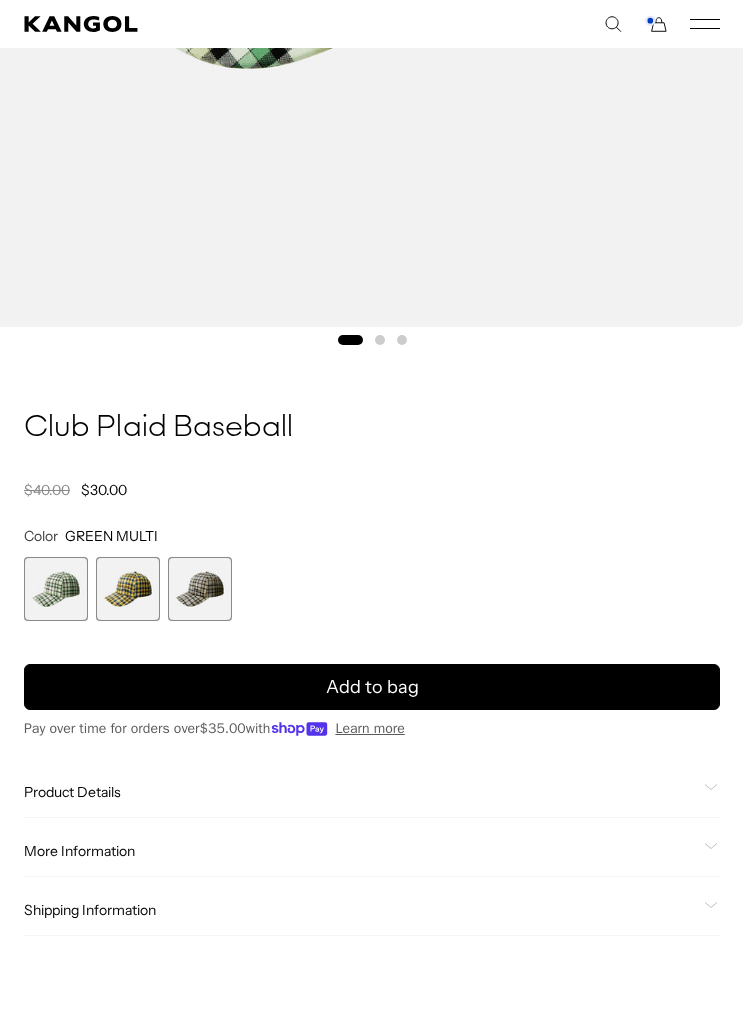 click at bounding box center (128, 589) 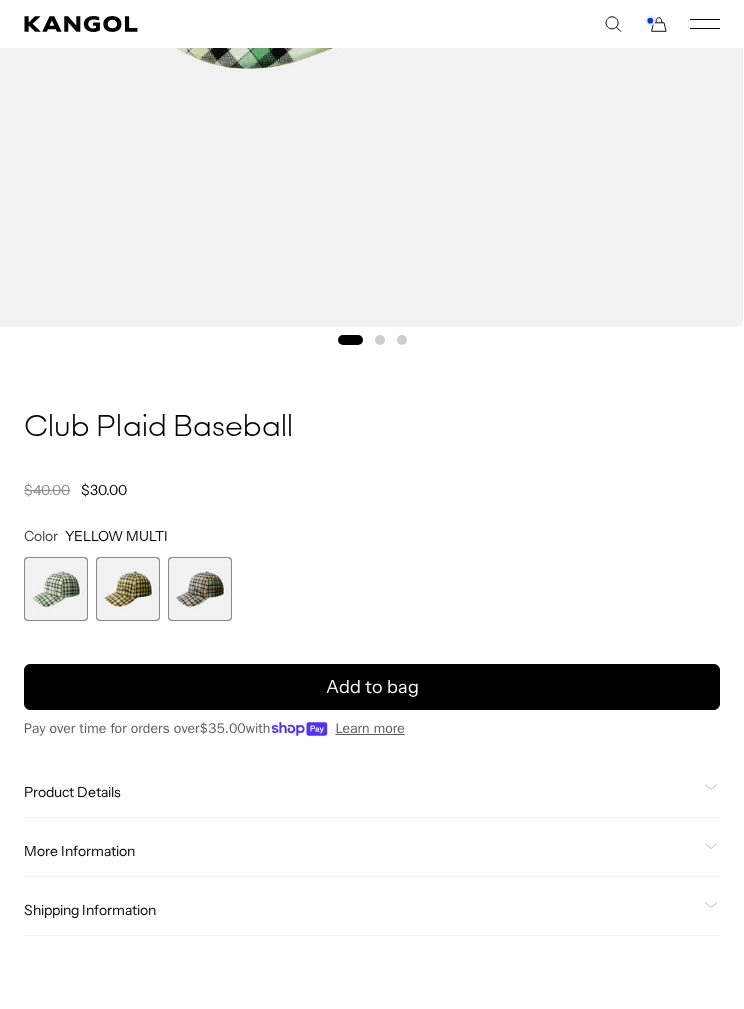scroll, scrollTop: 863, scrollLeft: 0, axis: vertical 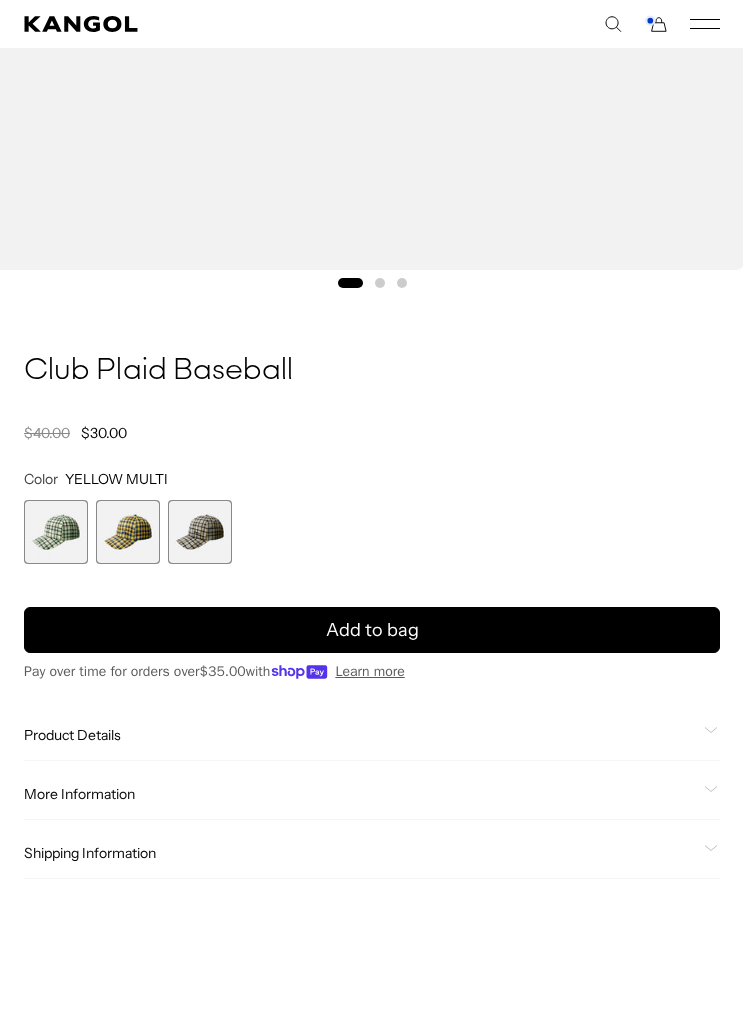 click on "Add to bag" at bounding box center (372, 630) 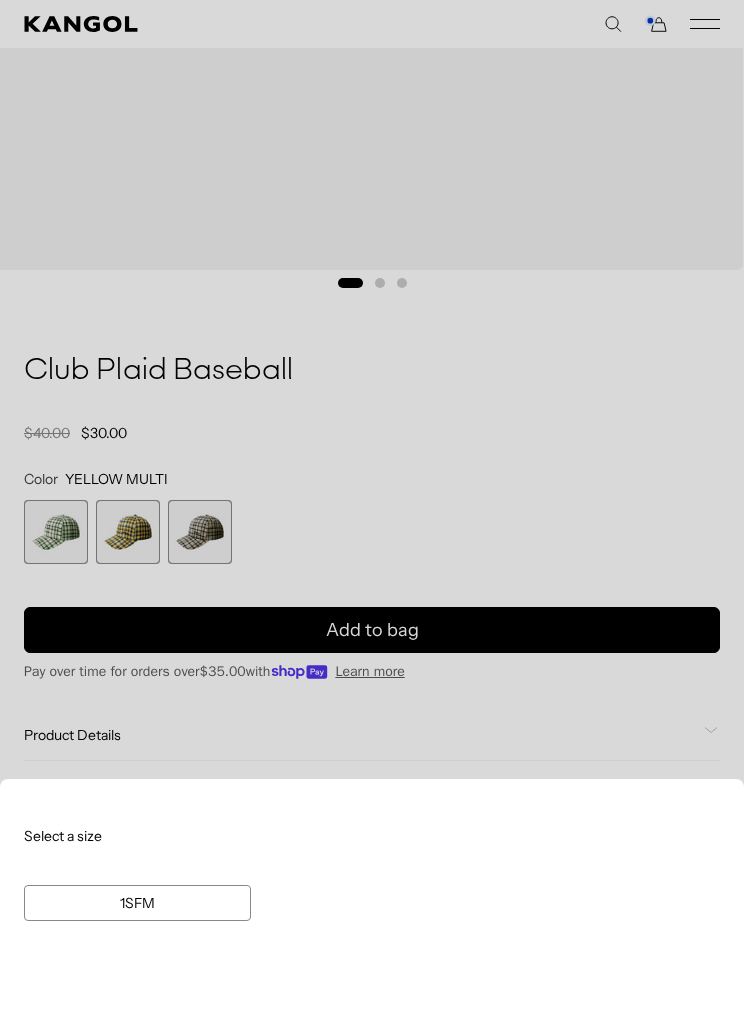 scroll, scrollTop: 0, scrollLeft: 412, axis: horizontal 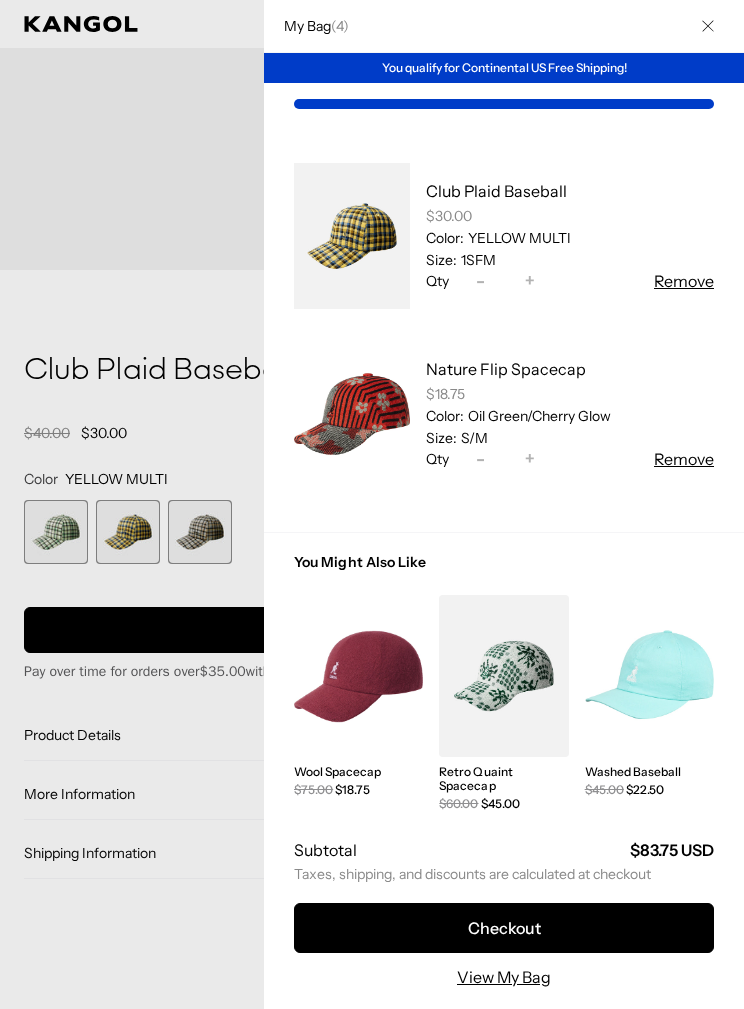 click at bounding box center (372, 504) 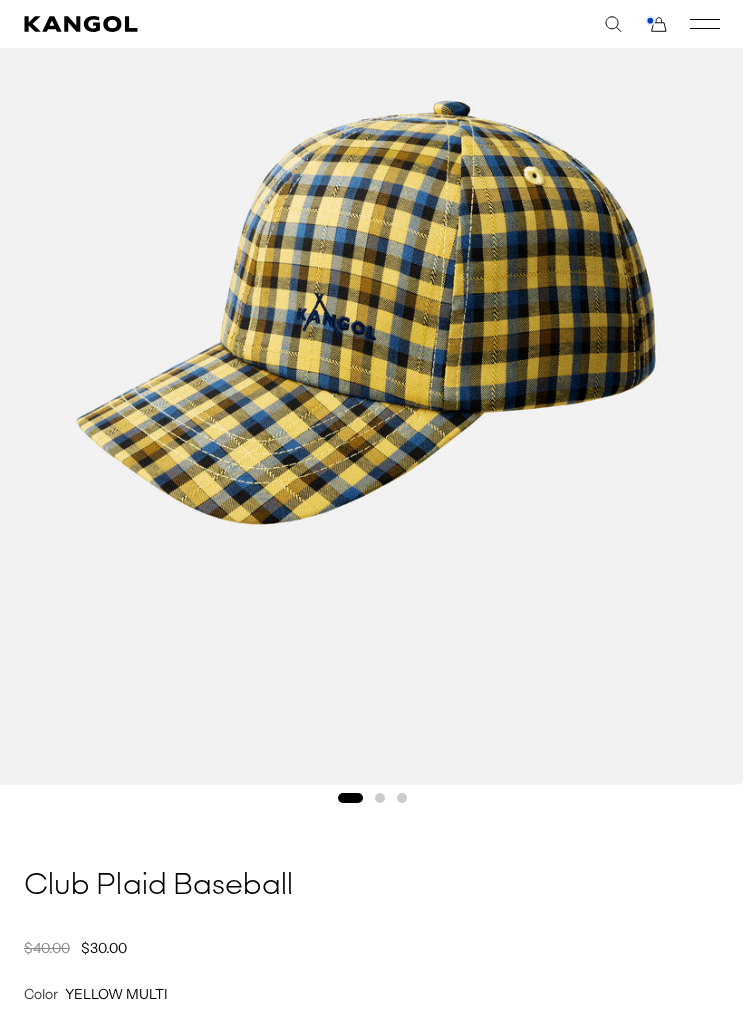 scroll, scrollTop: 246, scrollLeft: 0, axis: vertical 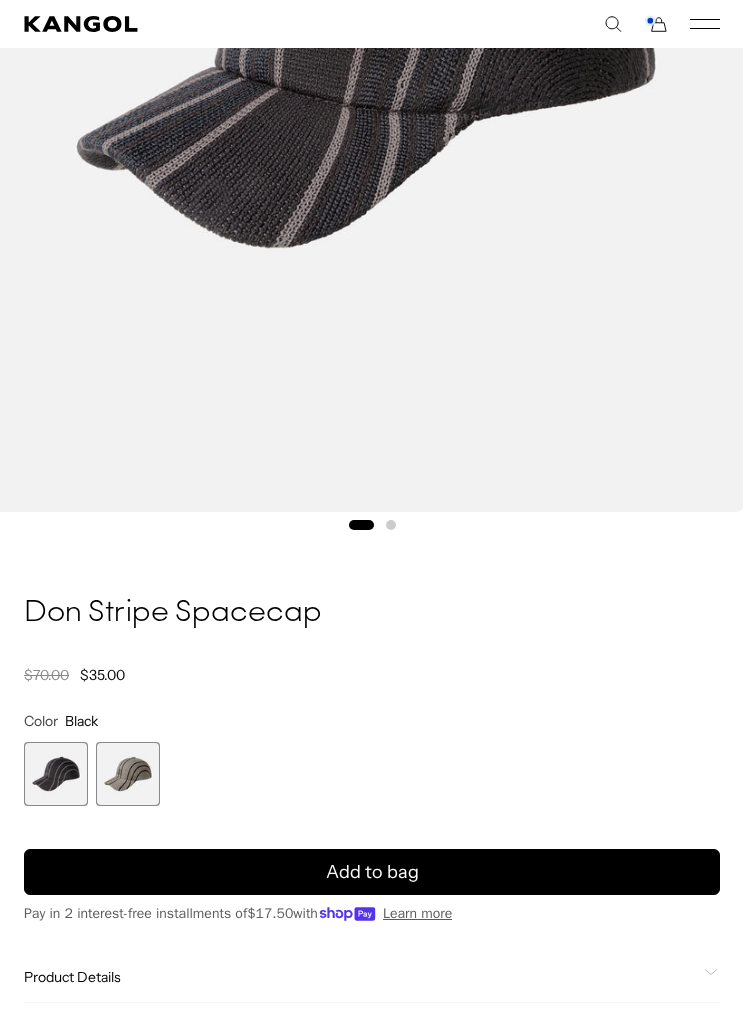 click at bounding box center (128, 774) 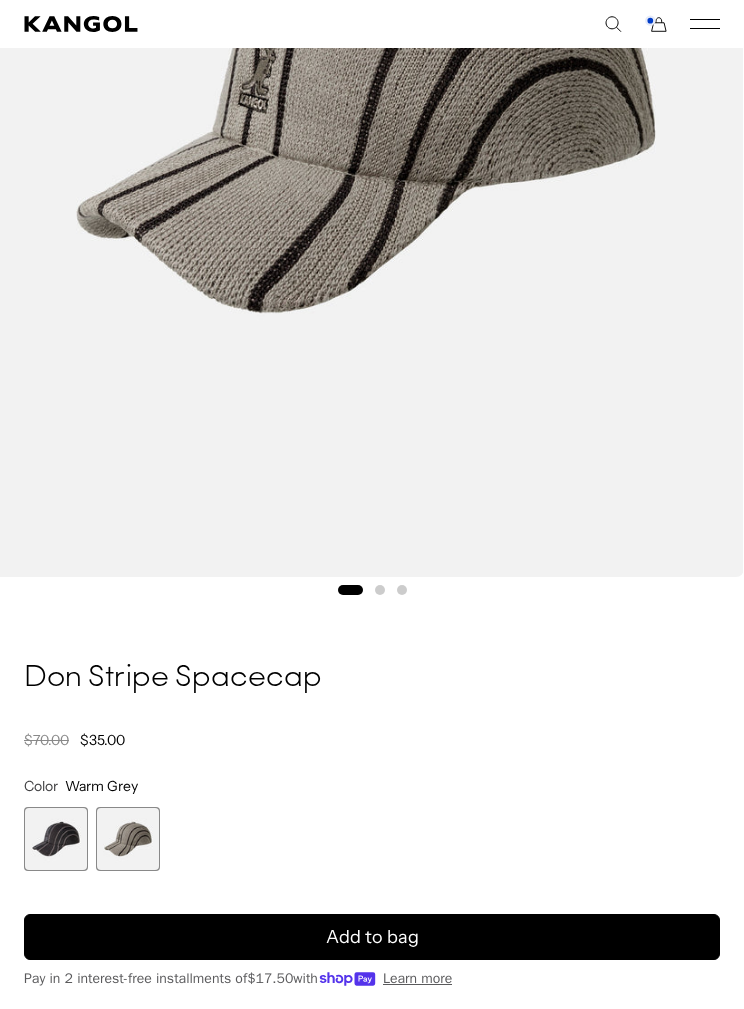 scroll, scrollTop: 382, scrollLeft: 0, axis: vertical 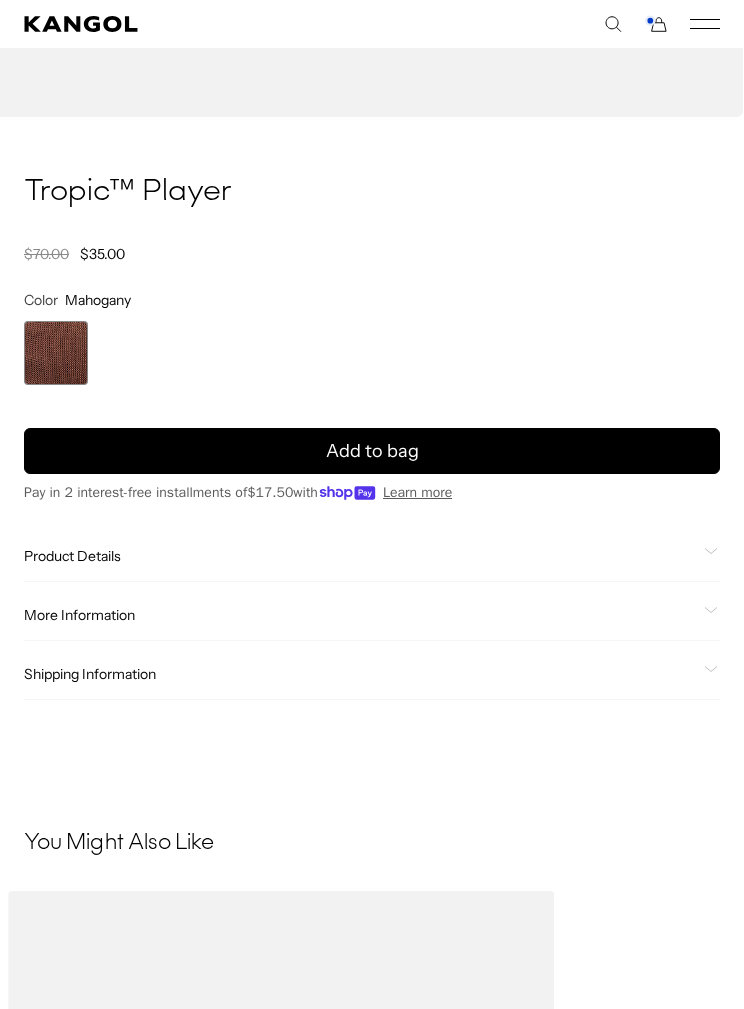 click on "Product Details" 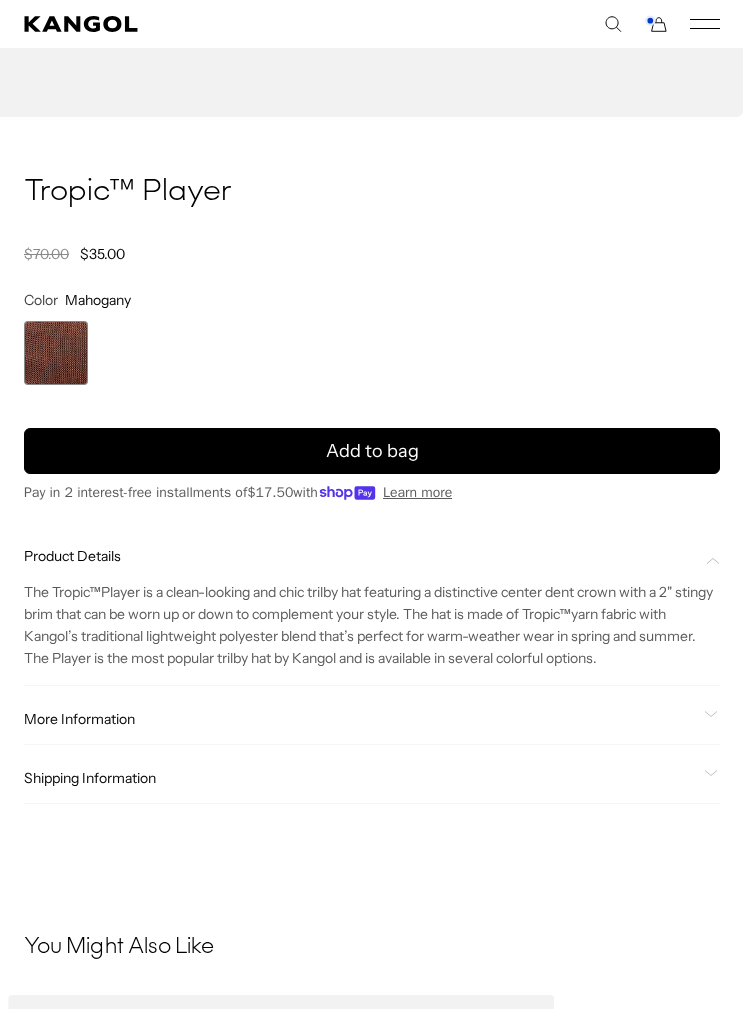 scroll, scrollTop: 0, scrollLeft: 412, axis: horizontal 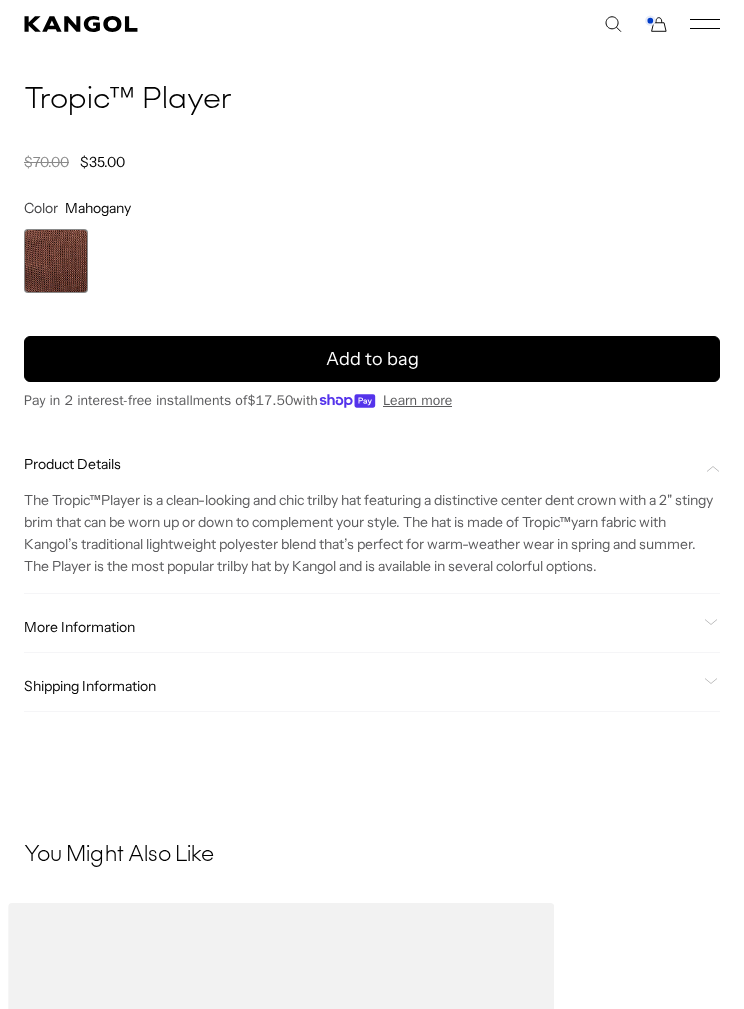 click on "More Information" 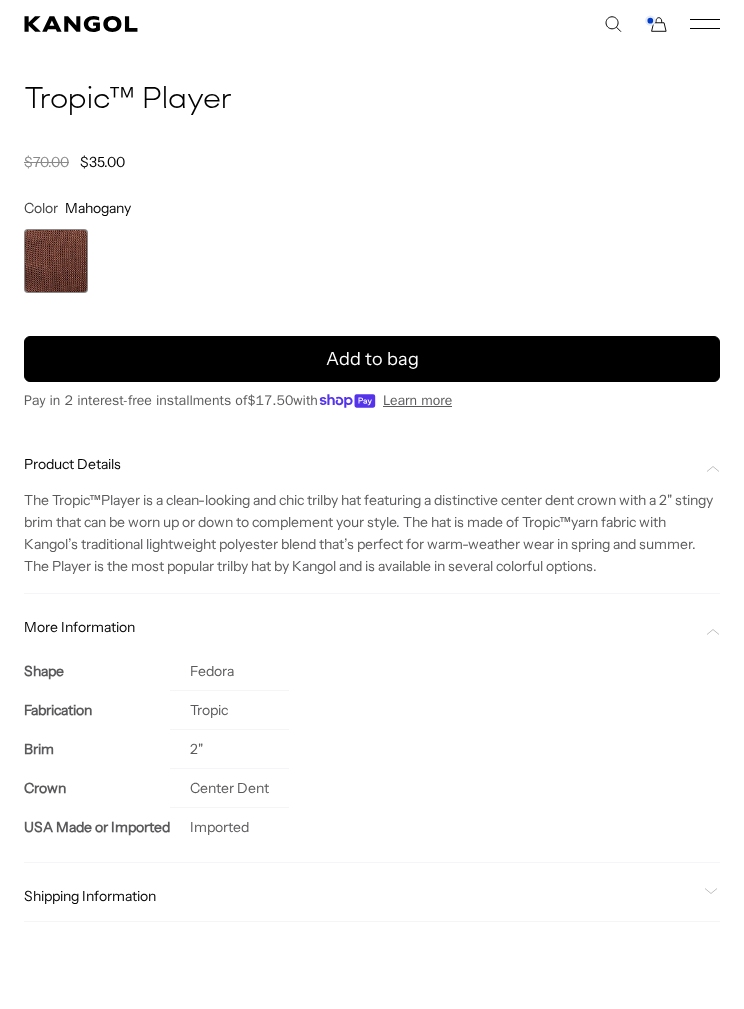 scroll, scrollTop: 0, scrollLeft: 0, axis: both 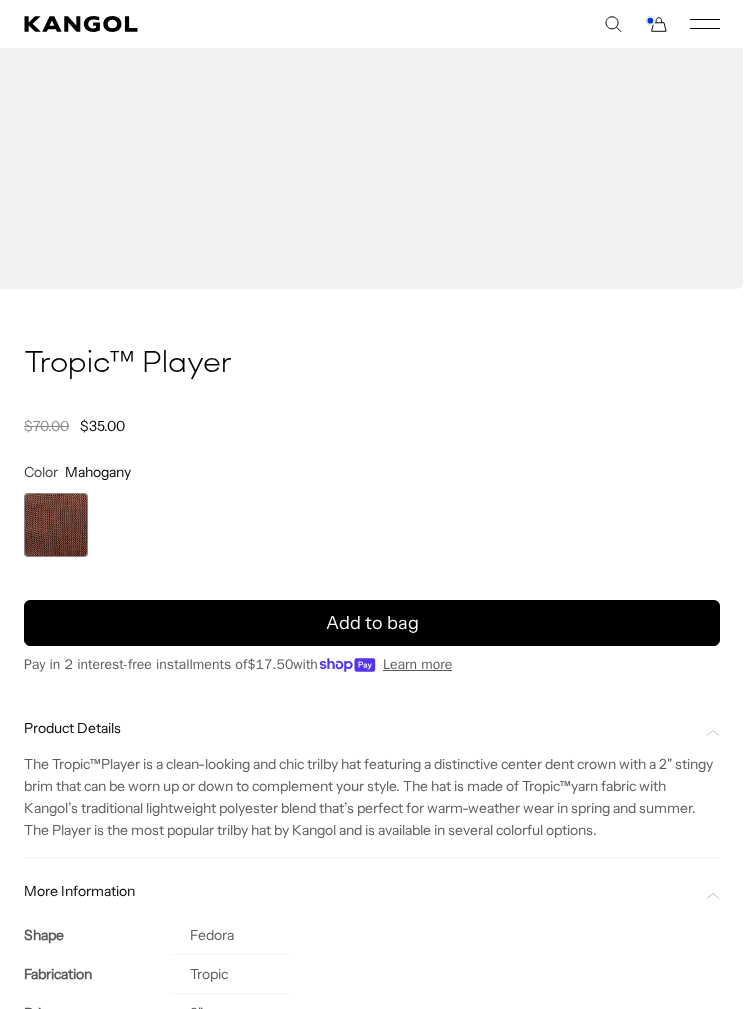 click on "Add to bag" at bounding box center [372, 623] 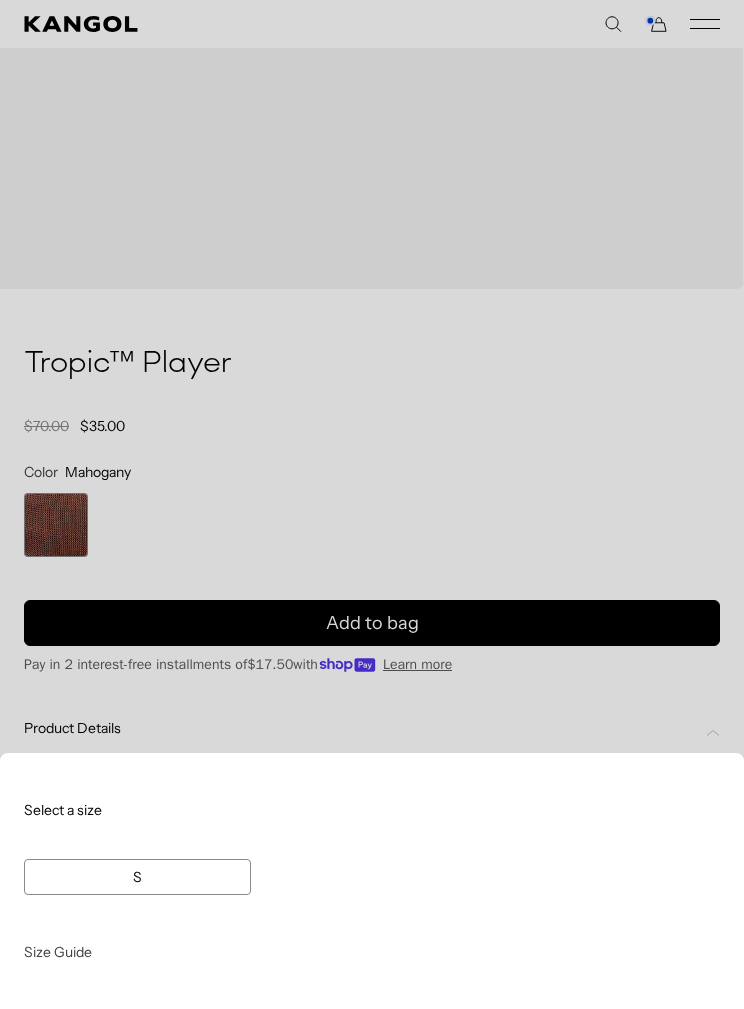 click on "S" at bounding box center (137, 877) 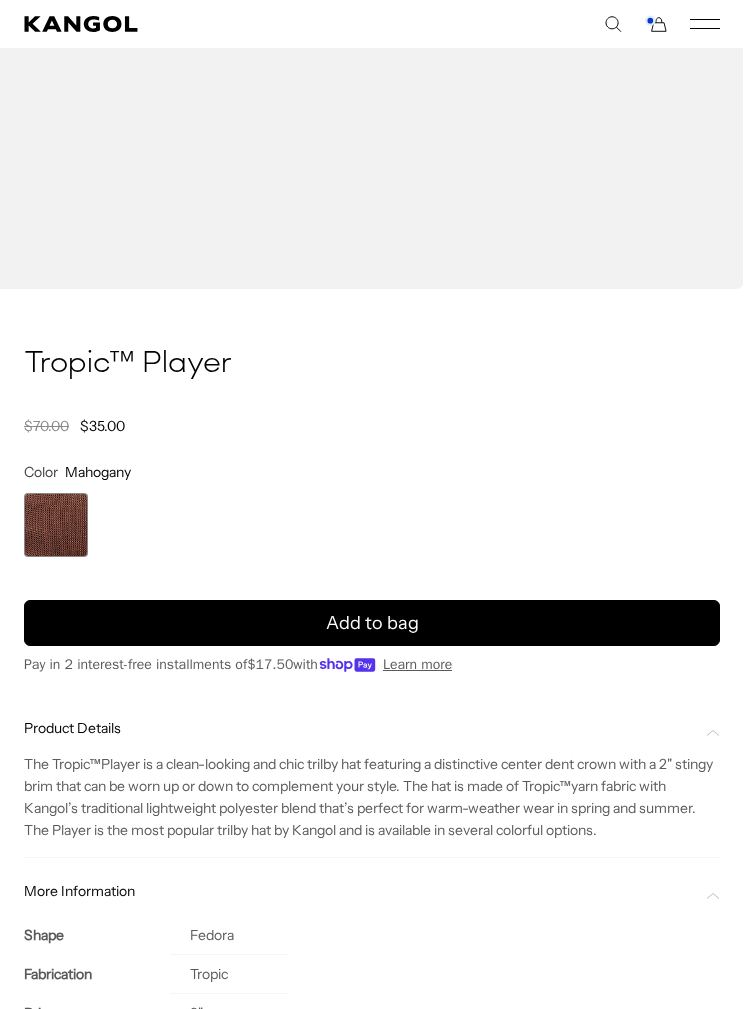 scroll, scrollTop: 901, scrollLeft: 0, axis: vertical 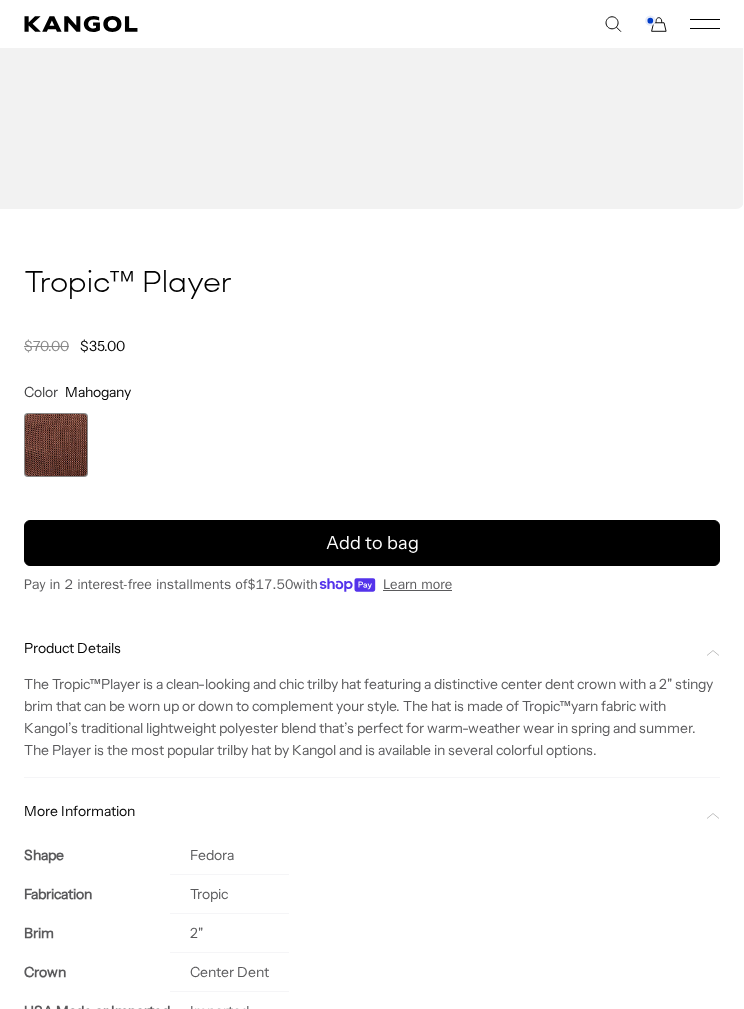 click on "Fabrication" 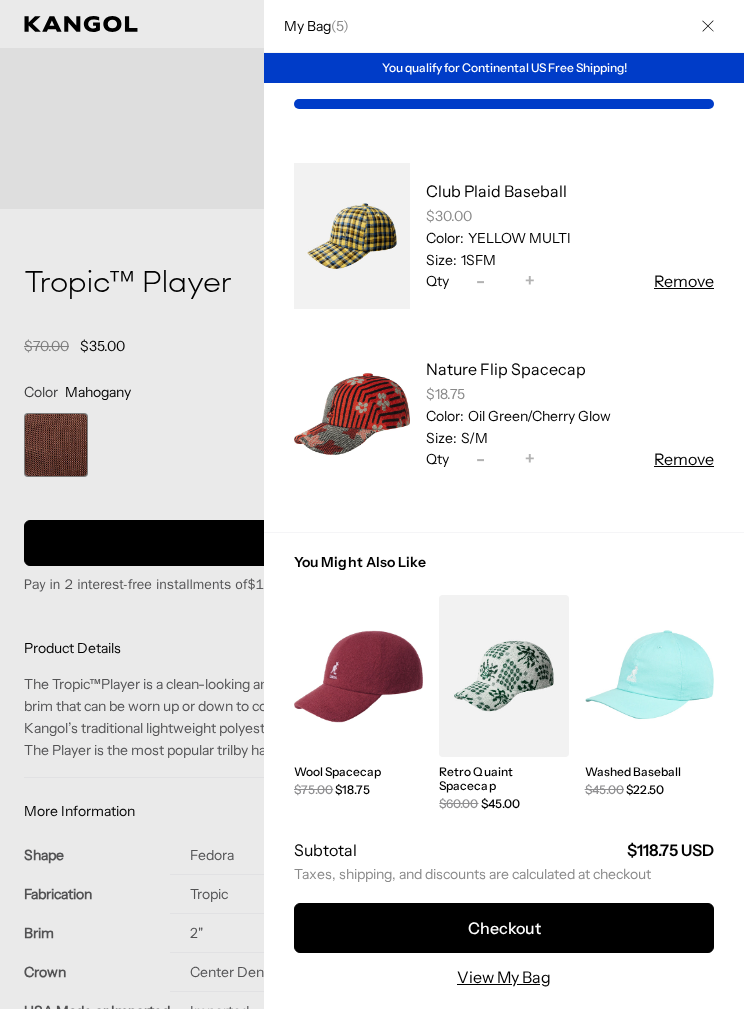 click at bounding box center [372, 504] 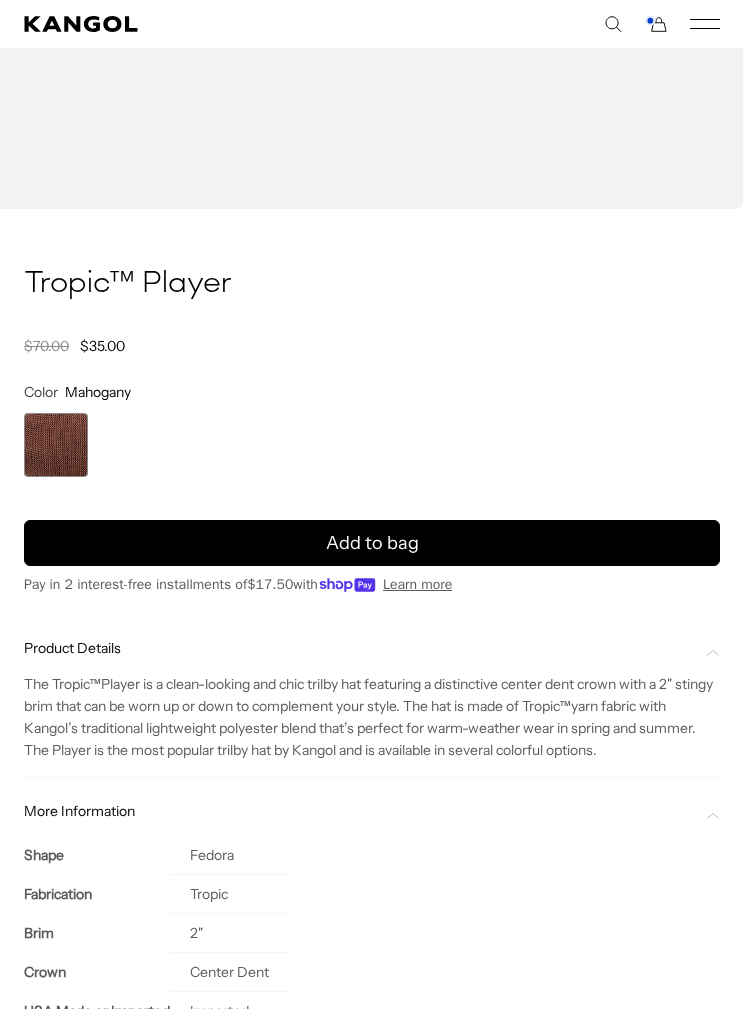 scroll, scrollTop: 0, scrollLeft: 0, axis: both 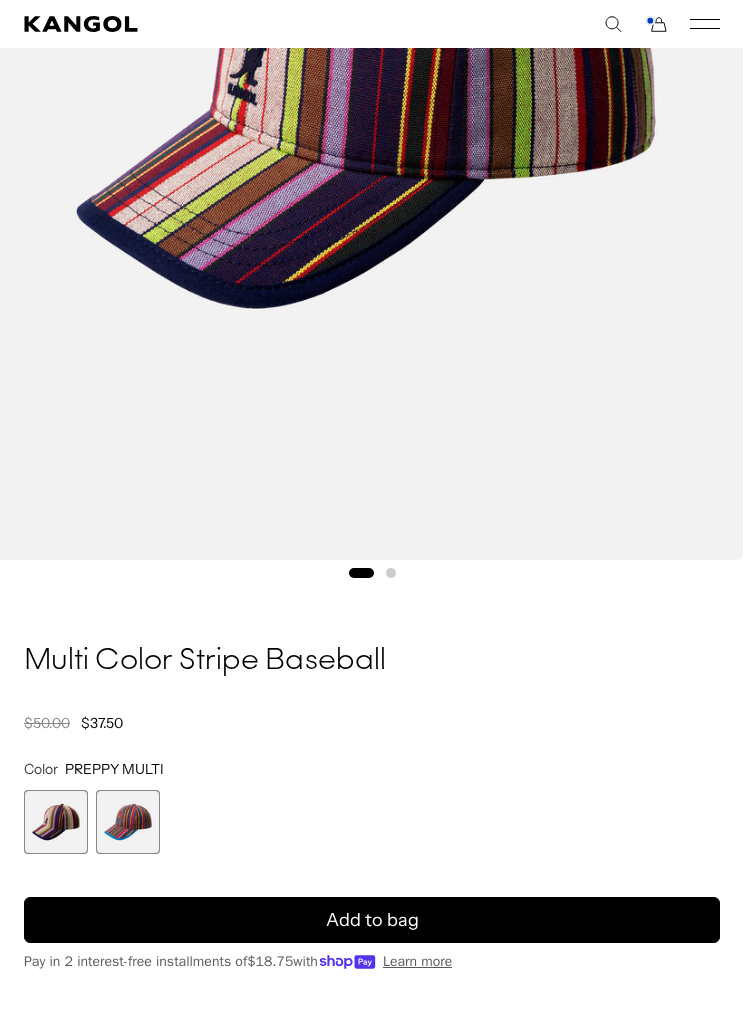 click at bounding box center (128, 822) 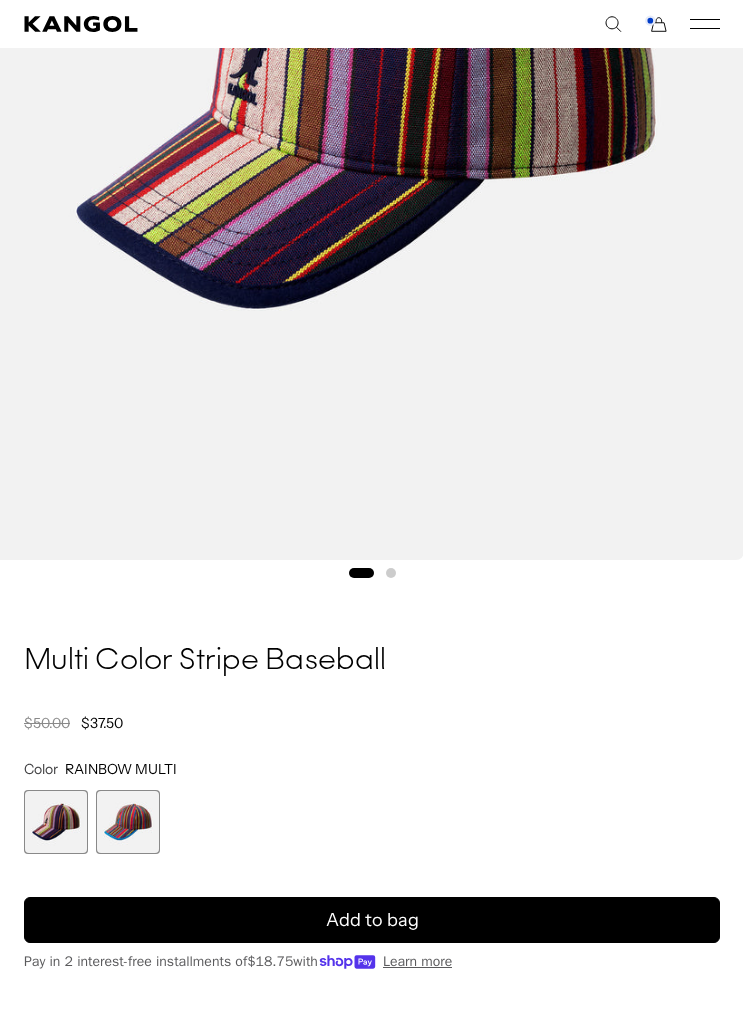 scroll, scrollTop: 630, scrollLeft: 0, axis: vertical 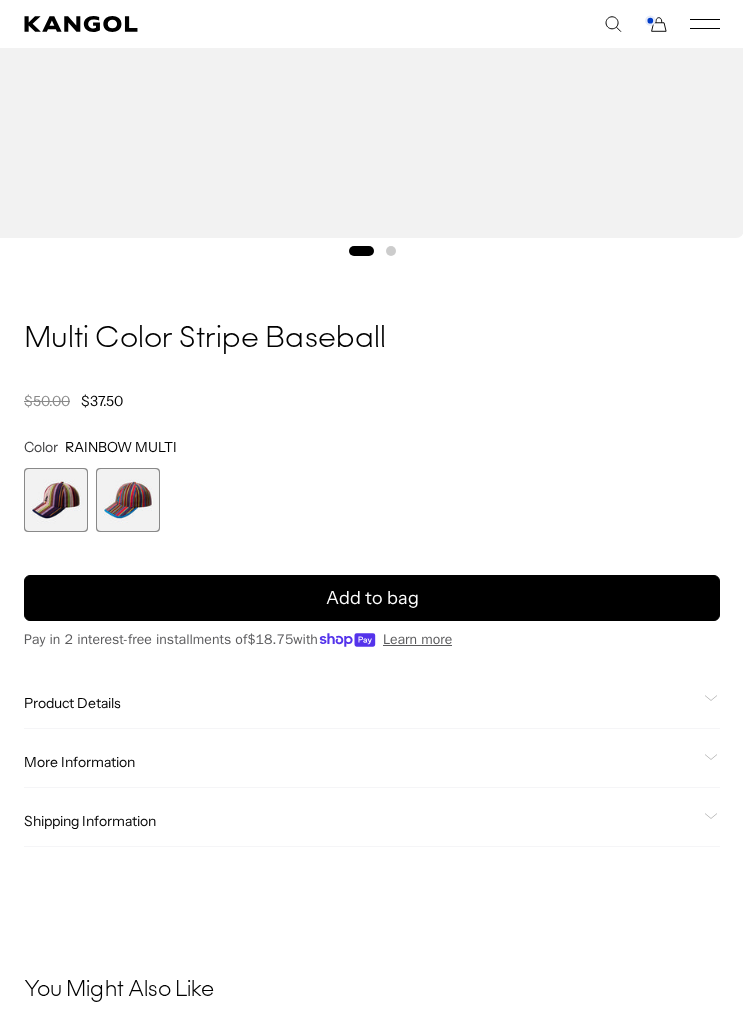 click at bounding box center (56, 500) 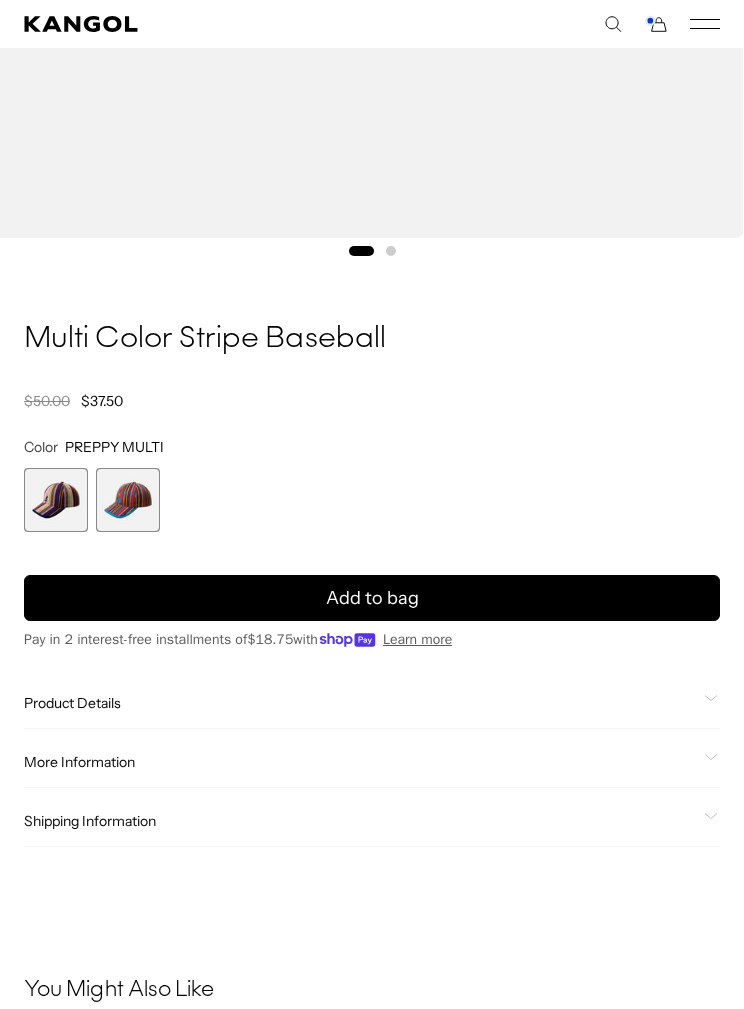 scroll, scrollTop: 952, scrollLeft: 0, axis: vertical 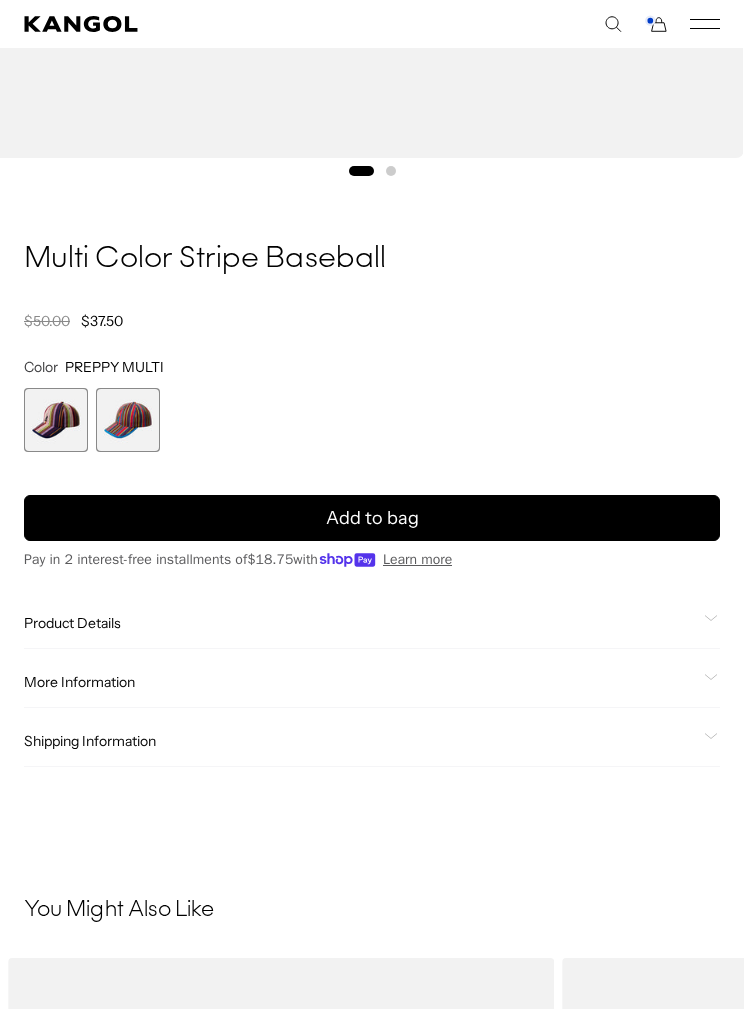 click at bounding box center [56, 420] 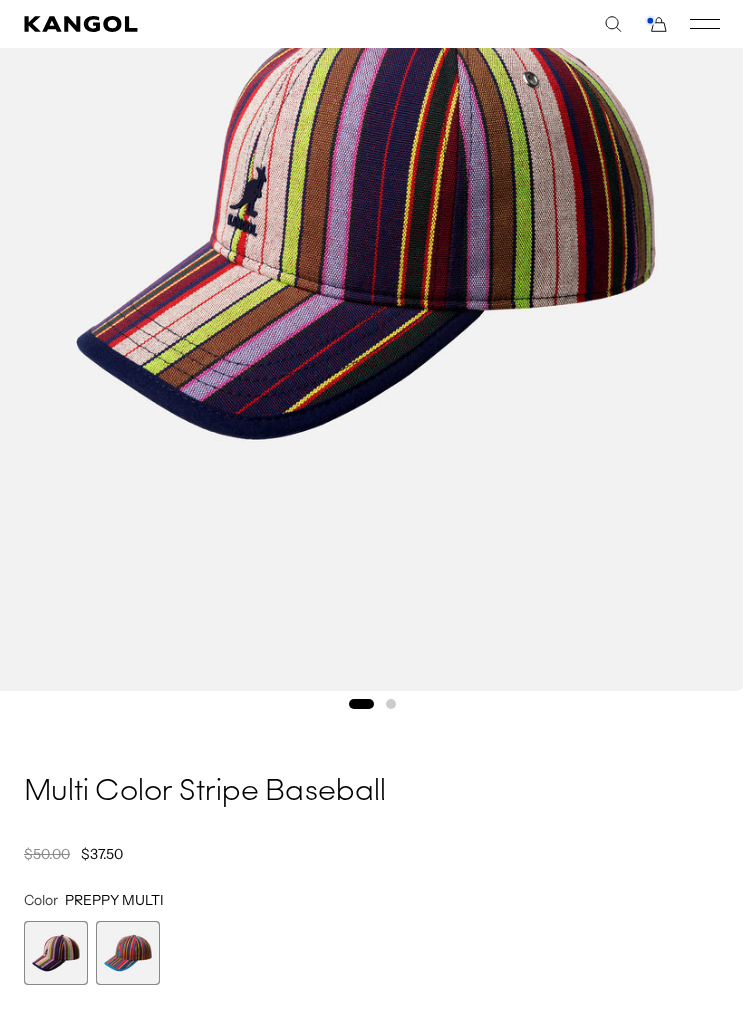scroll, scrollTop: 379, scrollLeft: 0, axis: vertical 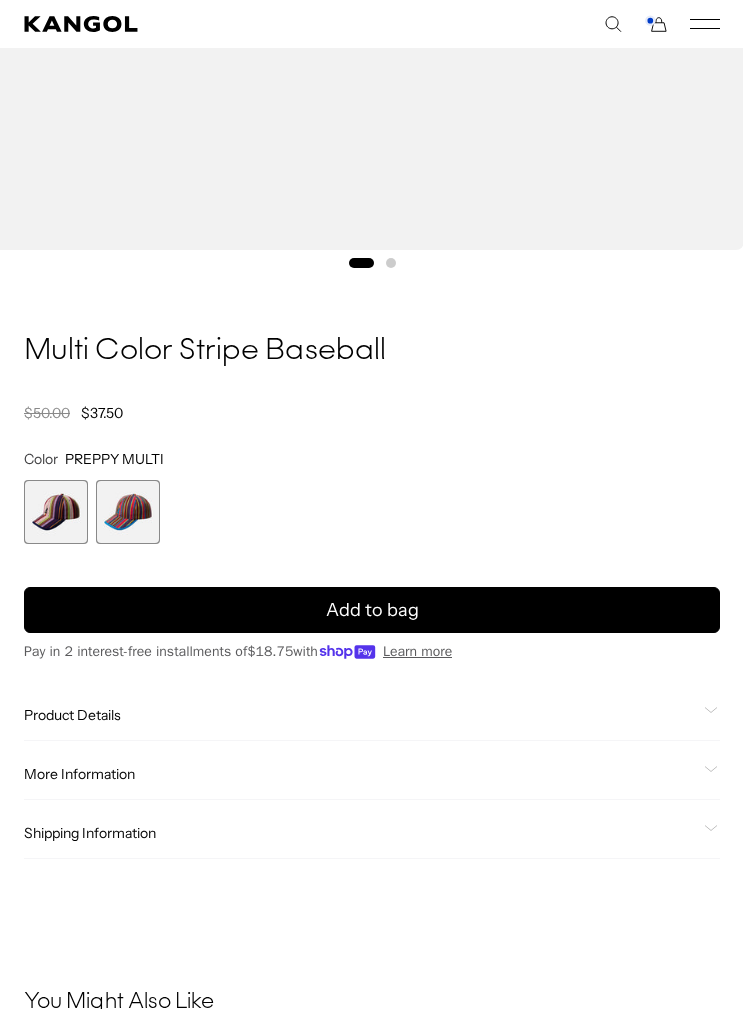 click on "Add to bag" at bounding box center [372, 610] 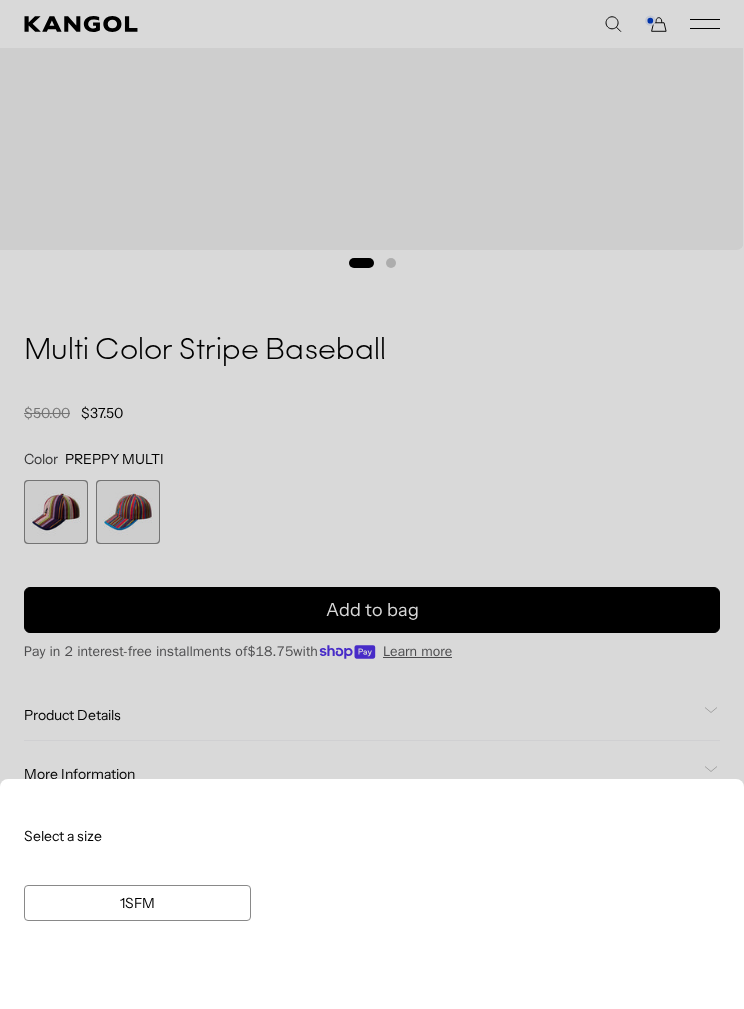 scroll, scrollTop: 0, scrollLeft: 412, axis: horizontal 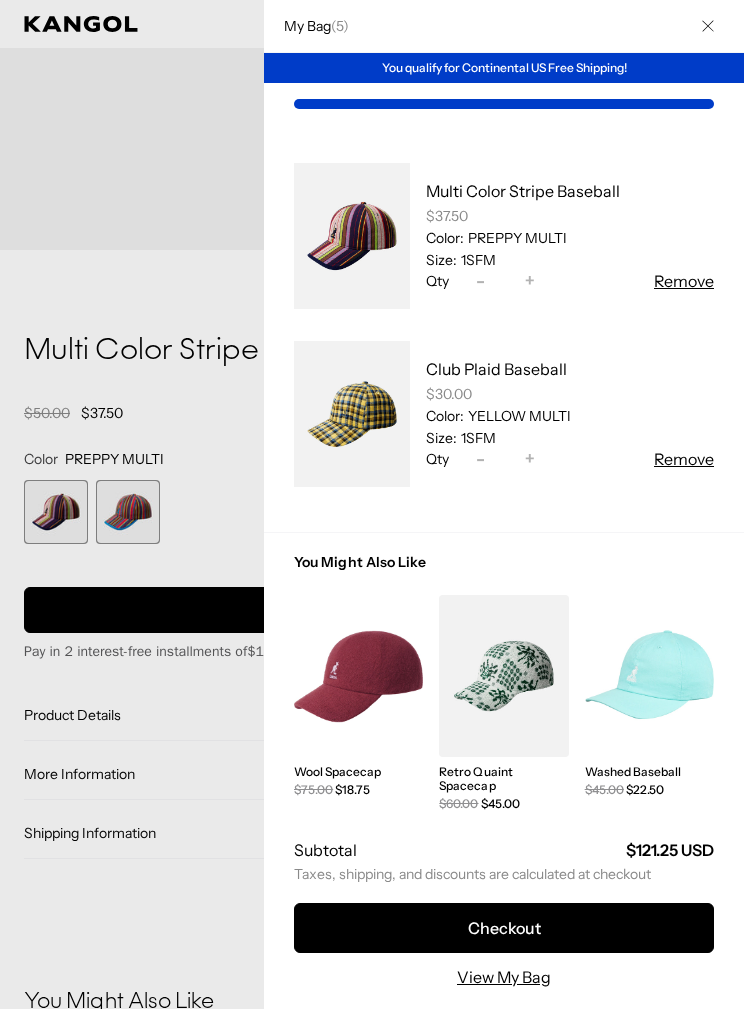 click at bounding box center (372, 504) 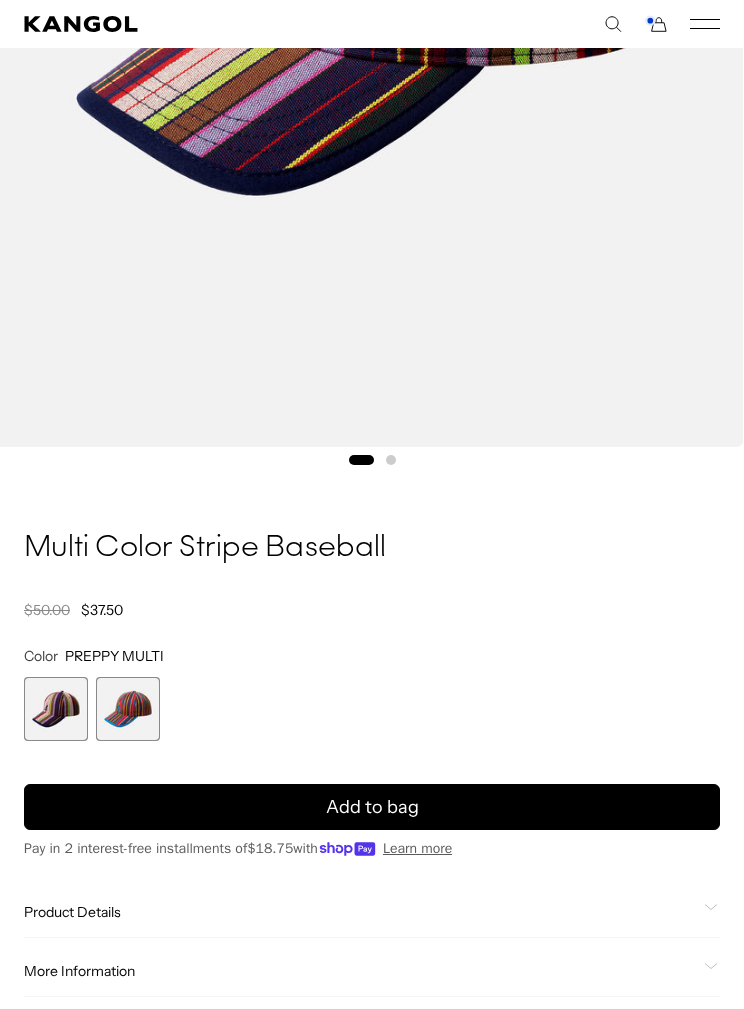 scroll, scrollTop: 428, scrollLeft: 0, axis: vertical 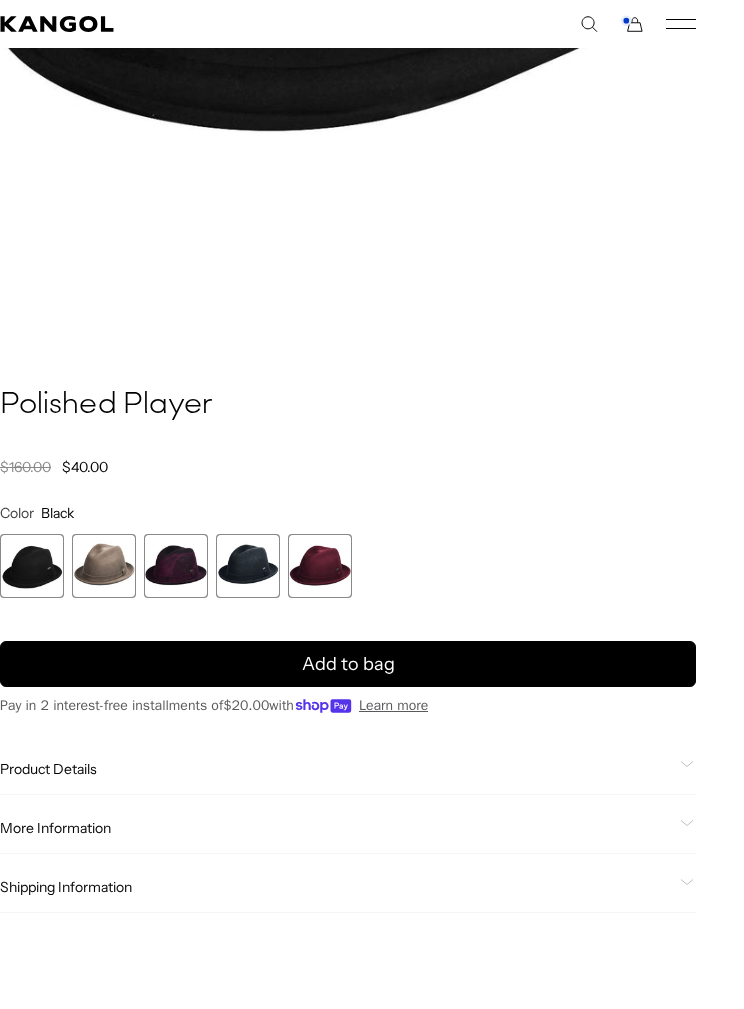 click at bounding box center [320, 566] 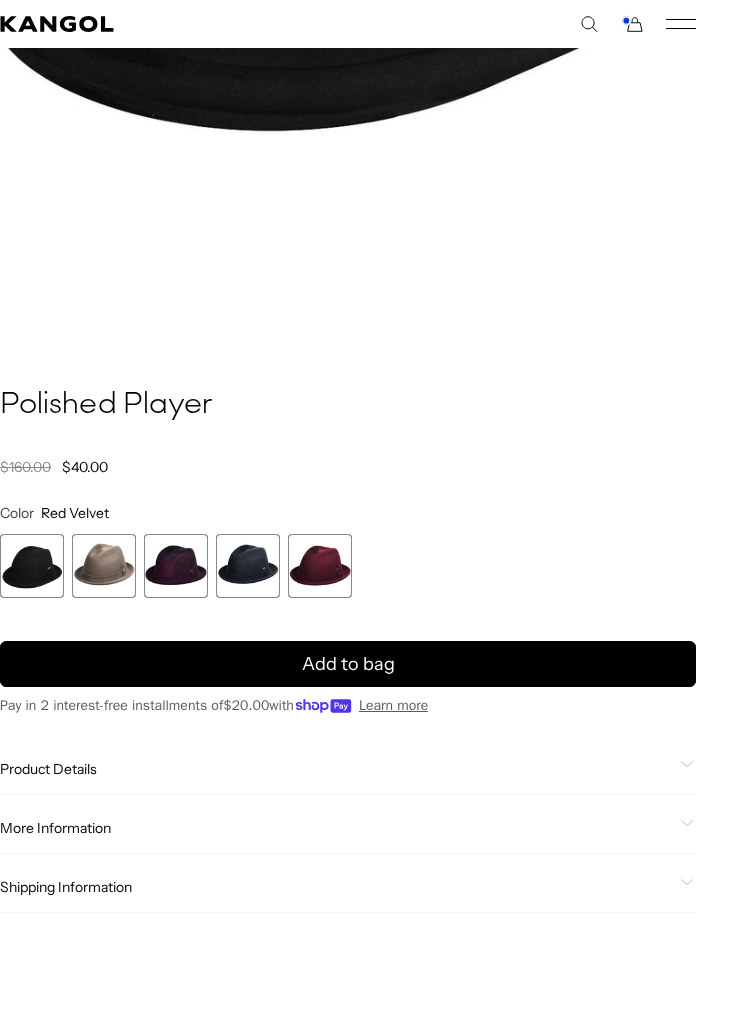 scroll, scrollTop: 780, scrollLeft: 0, axis: vertical 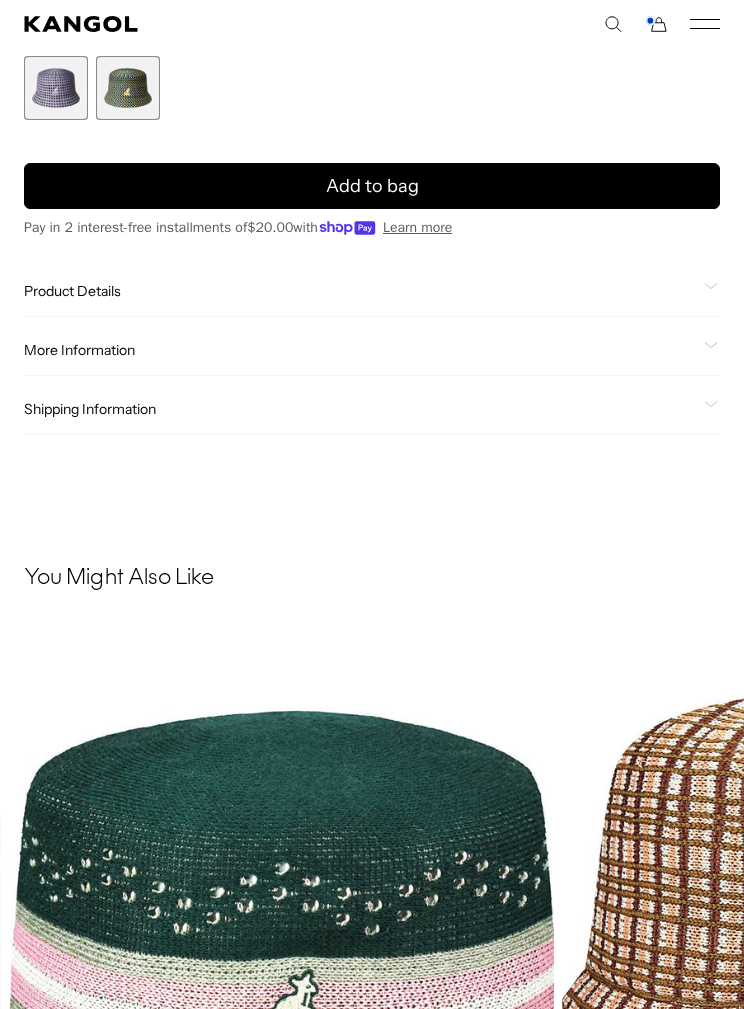 click on "Product Details" 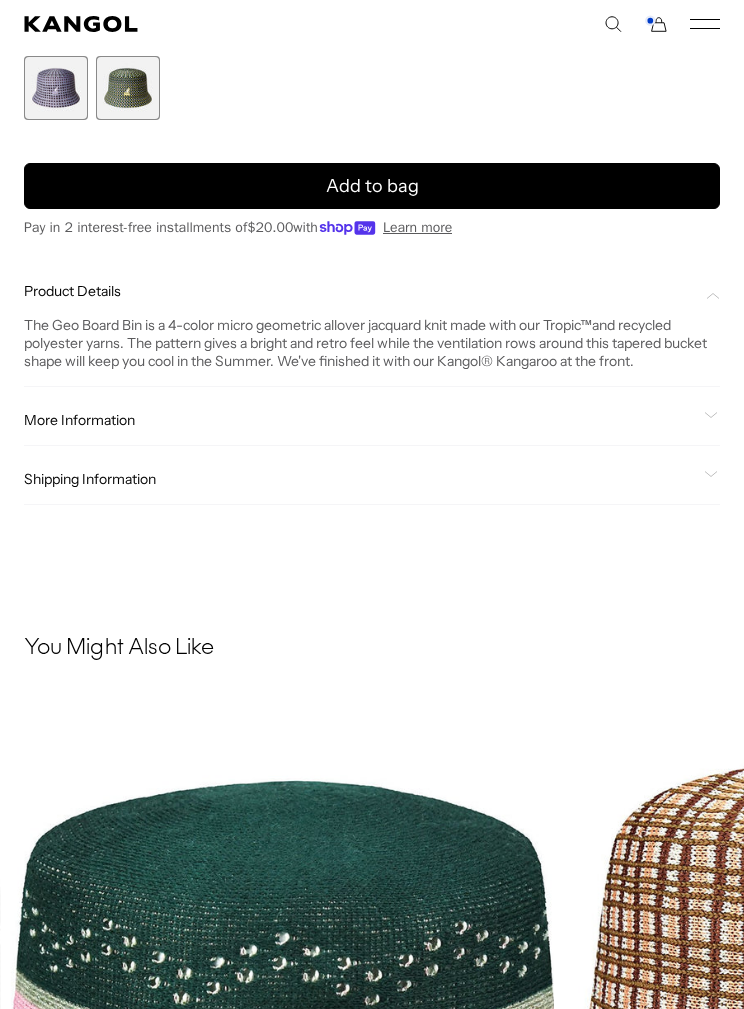 scroll, scrollTop: 0, scrollLeft: 412, axis: horizontal 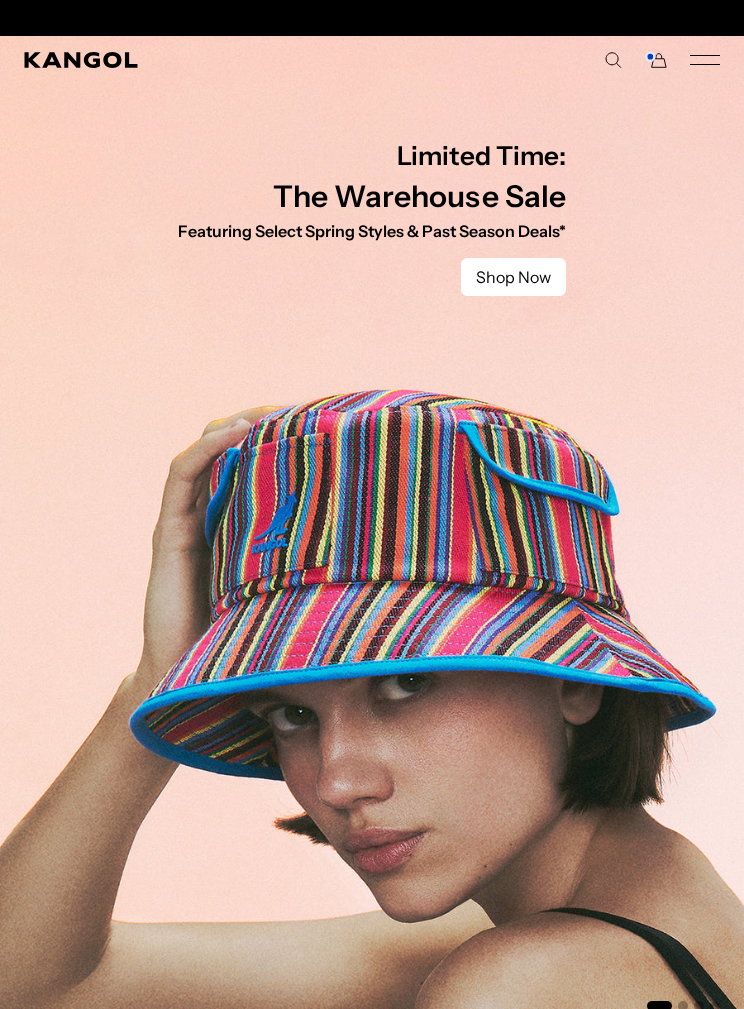 click 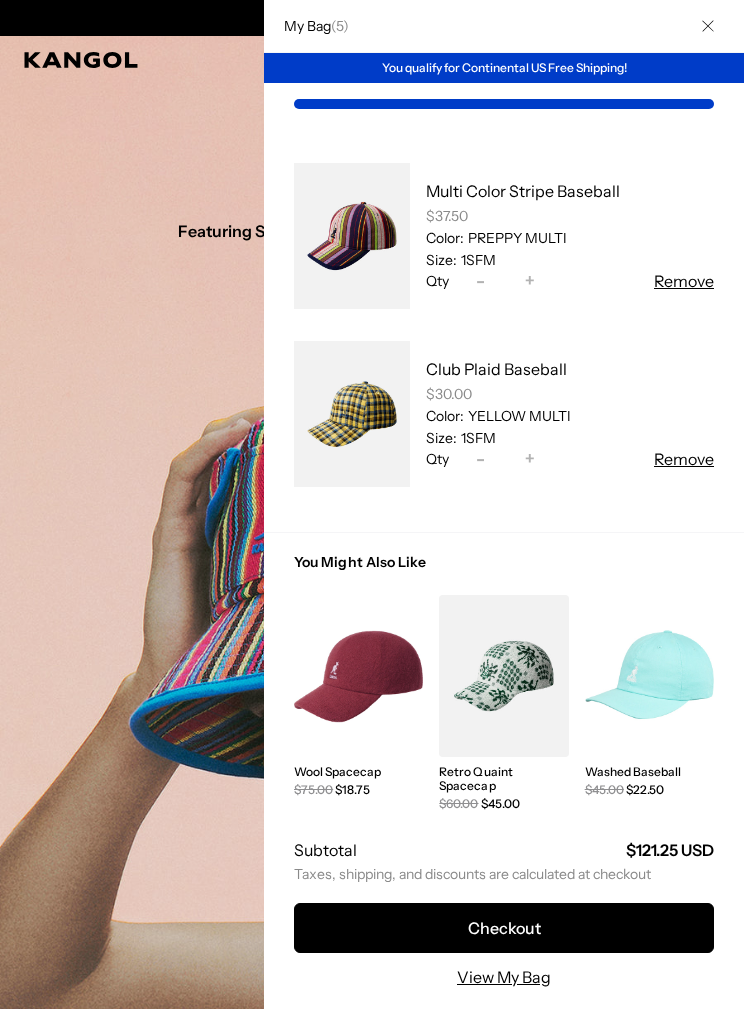 scroll, scrollTop: 0, scrollLeft: 0, axis: both 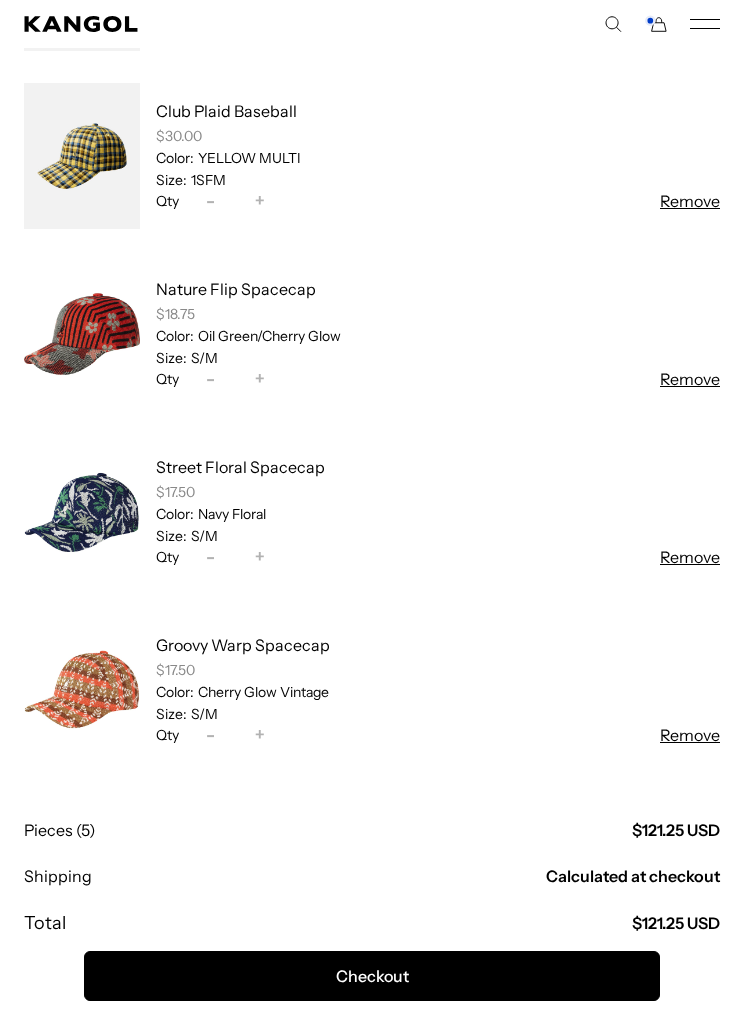 click on "Remove" at bounding box center [690, 735] 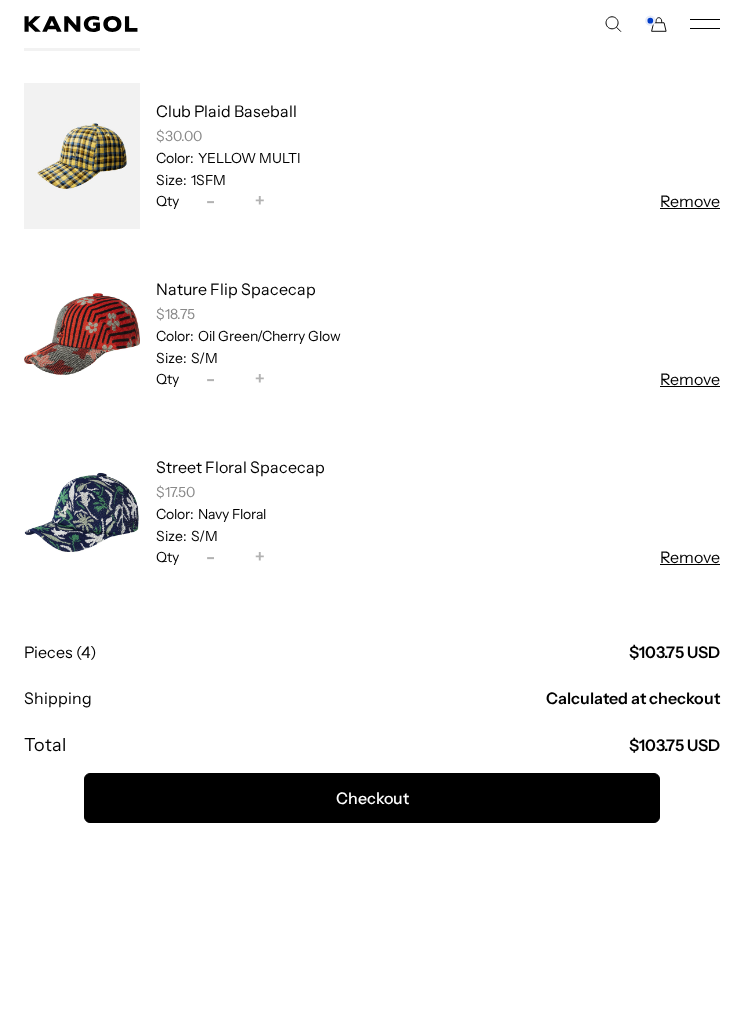 scroll, scrollTop: 0, scrollLeft: 0, axis: both 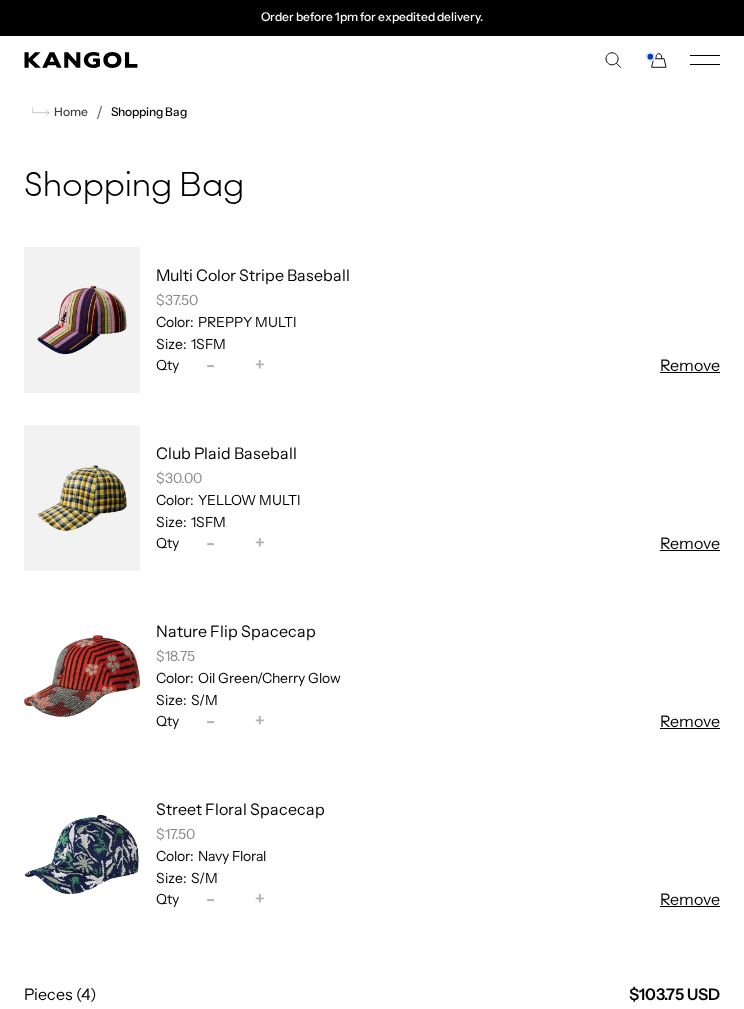 click on "Remove" at bounding box center [690, 365] 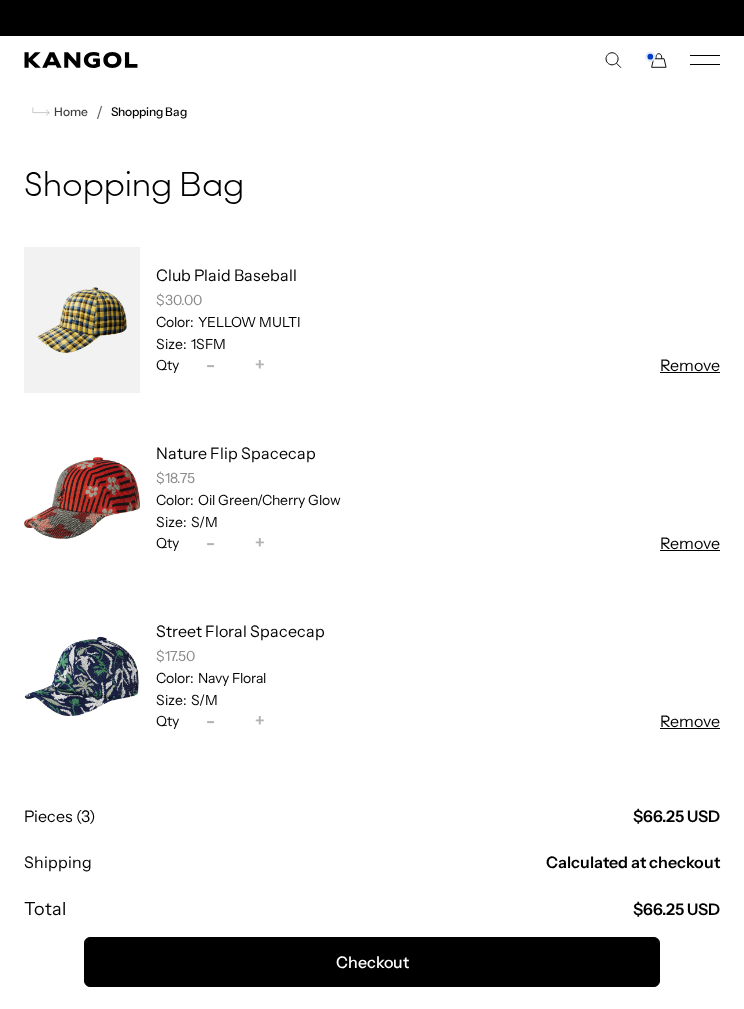 scroll, scrollTop: 0, scrollLeft: 0, axis: both 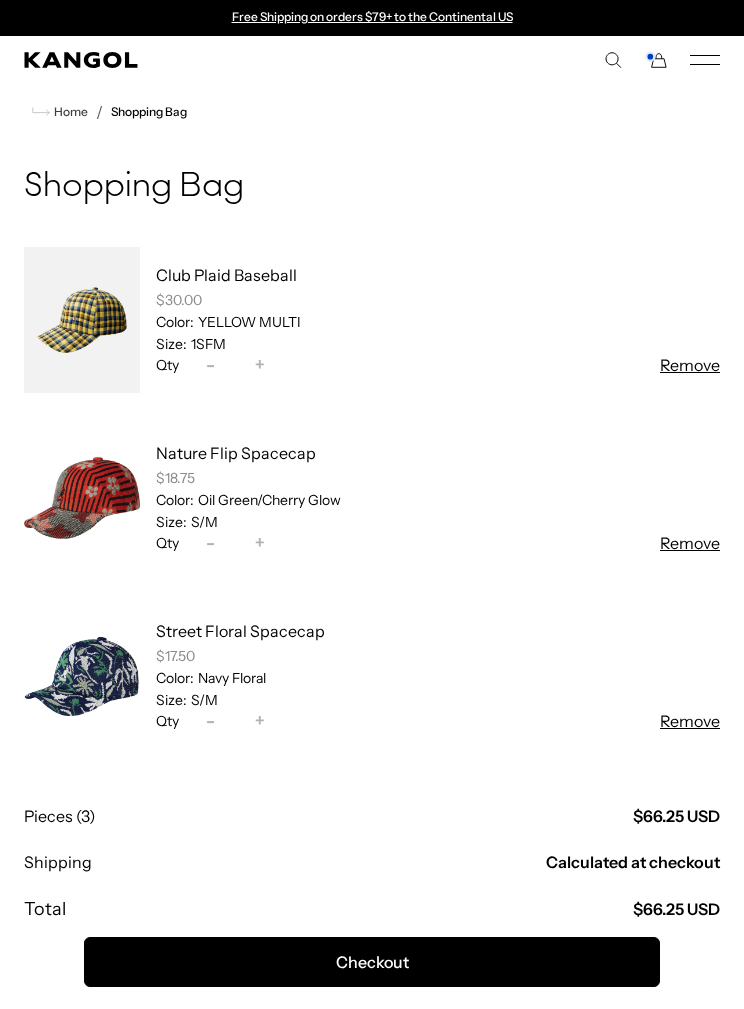 click at bounding box center (82, 676) 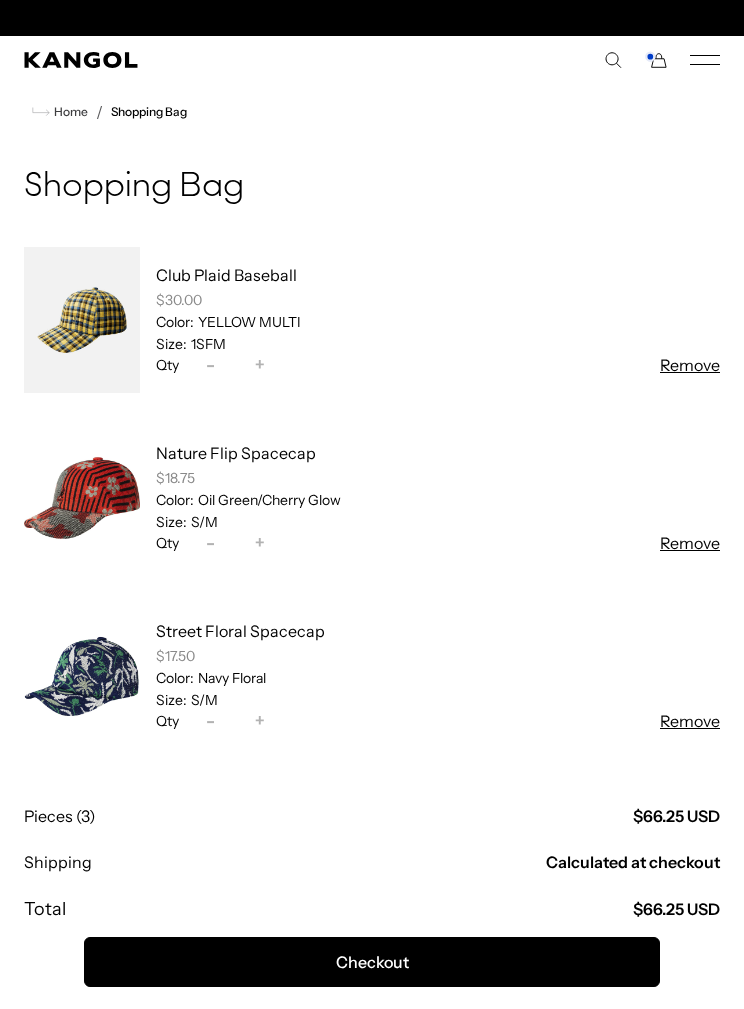 scroll, scrollTop: 0, scrollLeft: 412, axis: horizontal 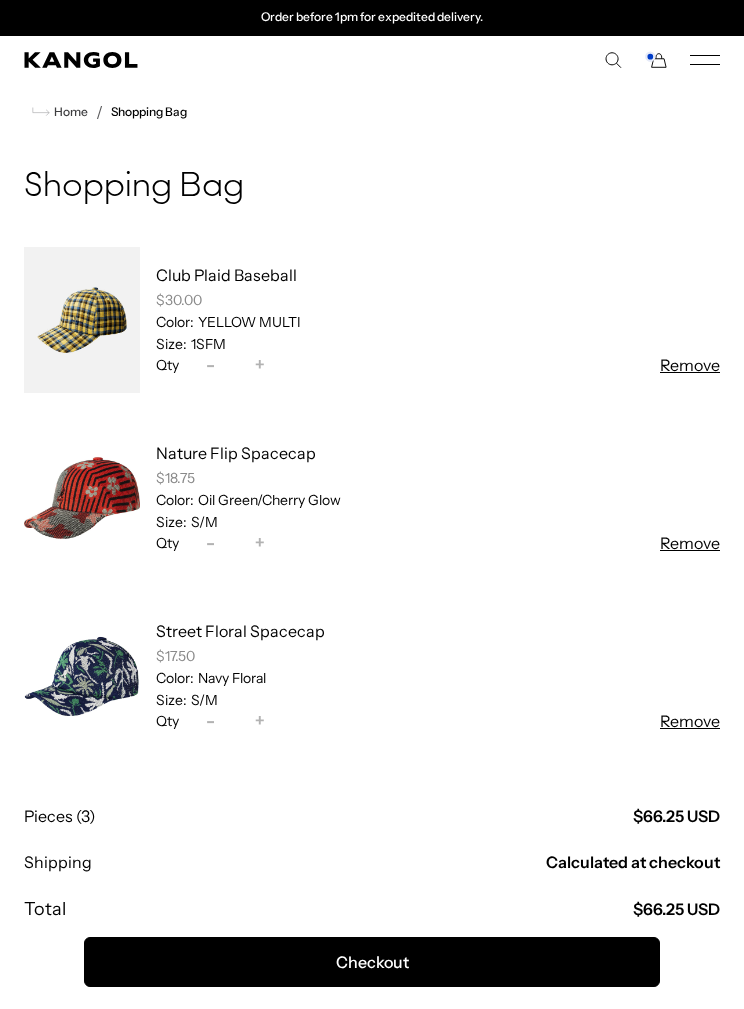 click at bounding box center (82, 320) 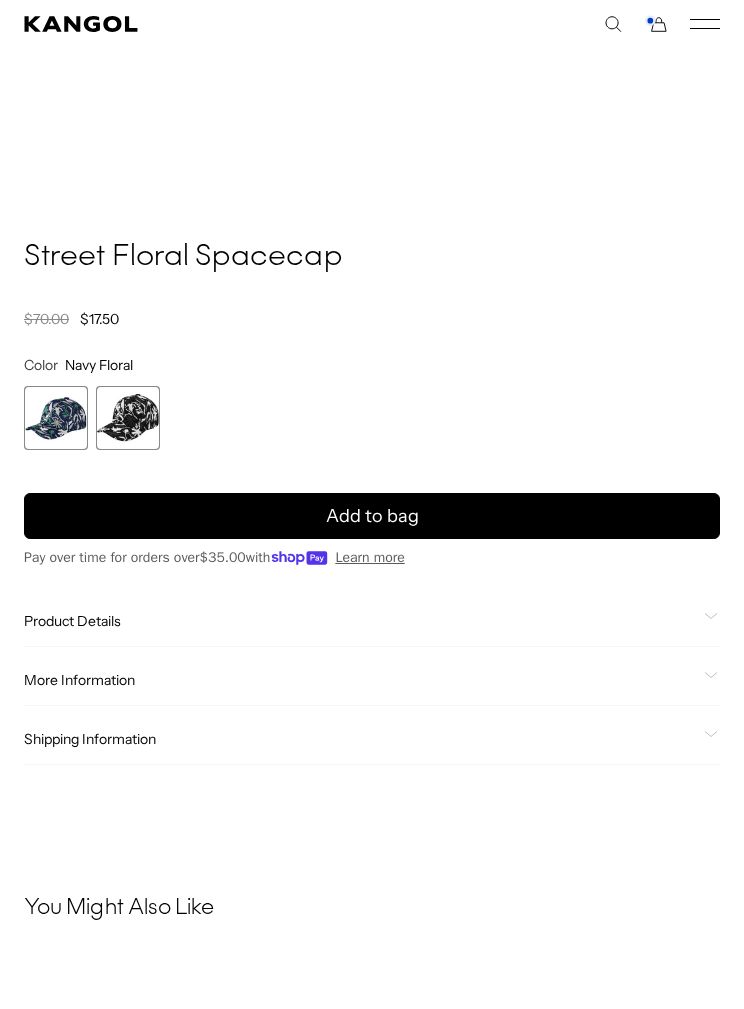 scroll, scrollTop: 1021, scrollLeft: 0, axis: vertical 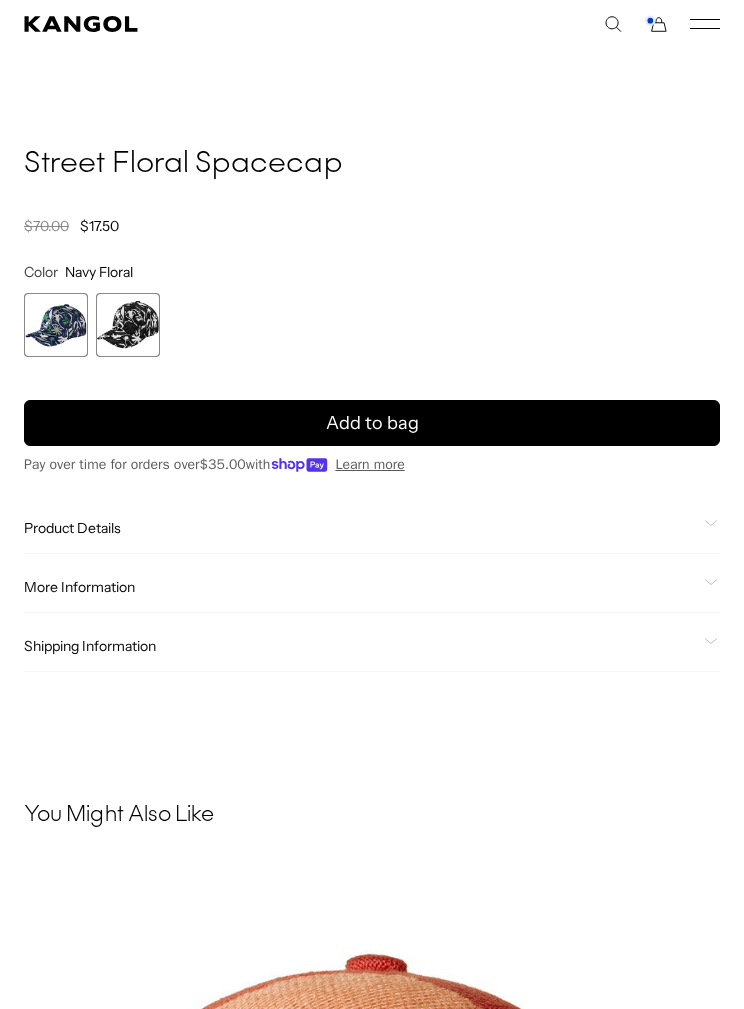click on "Product Details" 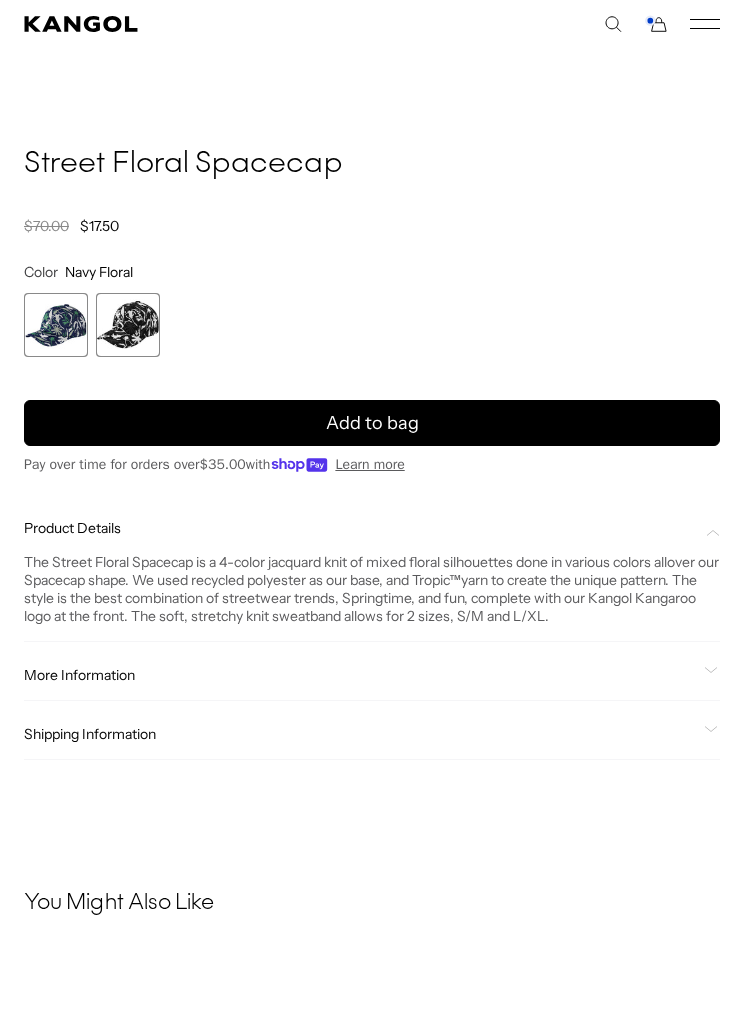scroll, scrollTop: 0, scrollLeft: 0, axis: both 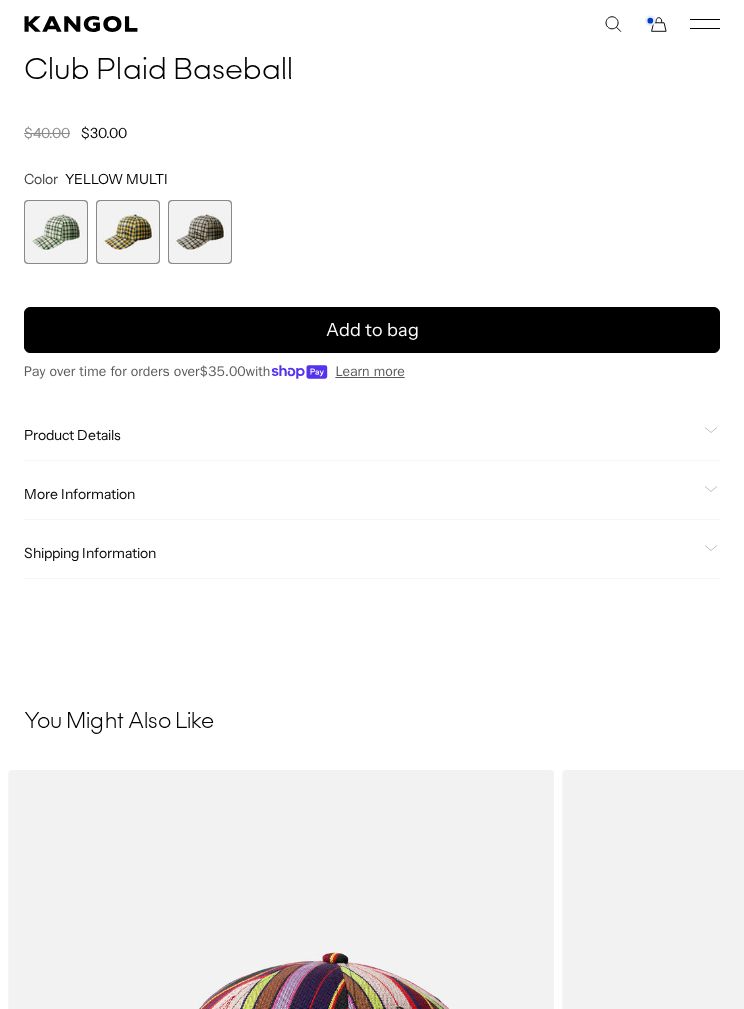 click on "Product Details" 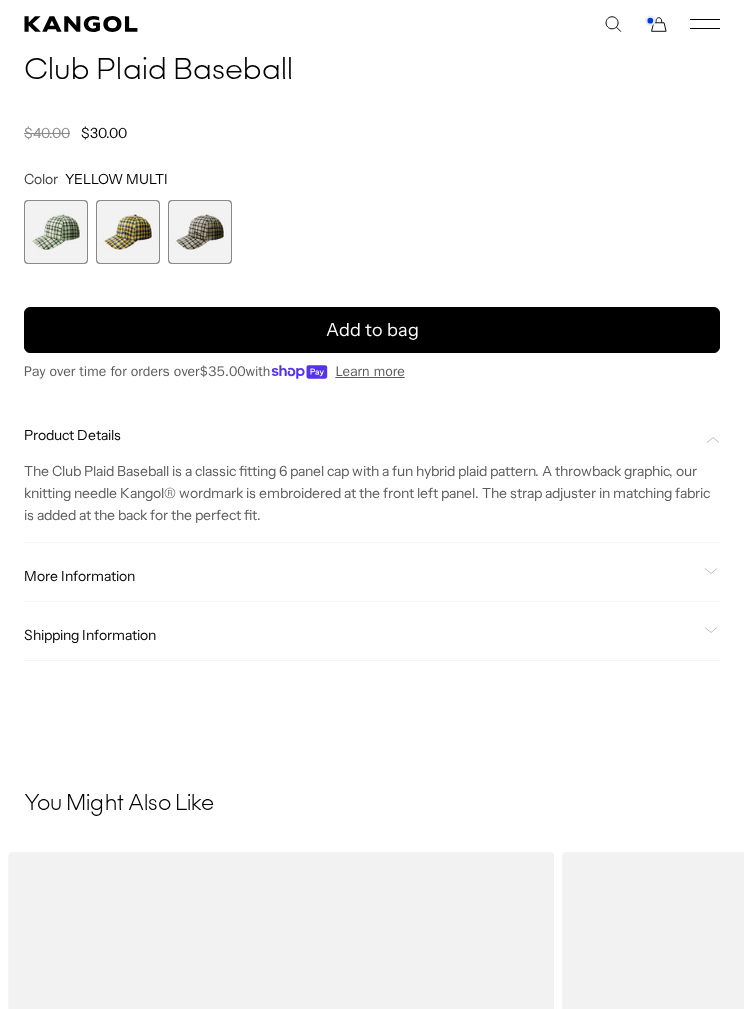 scroll, scrollTop: 0, scrollLeft: 412, axis: horizontal 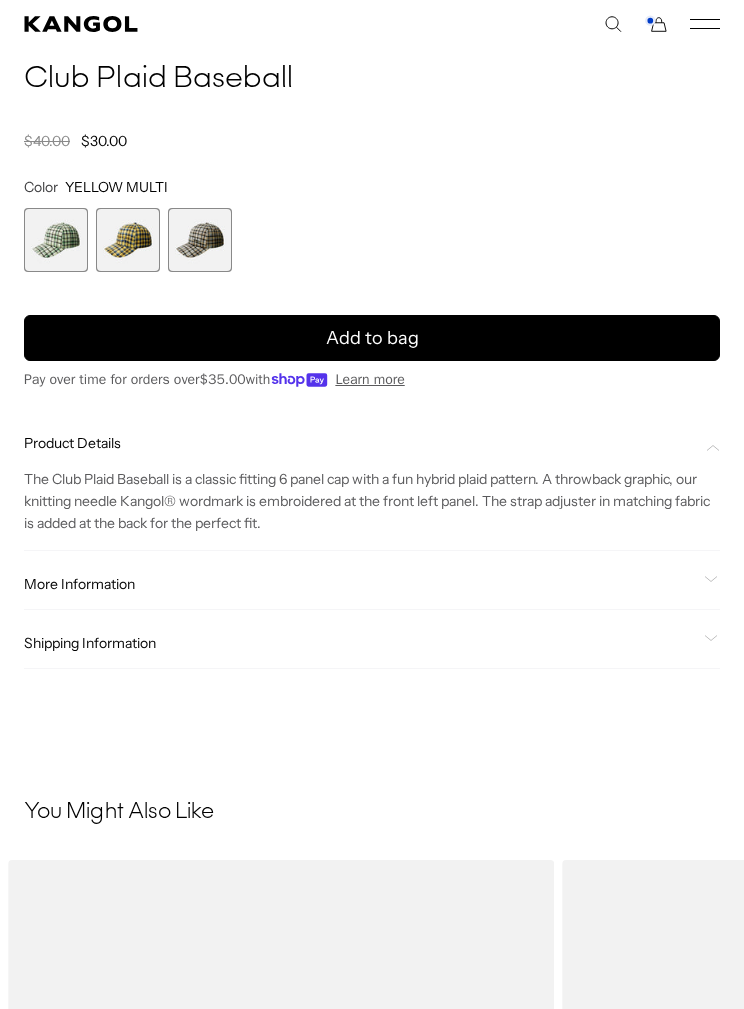 click on "More Information
Style ID
K5442
Shape
BASEBALL
Fabrication
POLYESTER
USA Made or Imported
Imported" 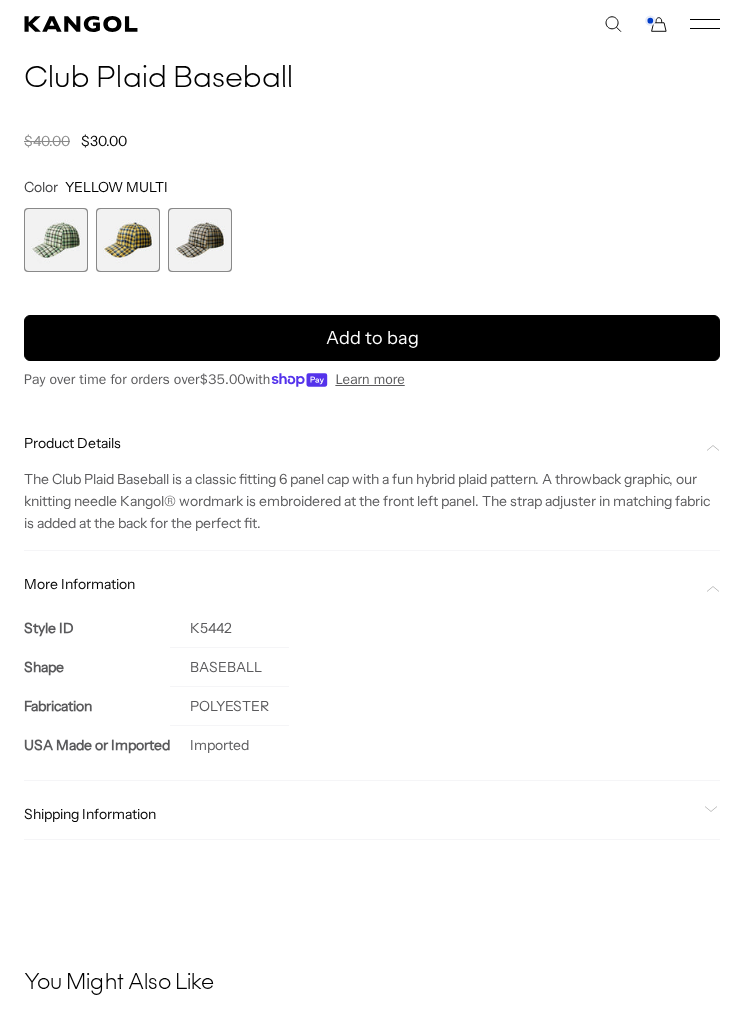 scroll, scrollTop: 0, scrollLeft: 0, axis: both 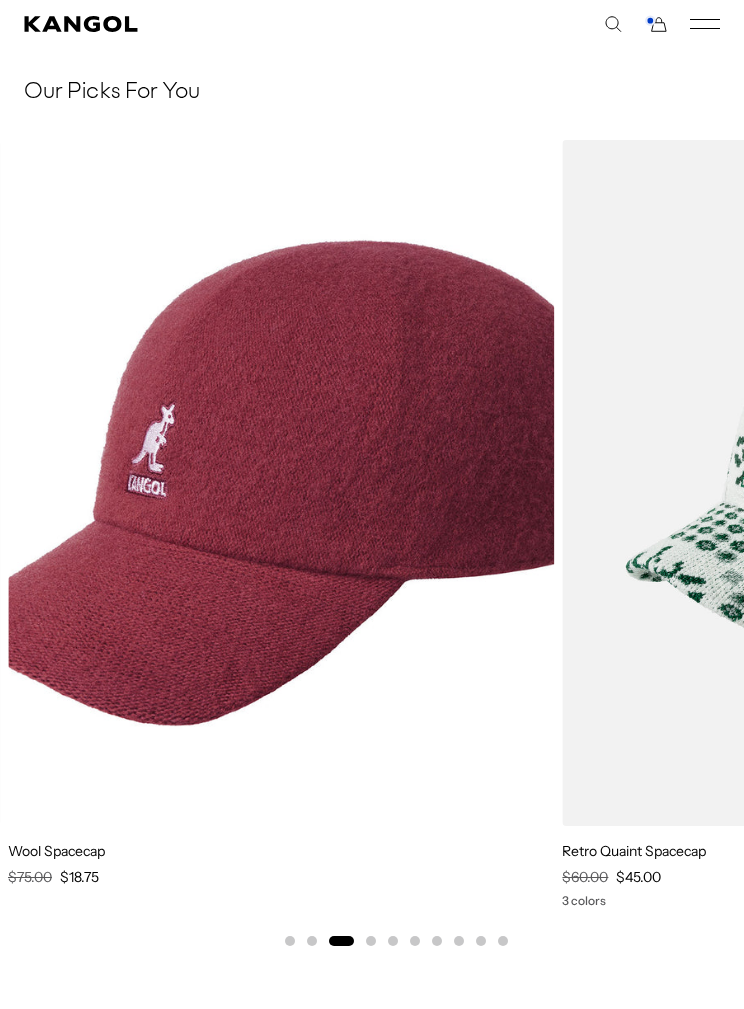 click at bounding box center (281, 483) 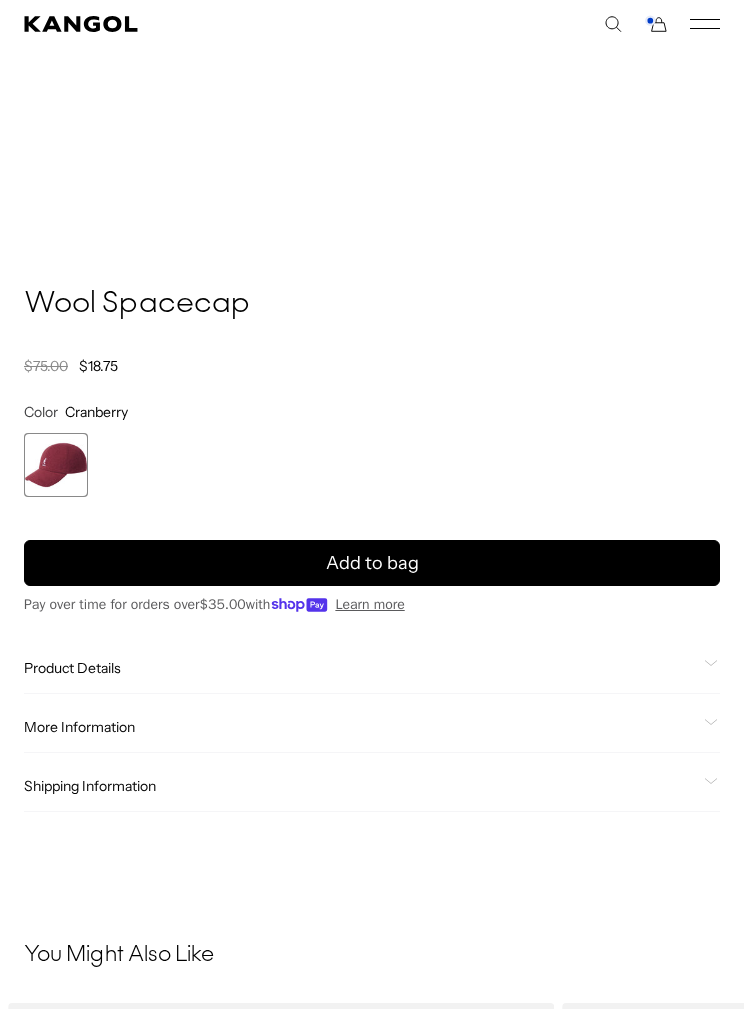 scroll, scrollTop: 892, scrollLeft: 0, axis: vertical 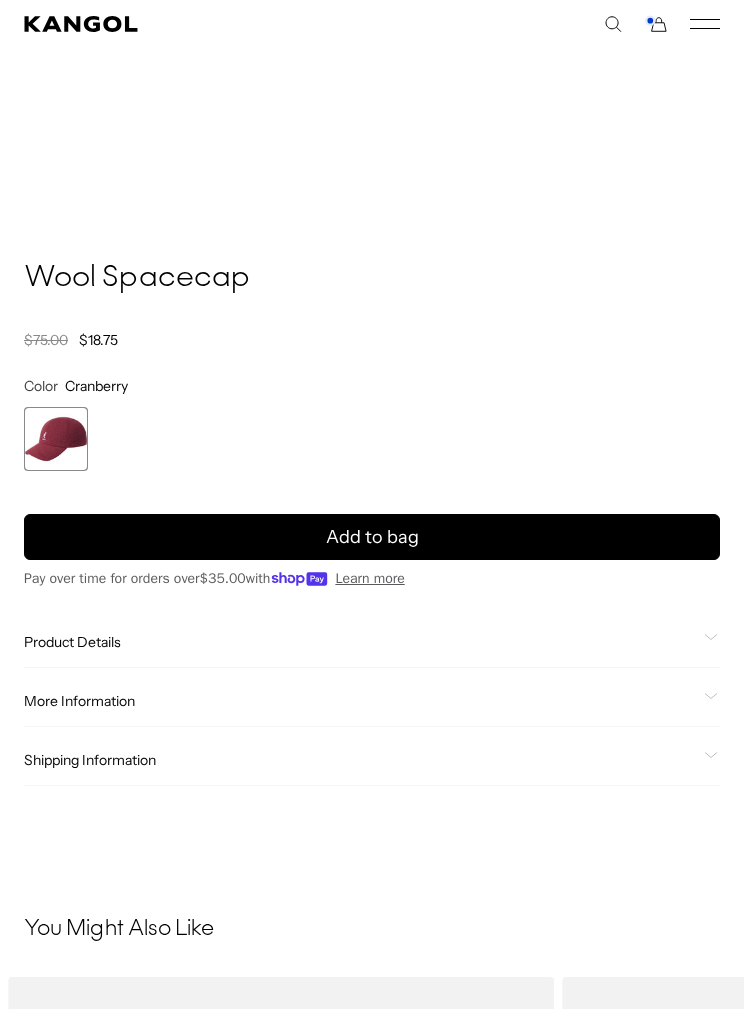 click on "Product Details" 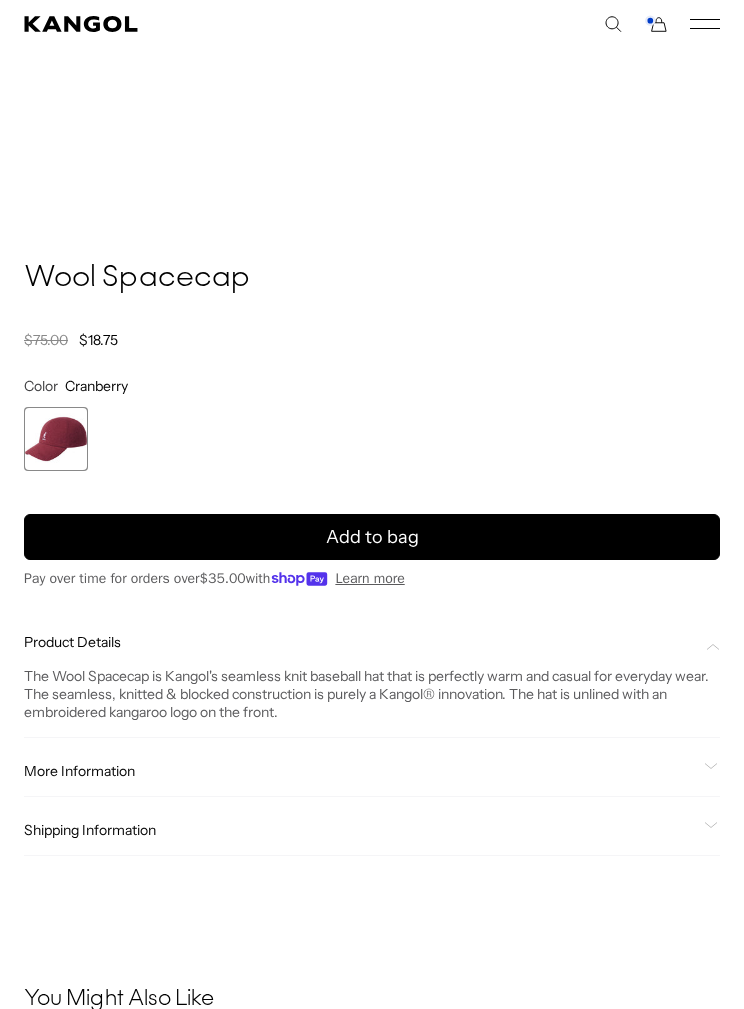 scroll, scrollTop: 0, scrollLeft: 0, axis: both 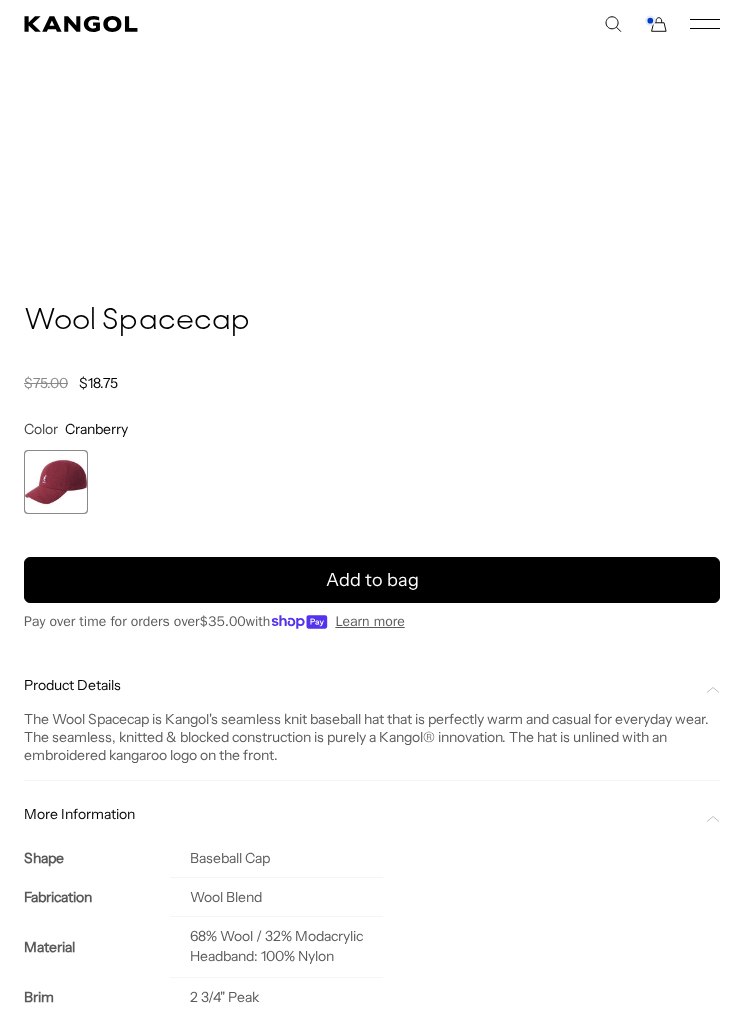 click on "Add to bag" at bounding box center [372, 580] 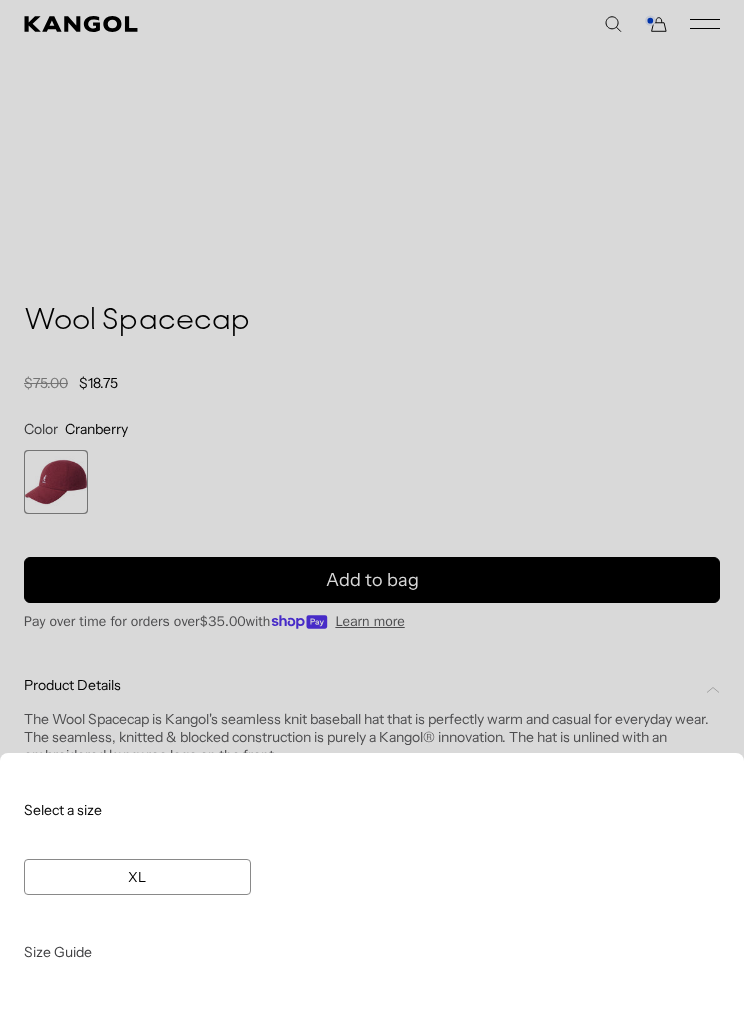 click at bounding box center [372, 504] 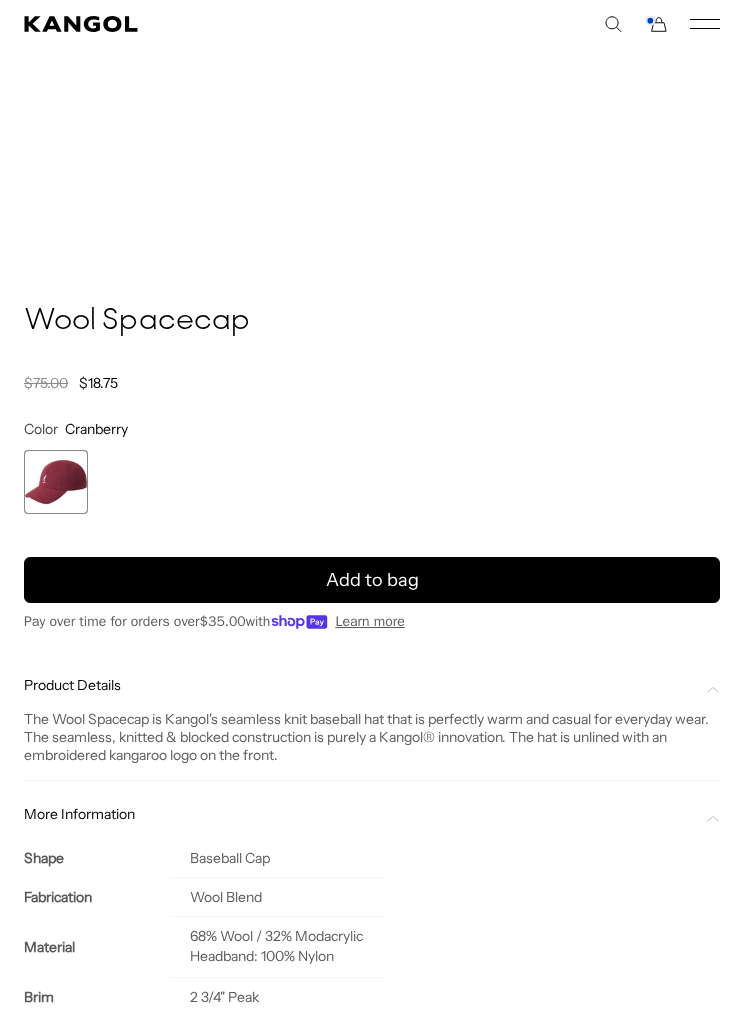scroll, scrollTop: 0, scrollLeft: 412, axis: horizontal 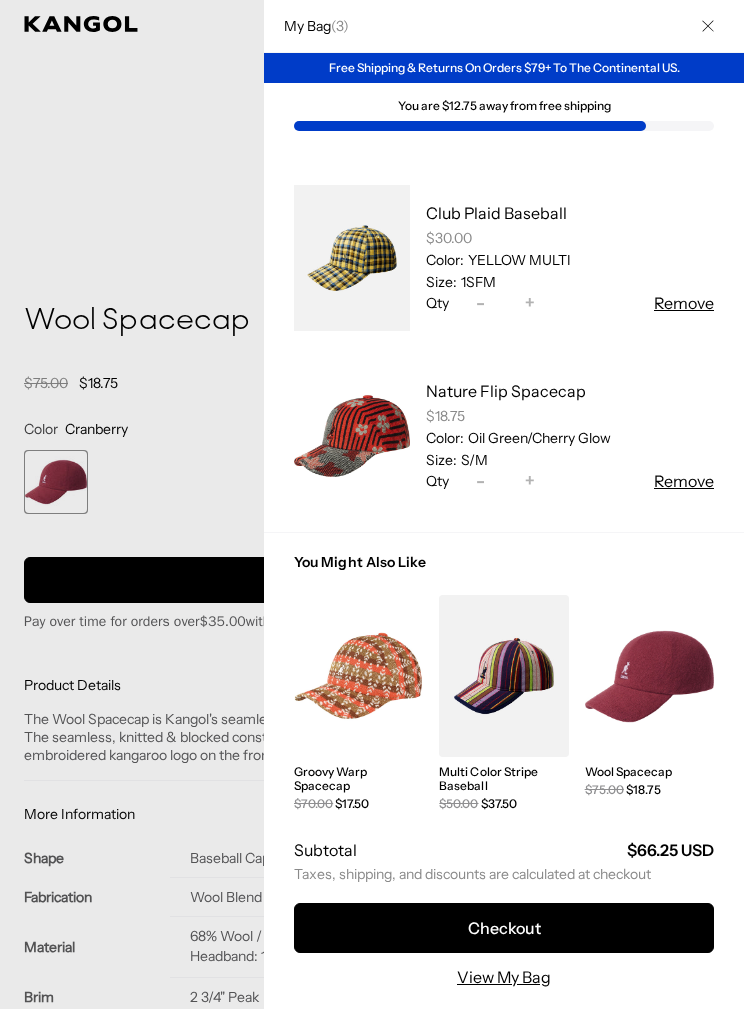 click on "View My Bag" at bounding box center (504, 977) 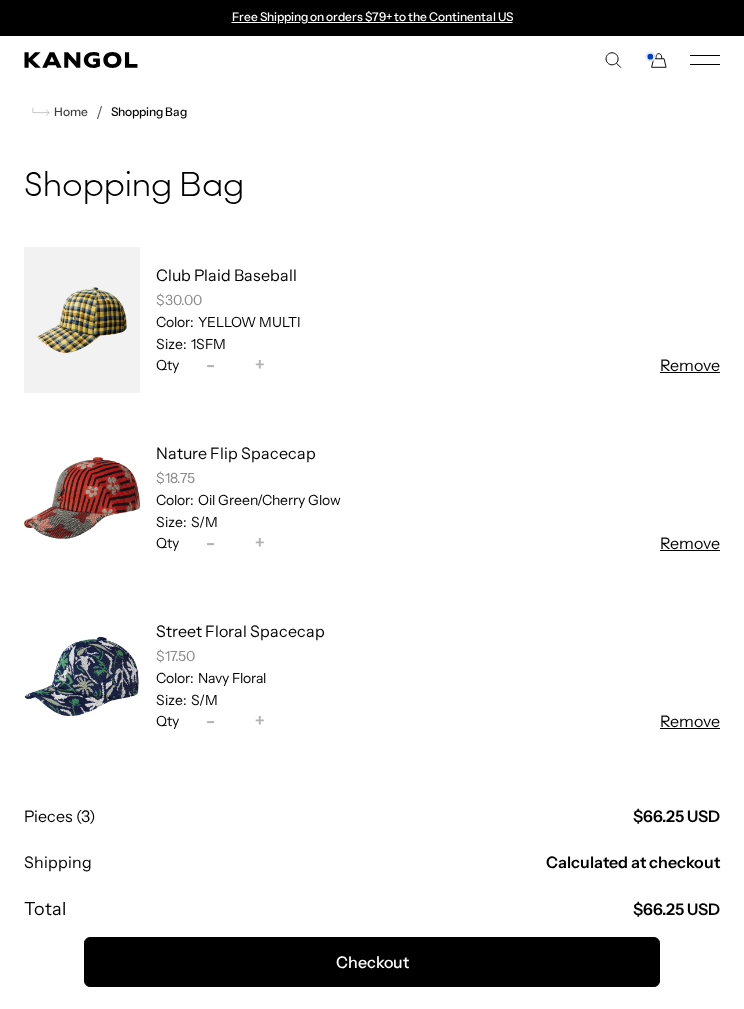 scroll, scrollTop: 0, scrollLeft: 0, axis: both 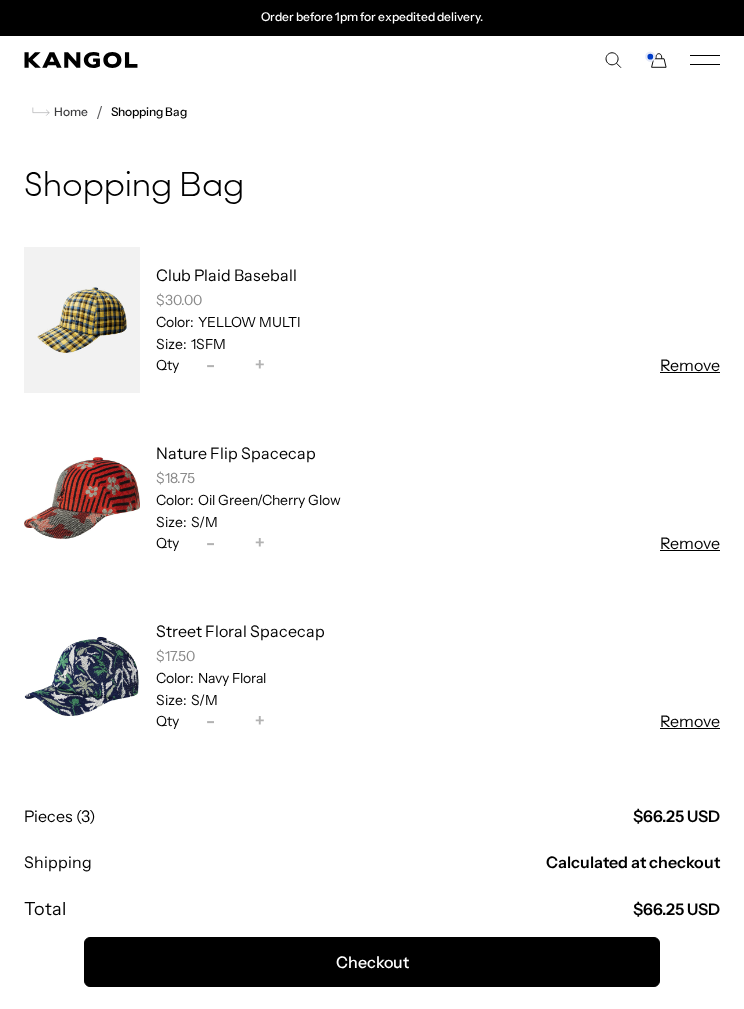 click on "Nature Flip Spacecap" at bounding box center [236, 453] 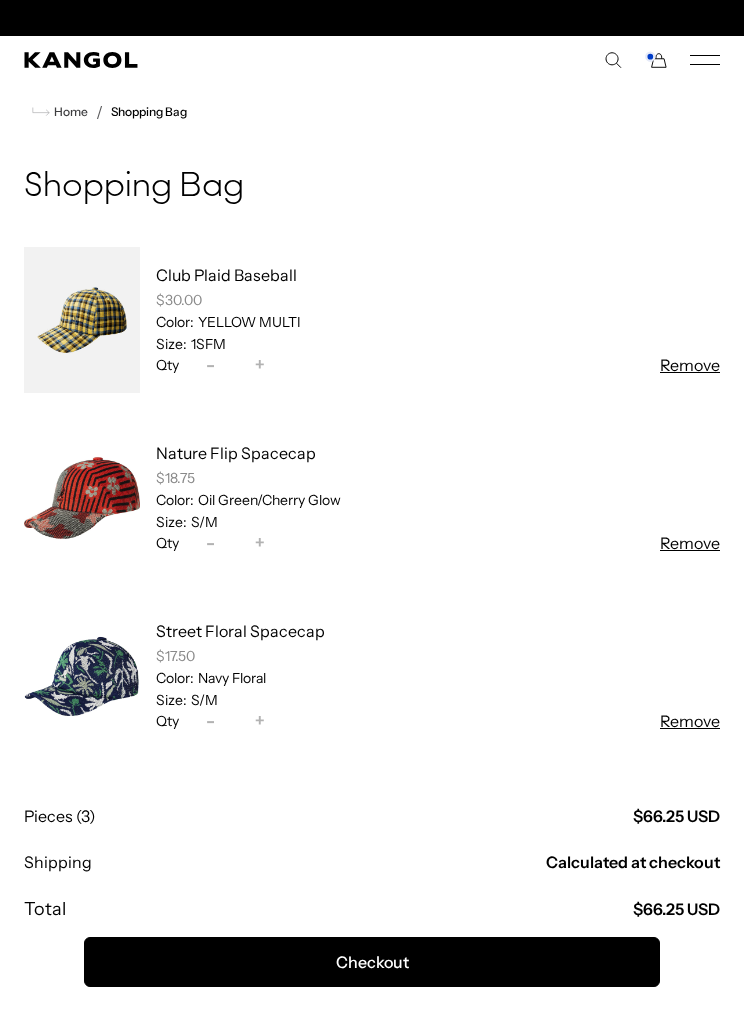 scroll, scrollTop: 84, scrollLeft: 0, axis: vertical 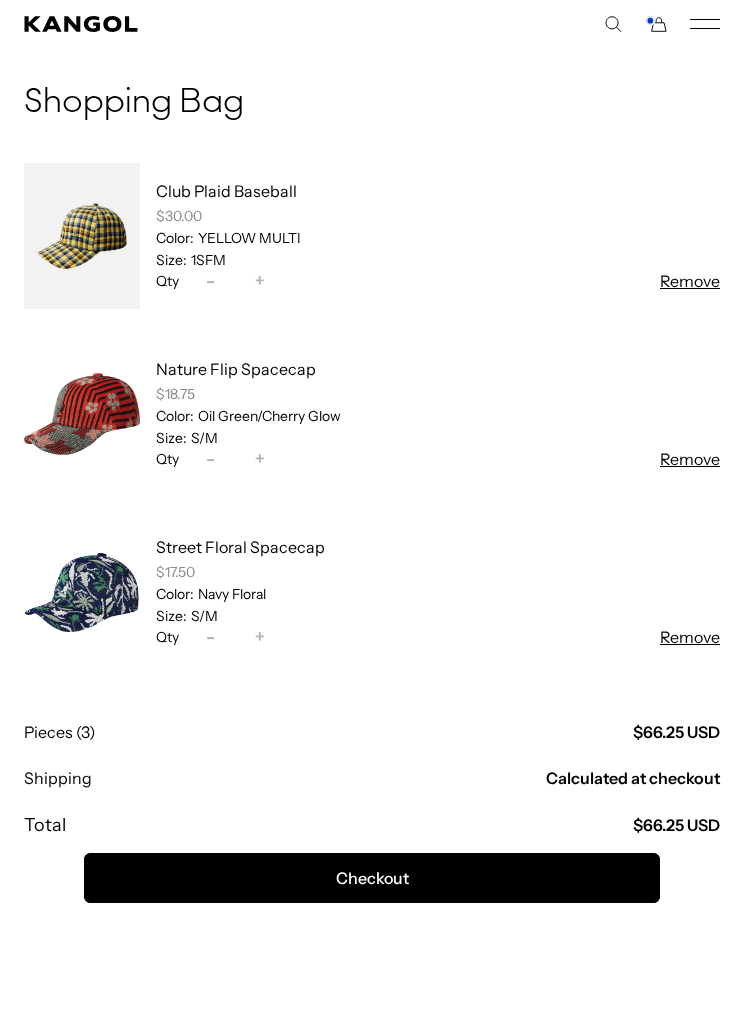 click at bounding box center (82, 592) 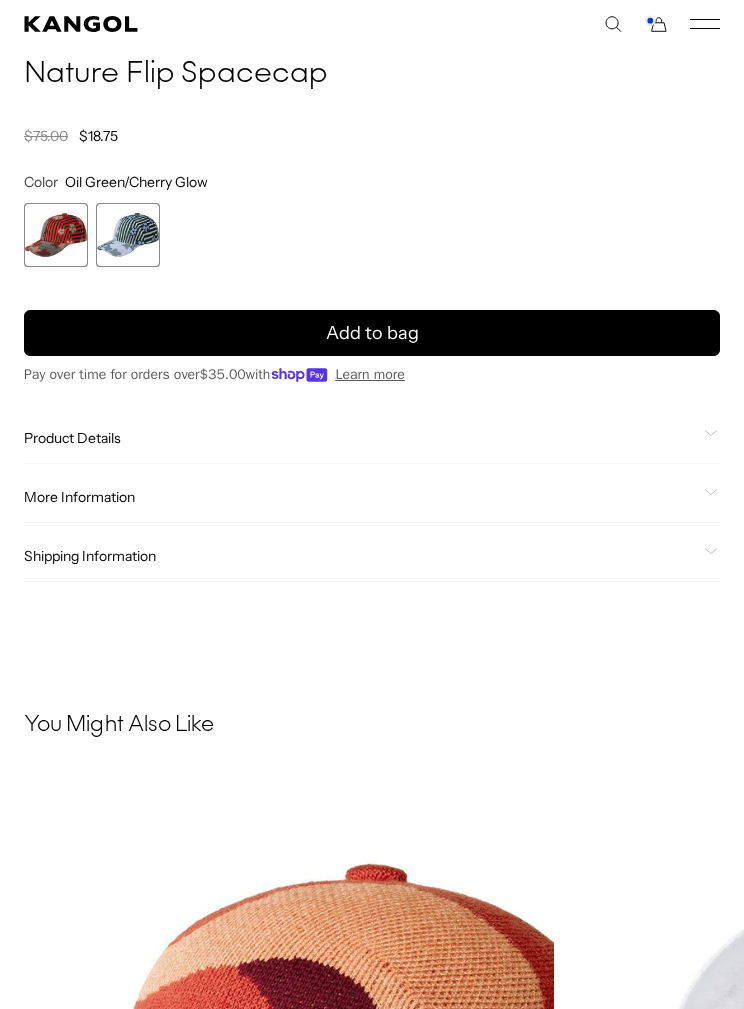 scroll, scrollTop: 1113, scrollLeft: 0, axis: vertical 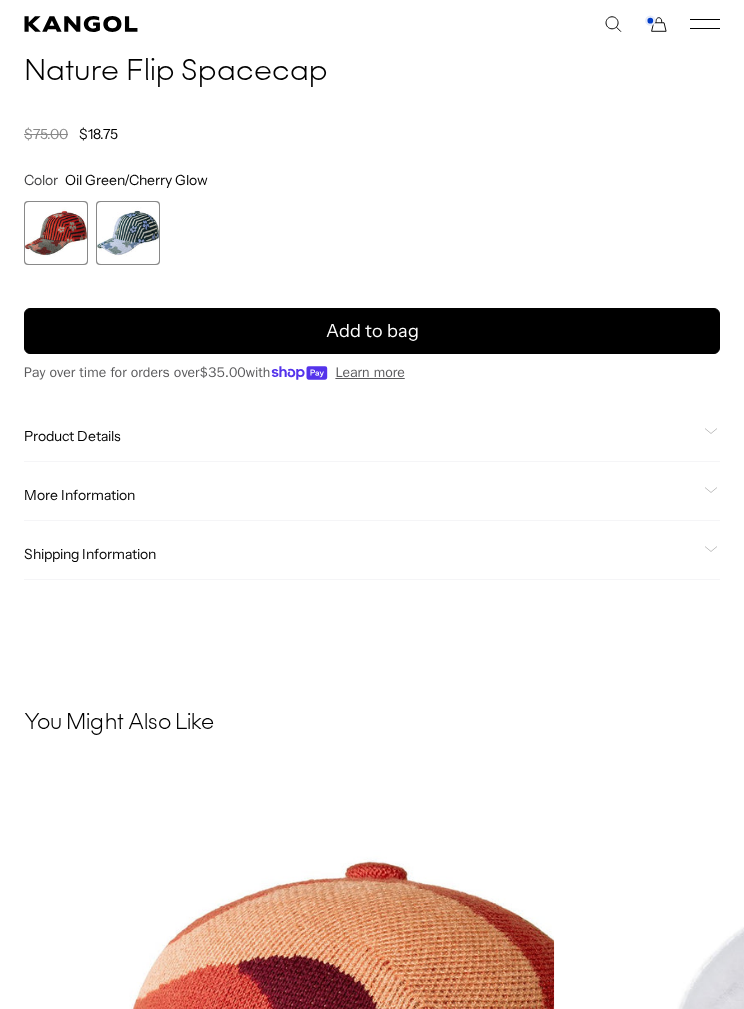 click on "Product Details" 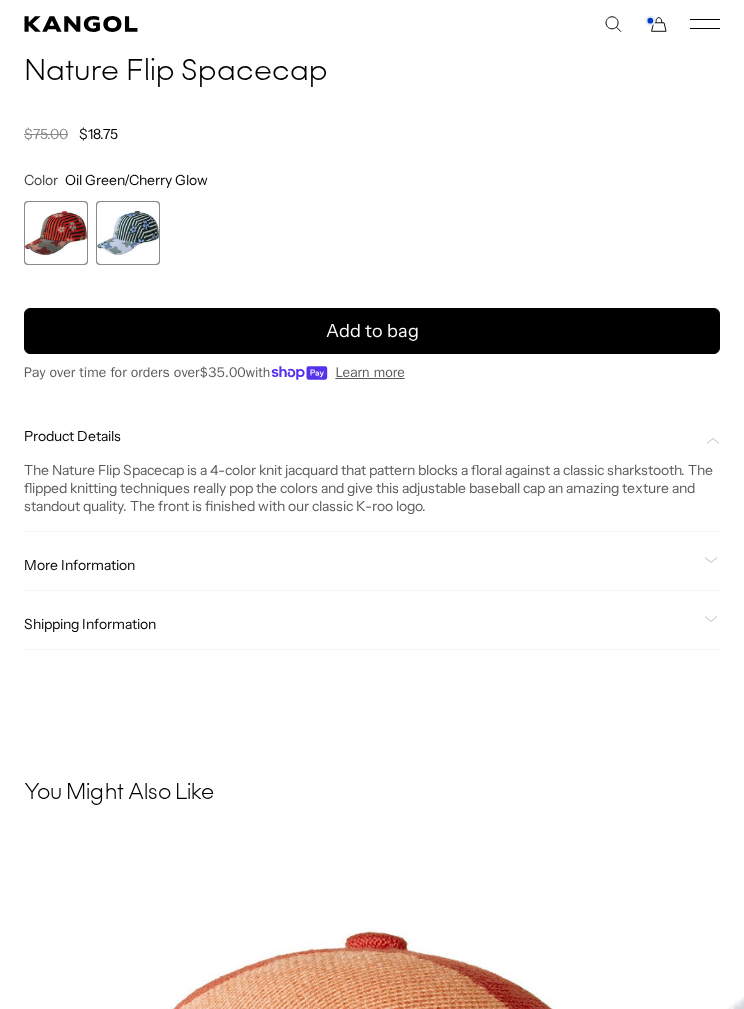click on "More Information
Style ID
K3581
Shape
Baseball Cap
Fabrication
Blend
Material
46% Acrylic/37% Modacrylic/9% Polyester/8% Wool
Brim
1 3/4"
USA Made or Imported
Imported" 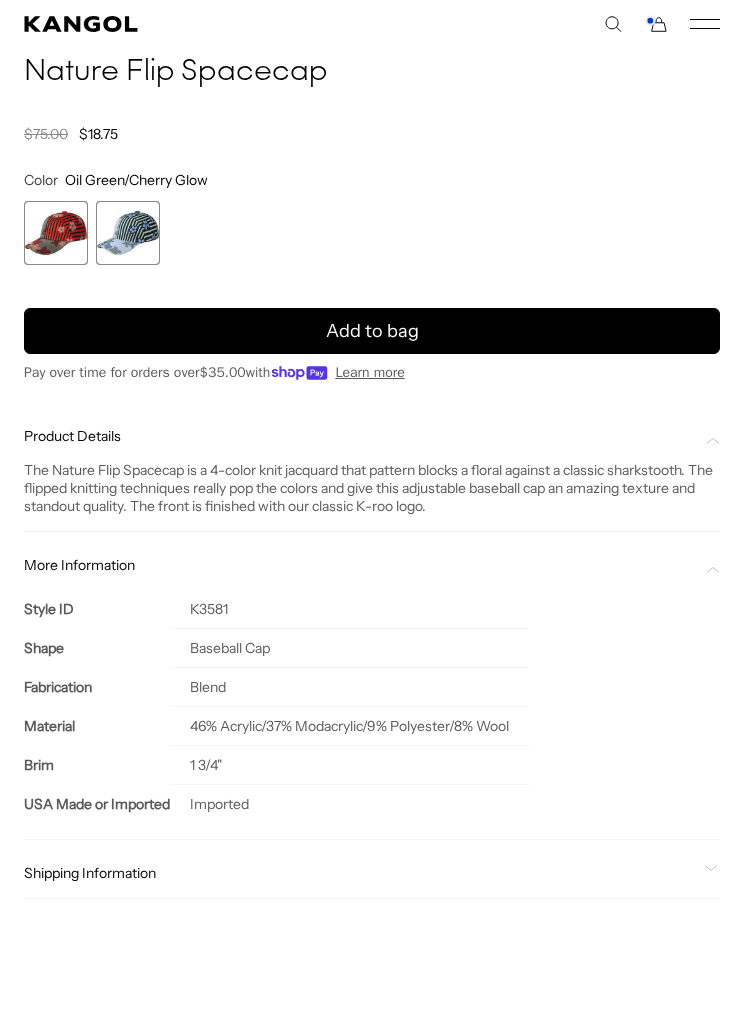 scroll, scrollTop: 0, scrollLeft: 0, axis: both 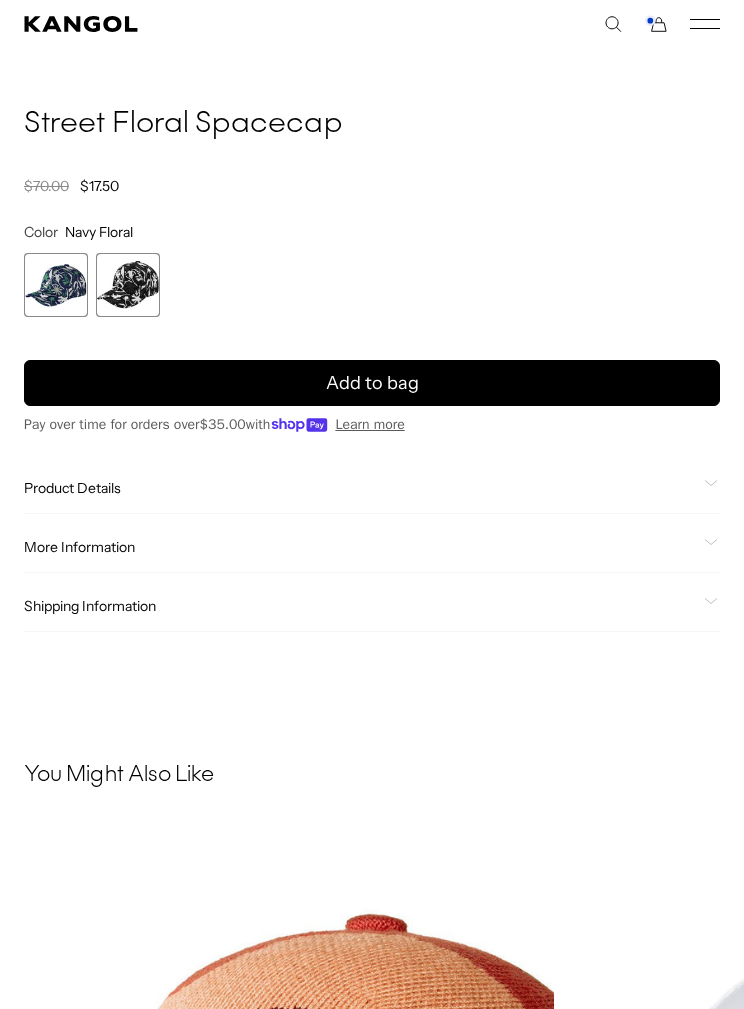click on "More Information" 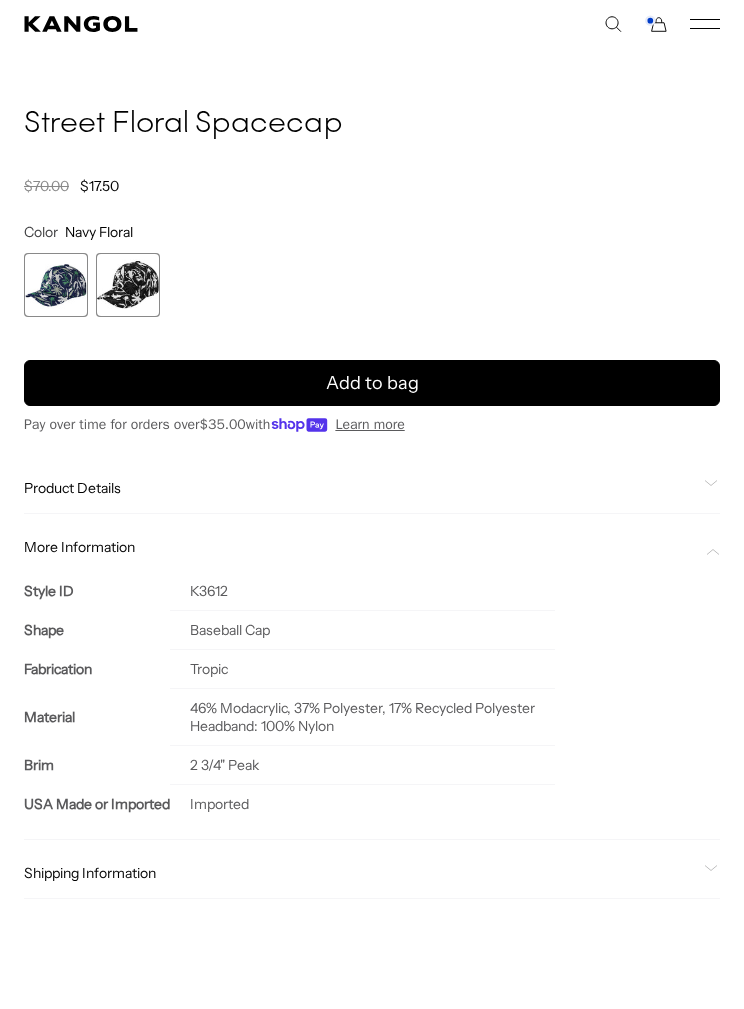 scroll, scrollTop: 0, scrollLeft: 412, axis: horizontal 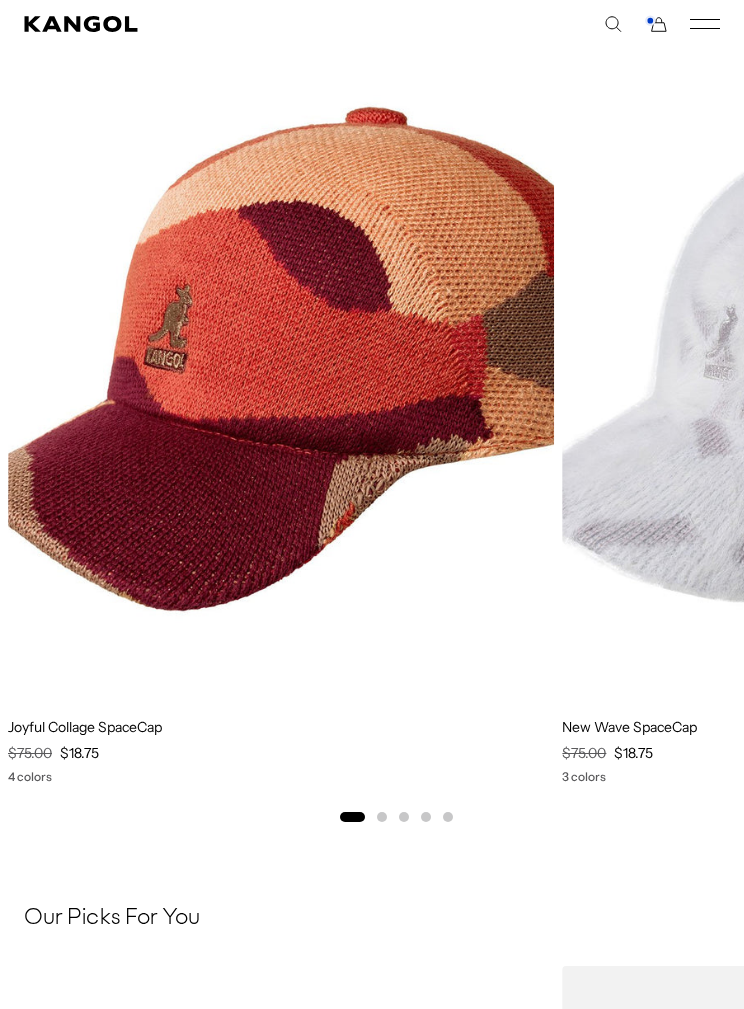 click at bounding box center [0, 0] 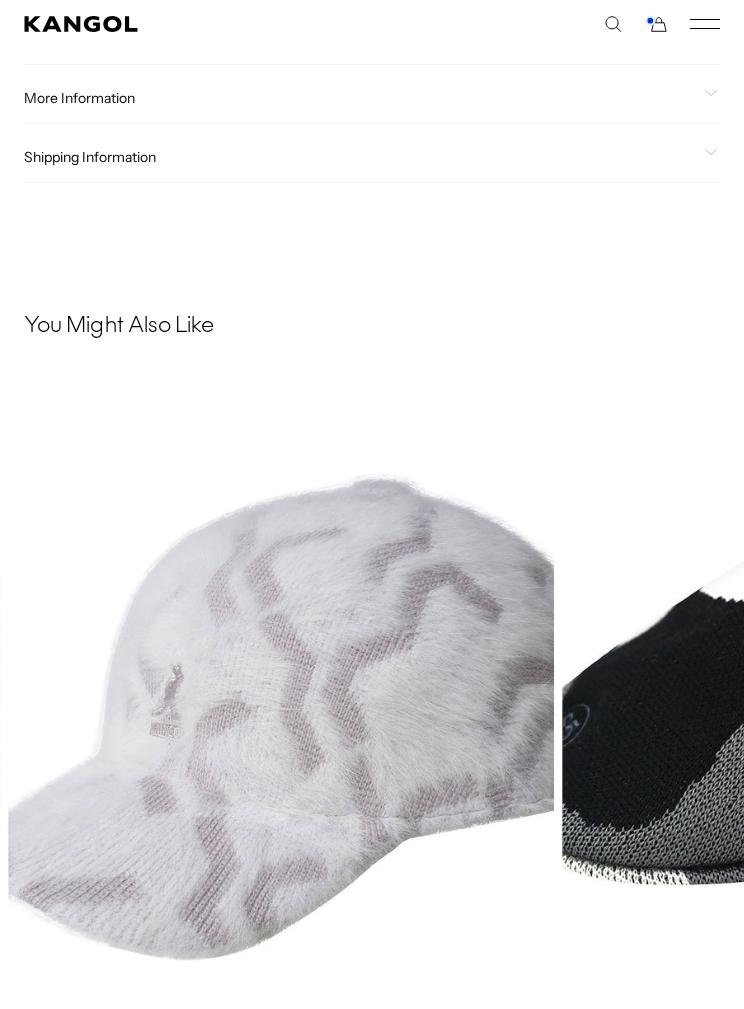 scroll, scrollTop: 1600, scrollLeft: 0, axis: vertical 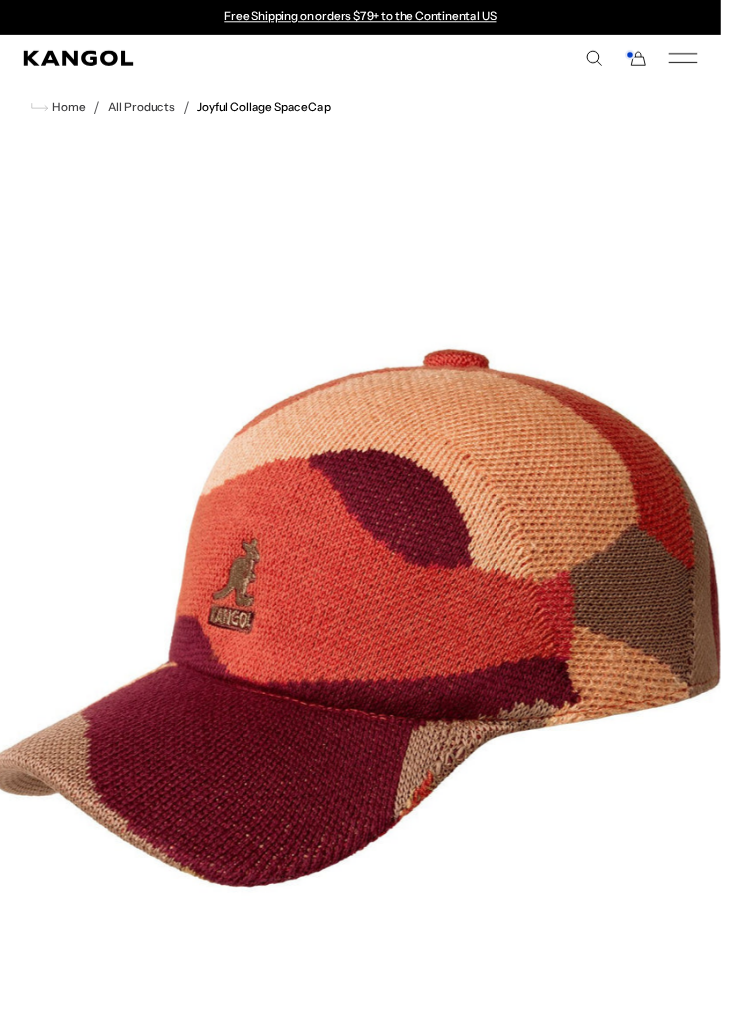 click 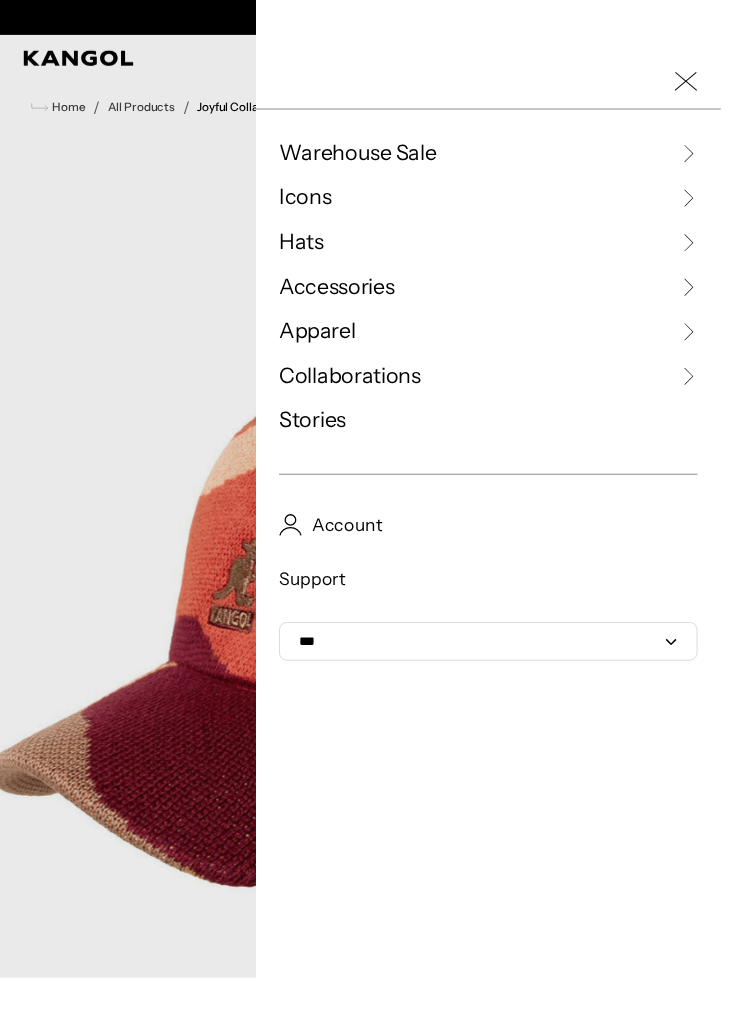 scroll, scrollTop: 0, scrollLeft: 412, axis: horizontal 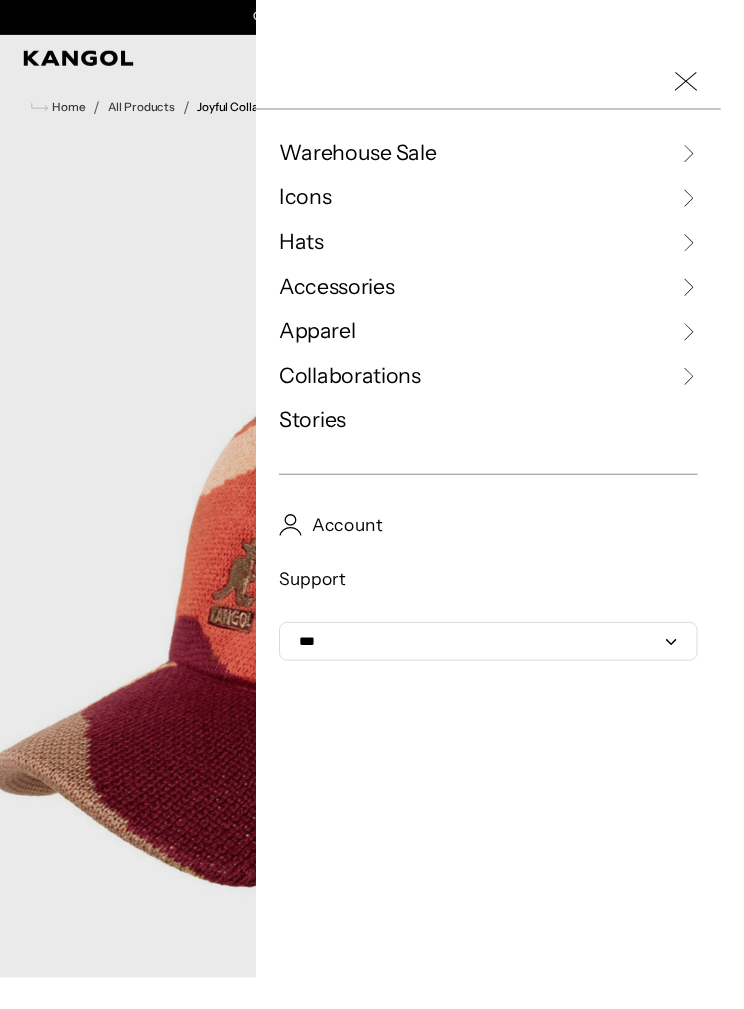 click on "Warehouse Sale
Warehouse Sale
Limited Time: Select Spring Styles on Sale
Sale Hats
Sale Accessories
Icons
Icons" at bounding box center [504, 416] 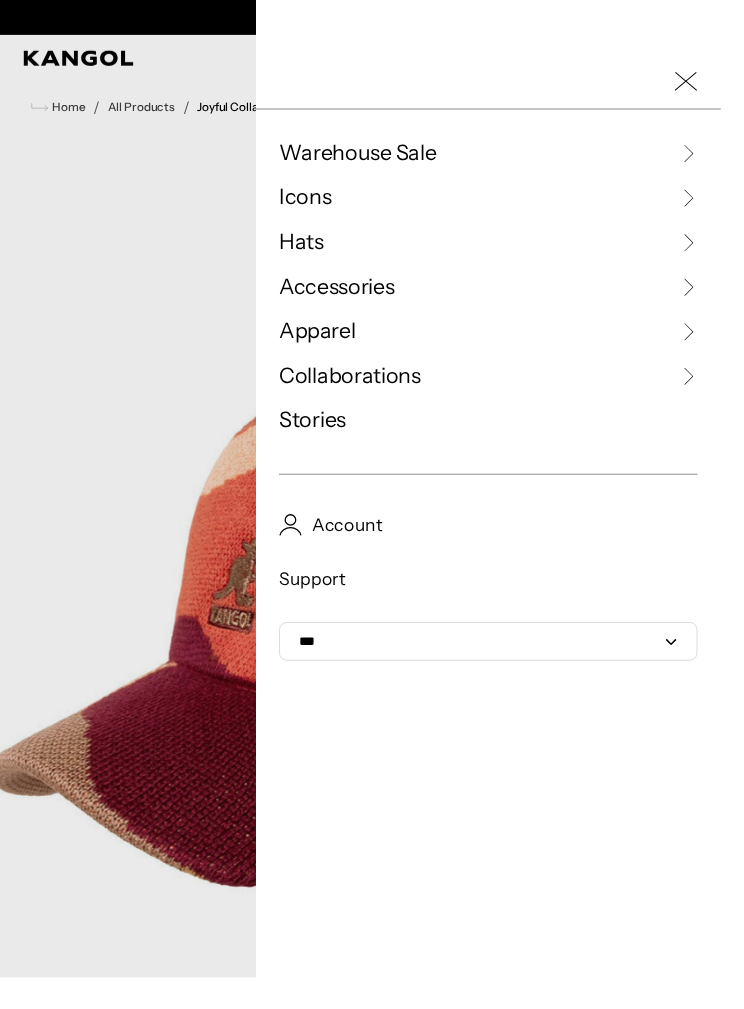scroll, scrollTop: 0, scrollLeft: 0, axis: both 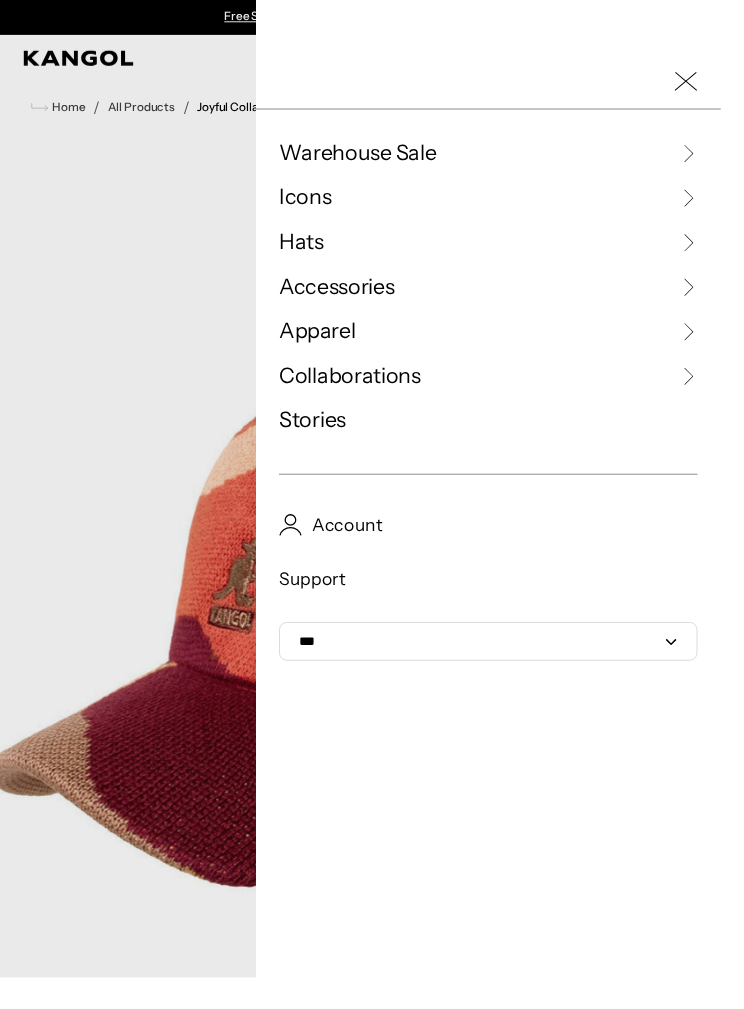 click on "Hats" at bounding box center (504, 250) 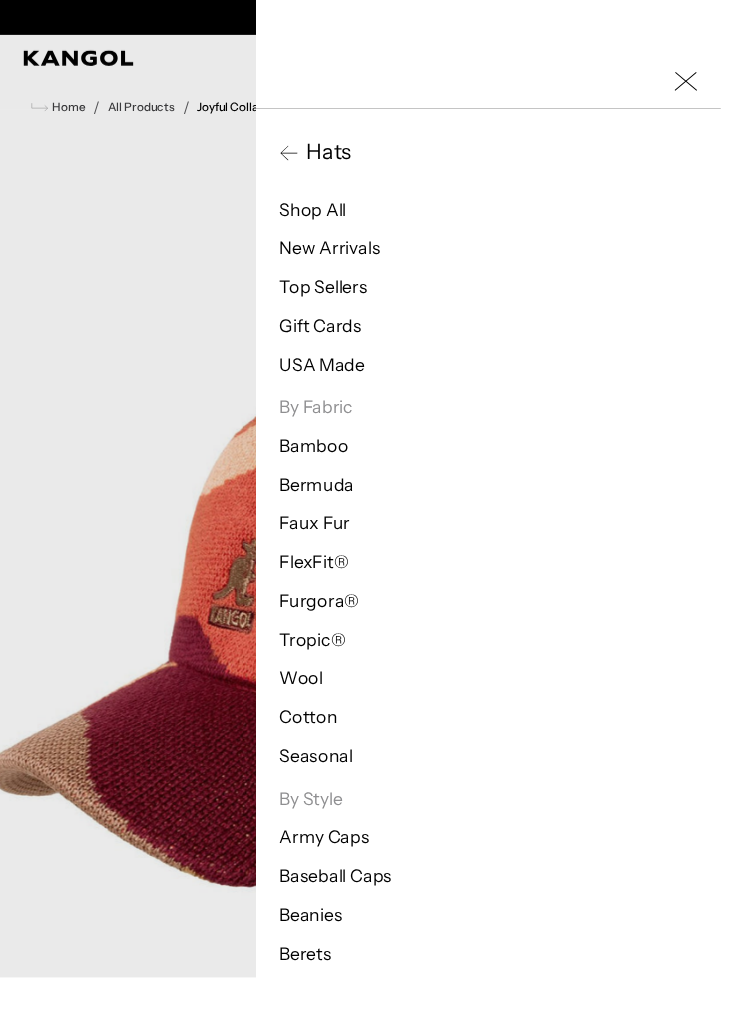 scroll, scrollTop: 0, scrollLeft: 412, axis: horizontal 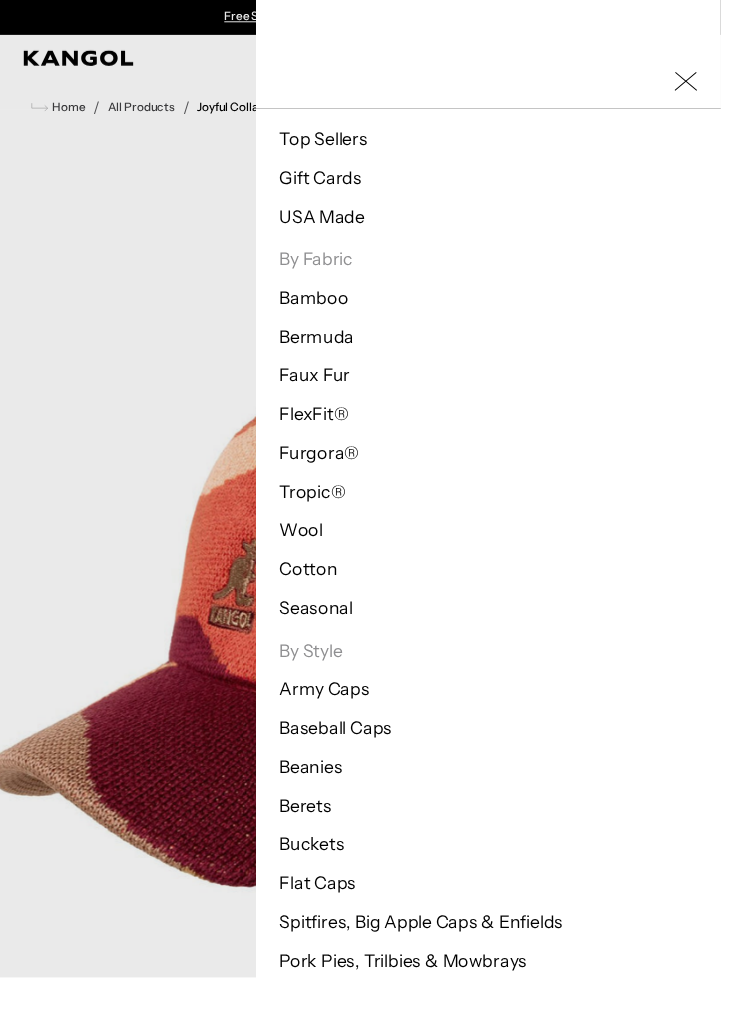 click on "Baseball Caps" at bounding box center [346, 752] 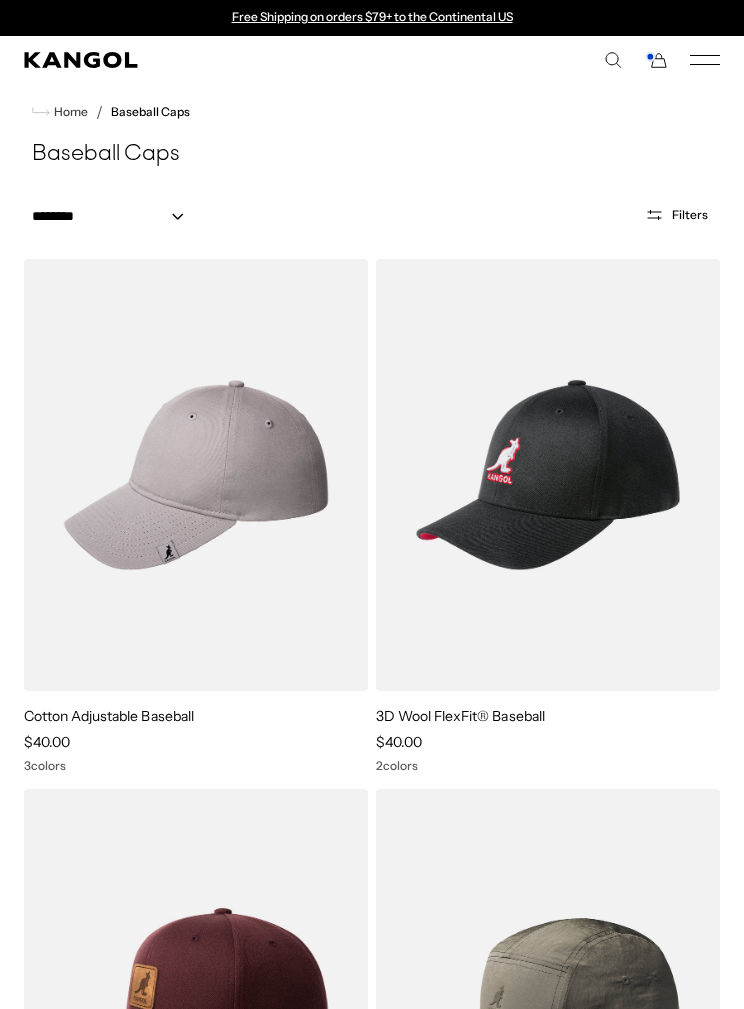 scroll, scrollTop: 0, scrollLeft: 0, axis: both 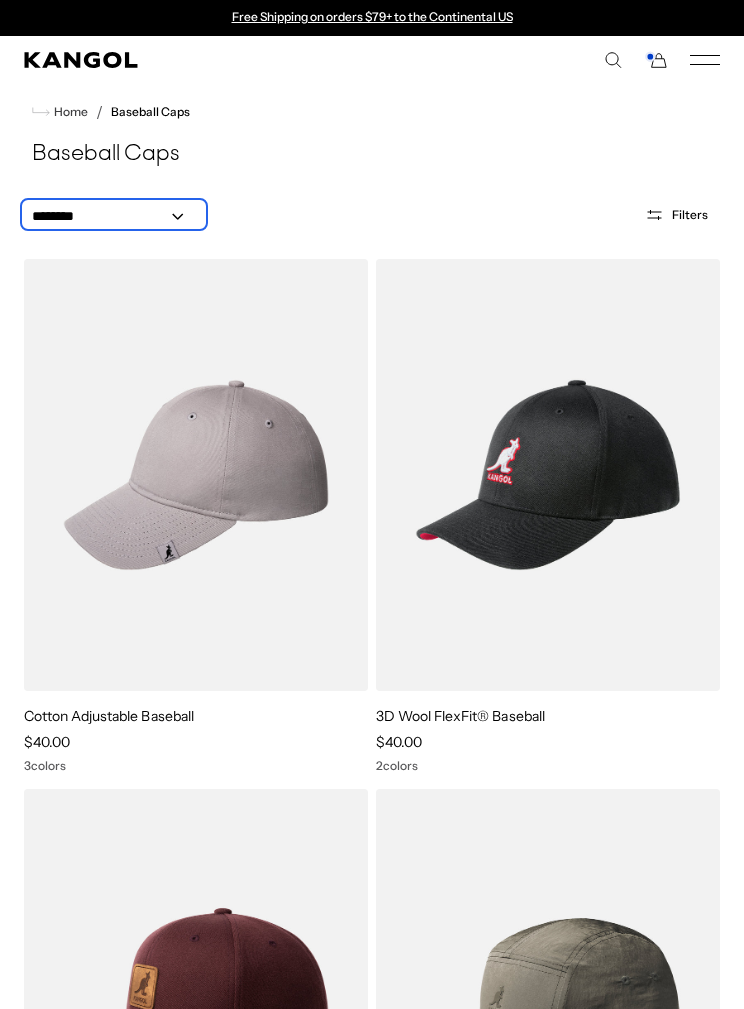click on "**********" at bounding box center [114, 216] 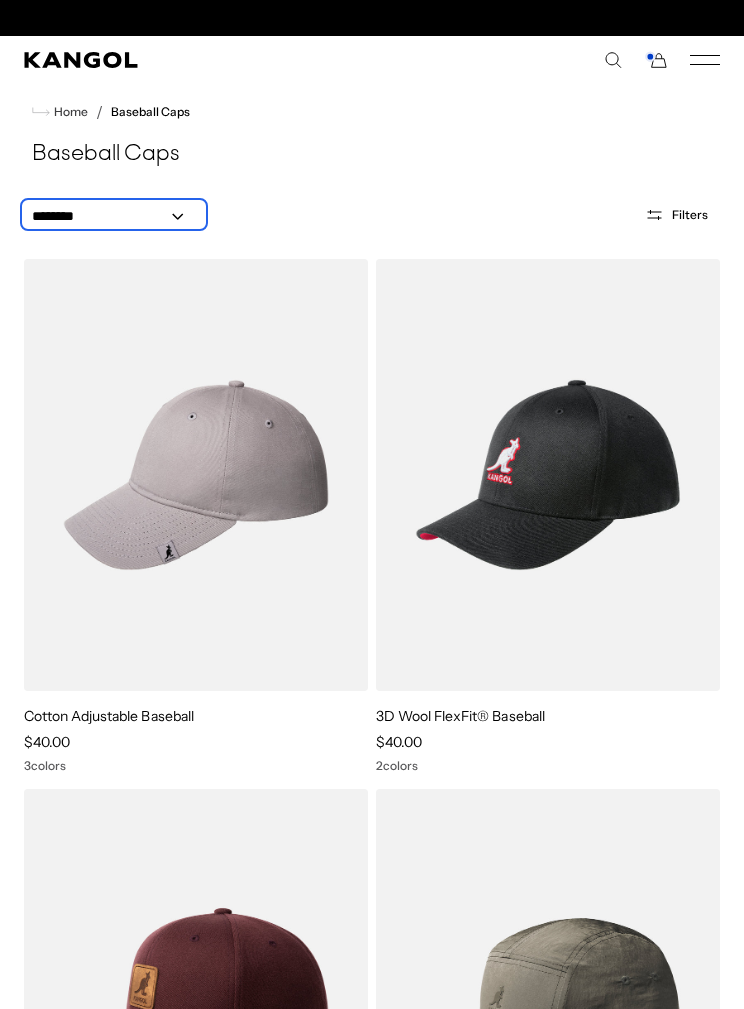 scroll, scrollTop: 0, scrollLeft: 0, axis: both 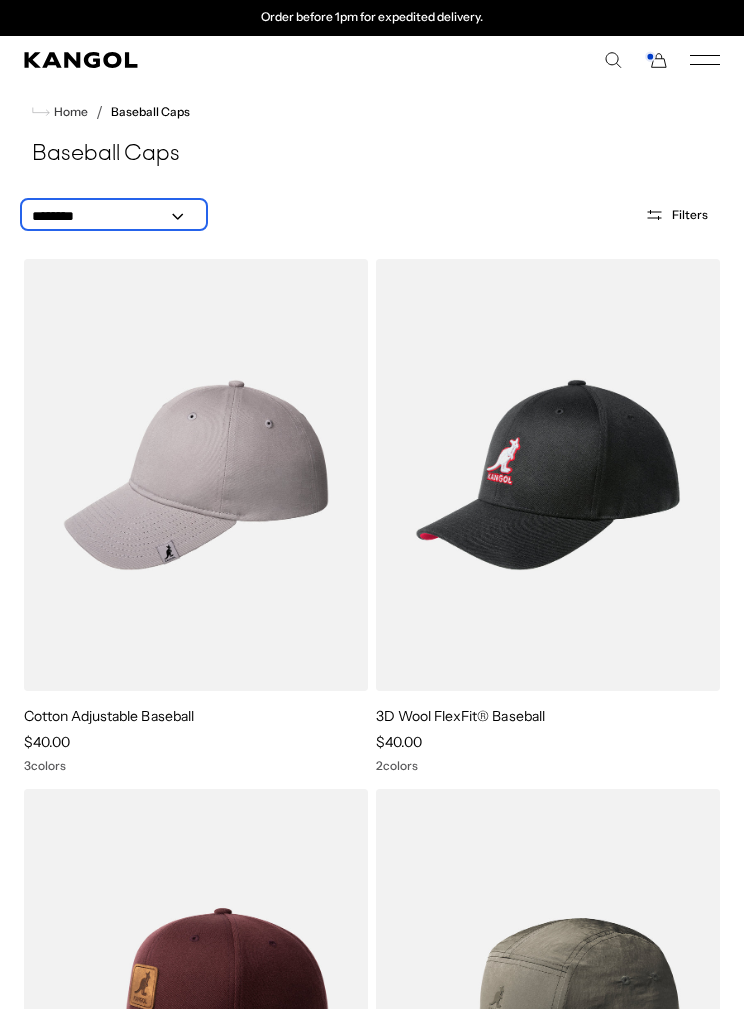 select on "*****" 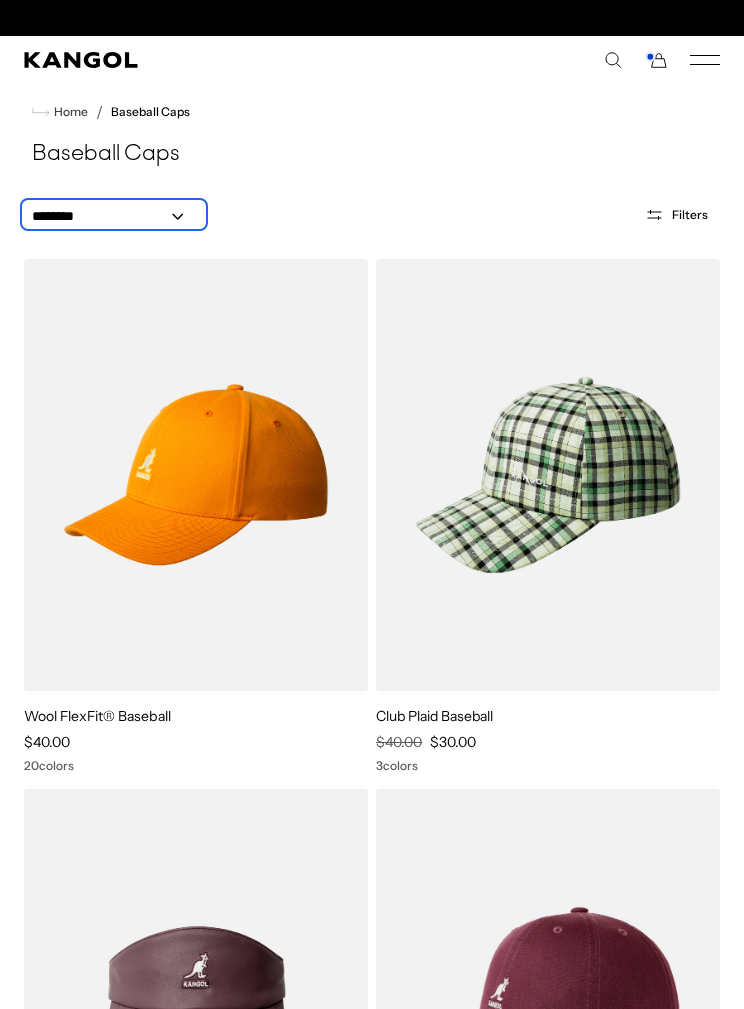 scroll, scrollTop: 0, scrollLeft: 0, axis: both 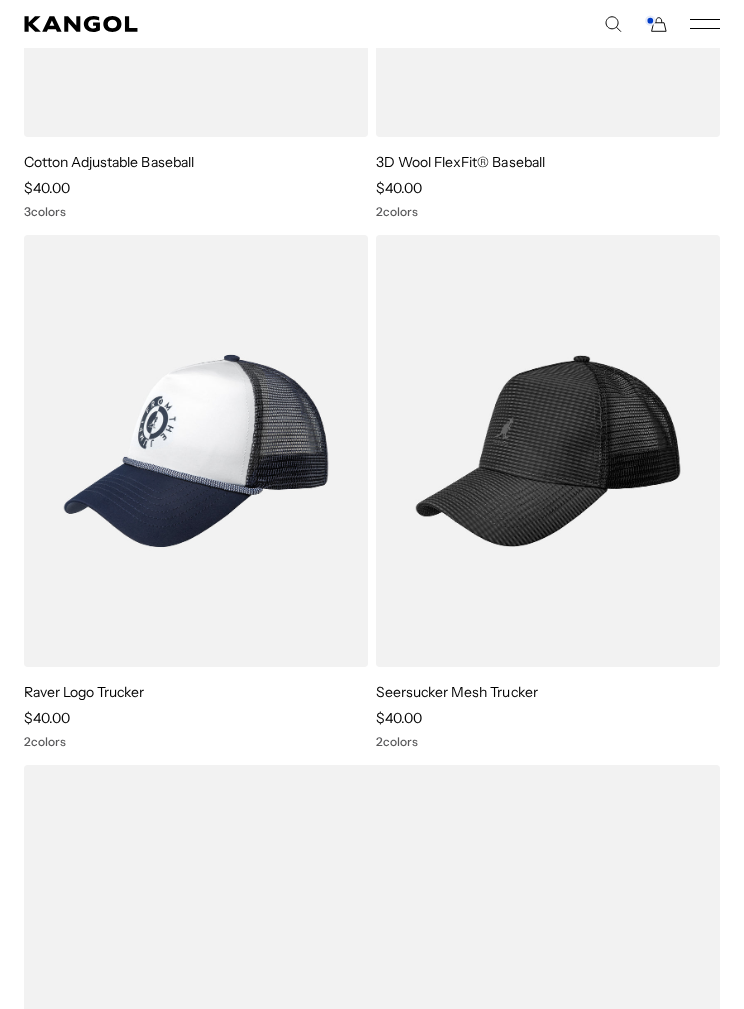 click on "Seersucker Mesh Trucker" at bounding box center (457, 692) 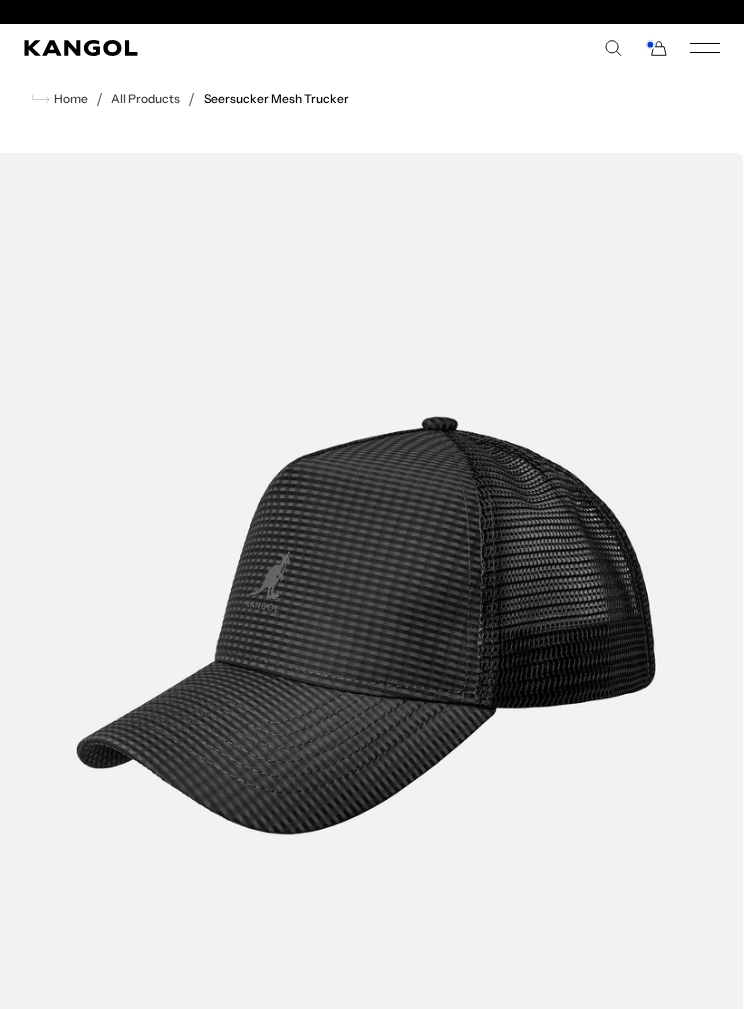 scroll, scrollTop: 26, scrollLeft: 0, axis: vertical 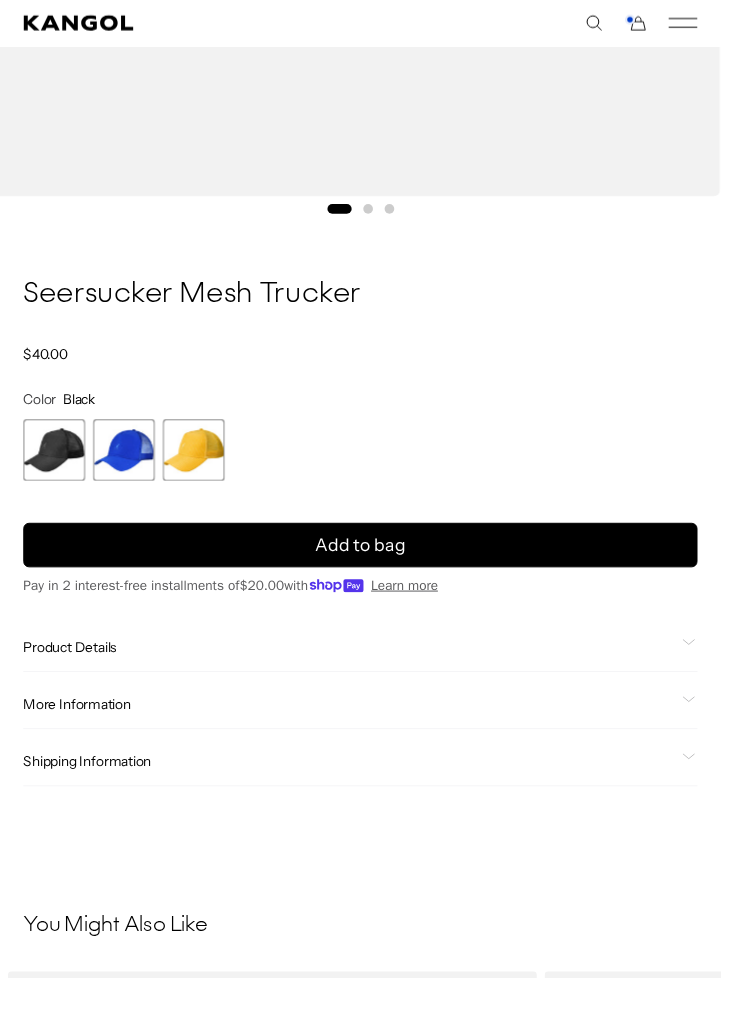 click at bounding box center [128, 465] 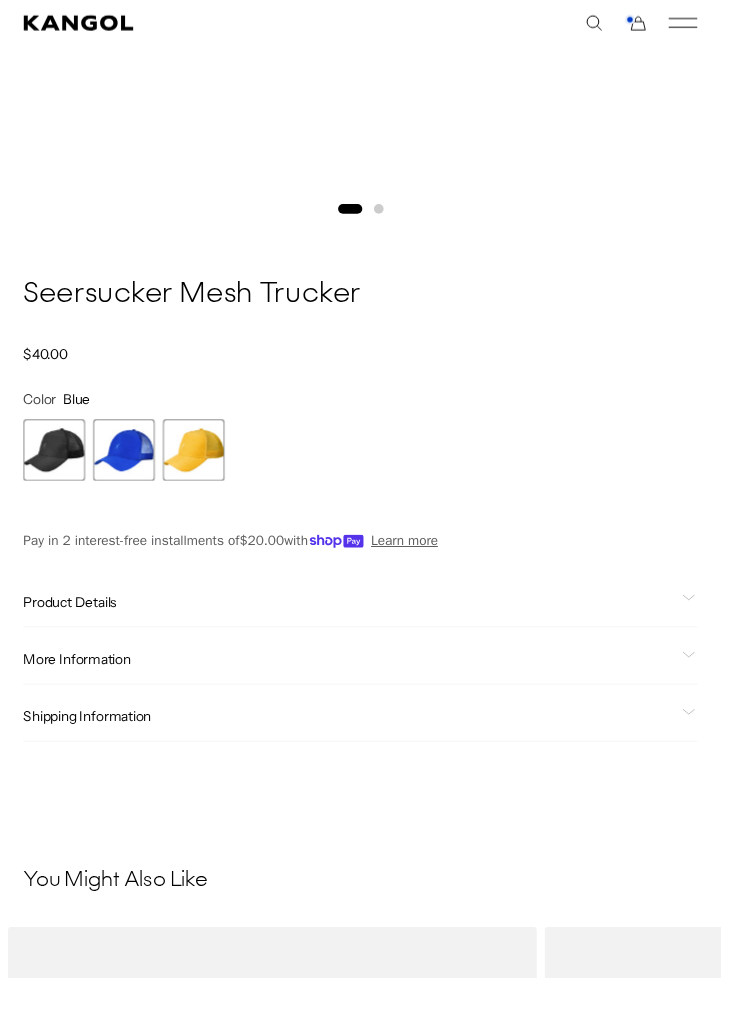 click at bounding box center [128, 465] 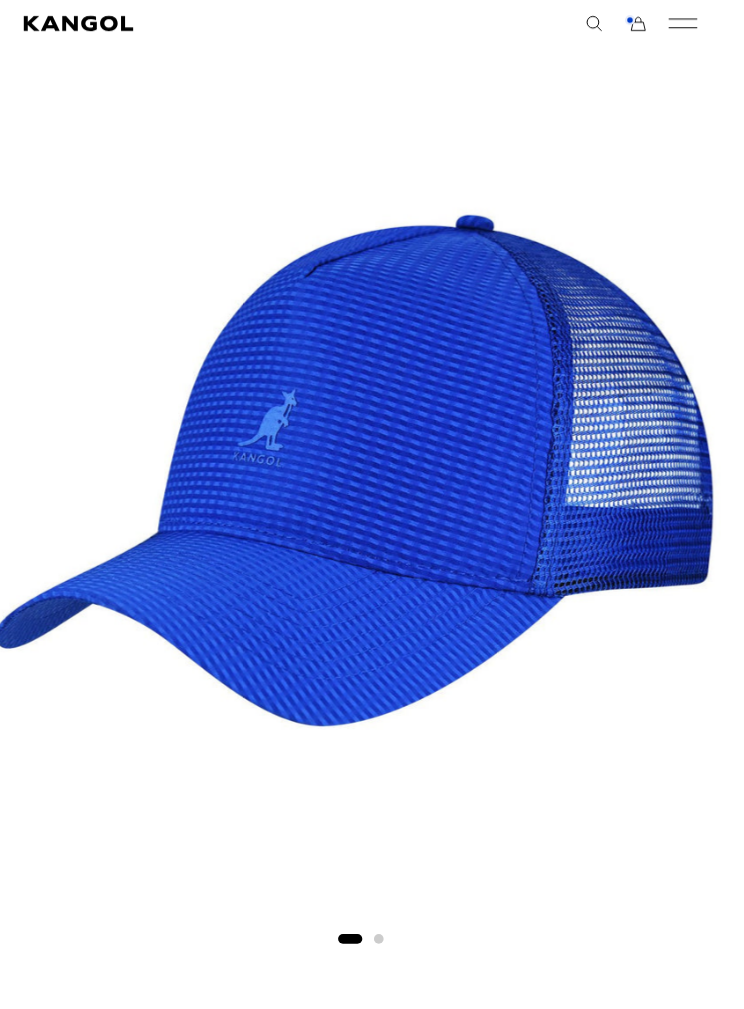 scroll, scrollTop: 0, scrollLeft: 0, axis: both 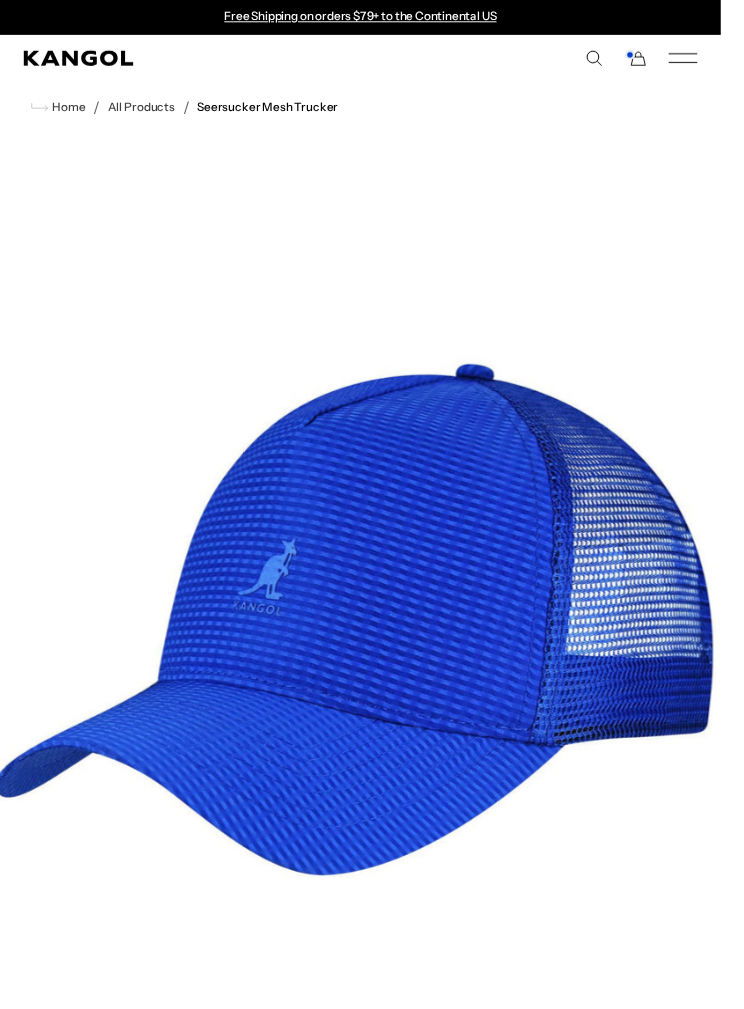 click 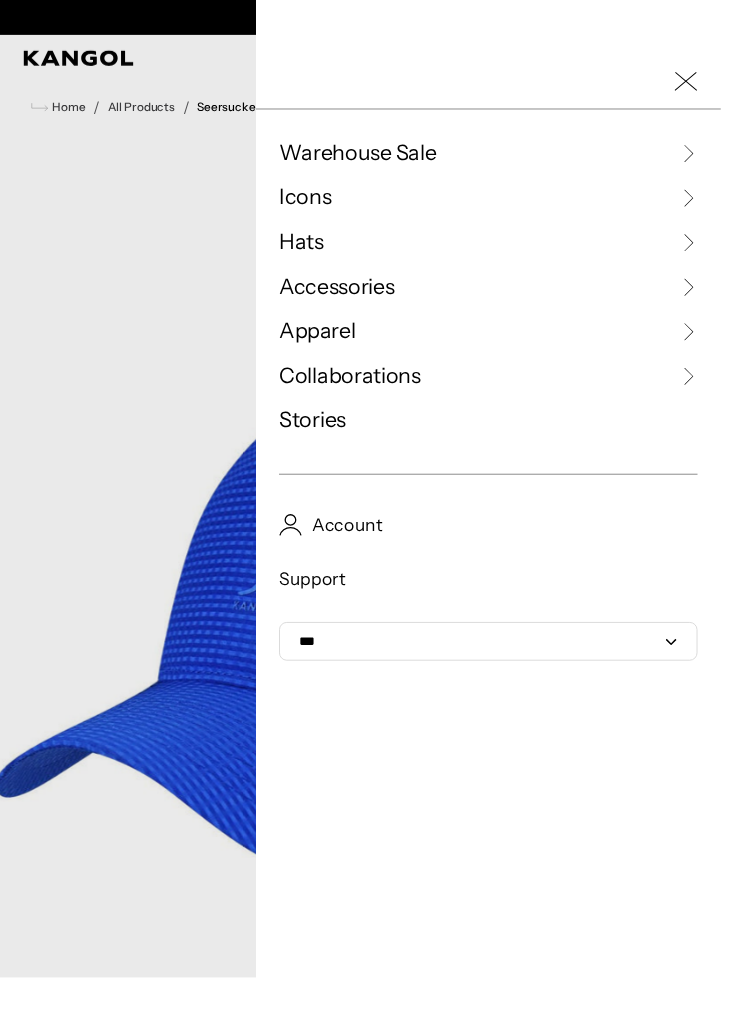 scroll, scrollTop: 0, scrollLeft: 412, axis: horizontal 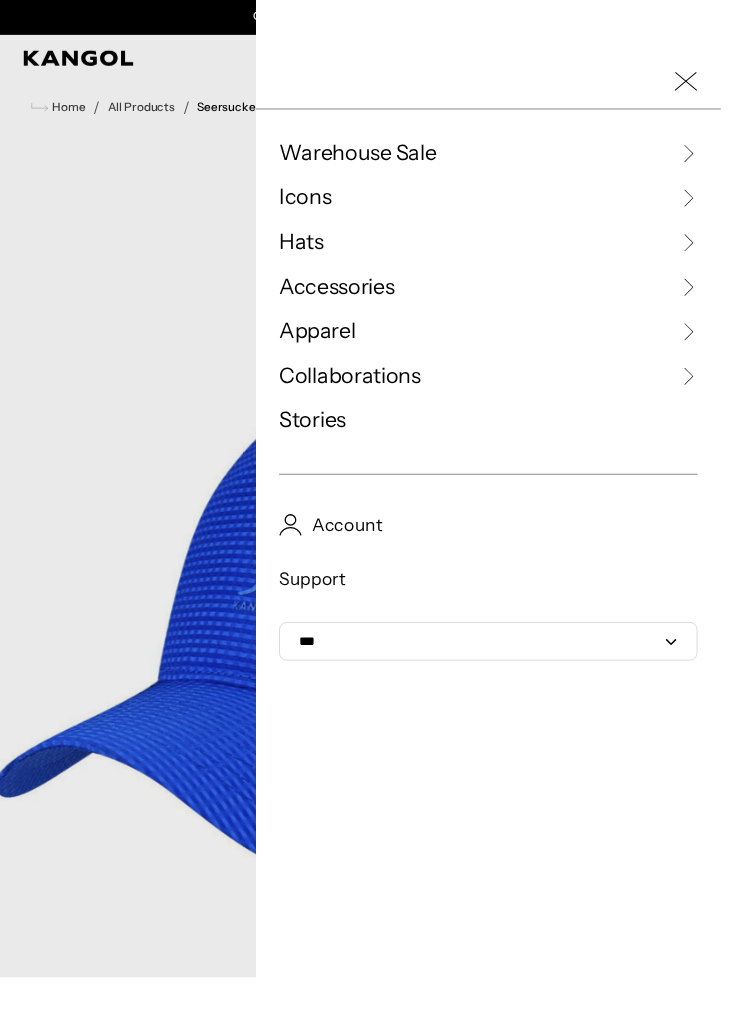 click on "Hats" at bounding box center (504, 250) 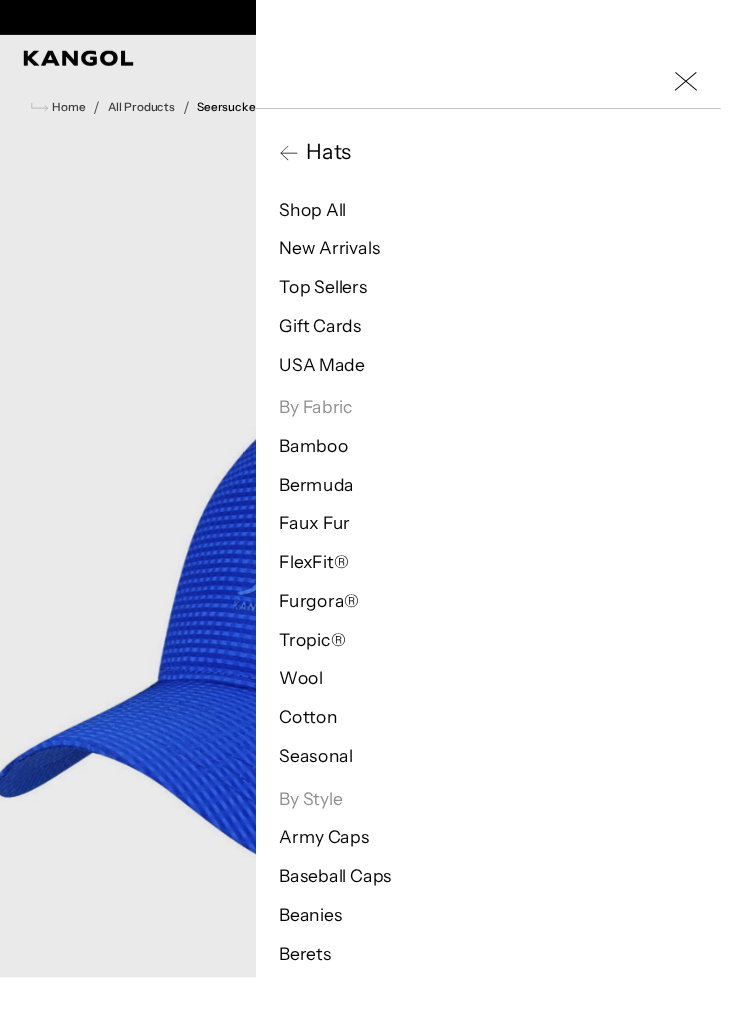 scroll, scrollTop: 0, scrollLeft: 0, axis: both 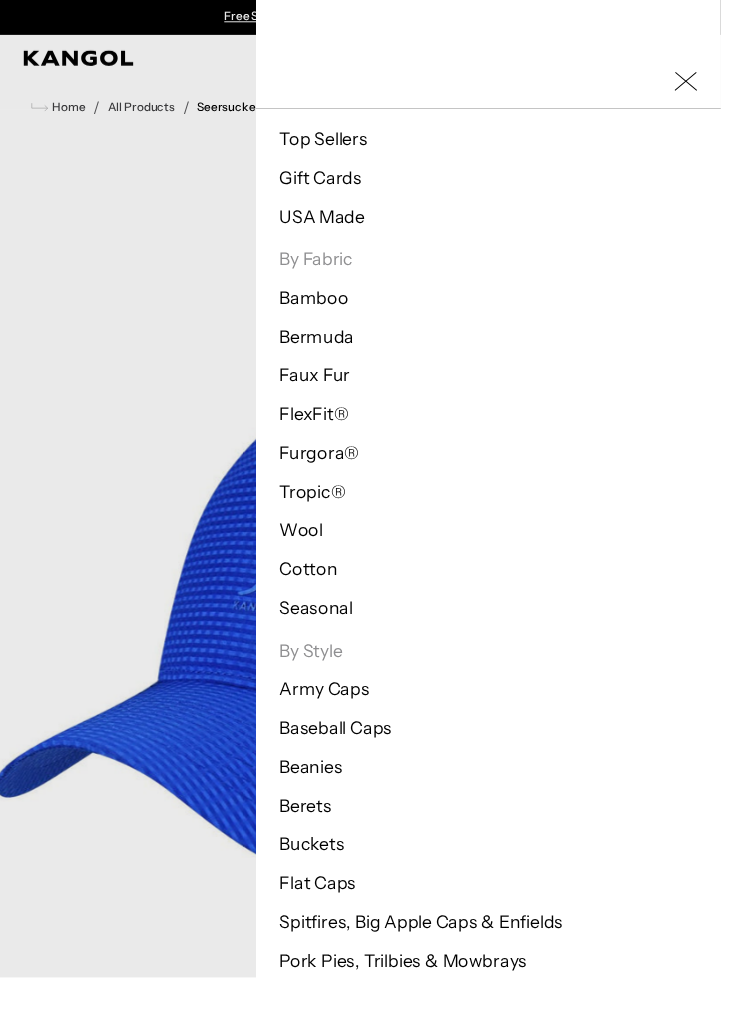 click on "Baseball Caps" at bounding box center (346, 752) 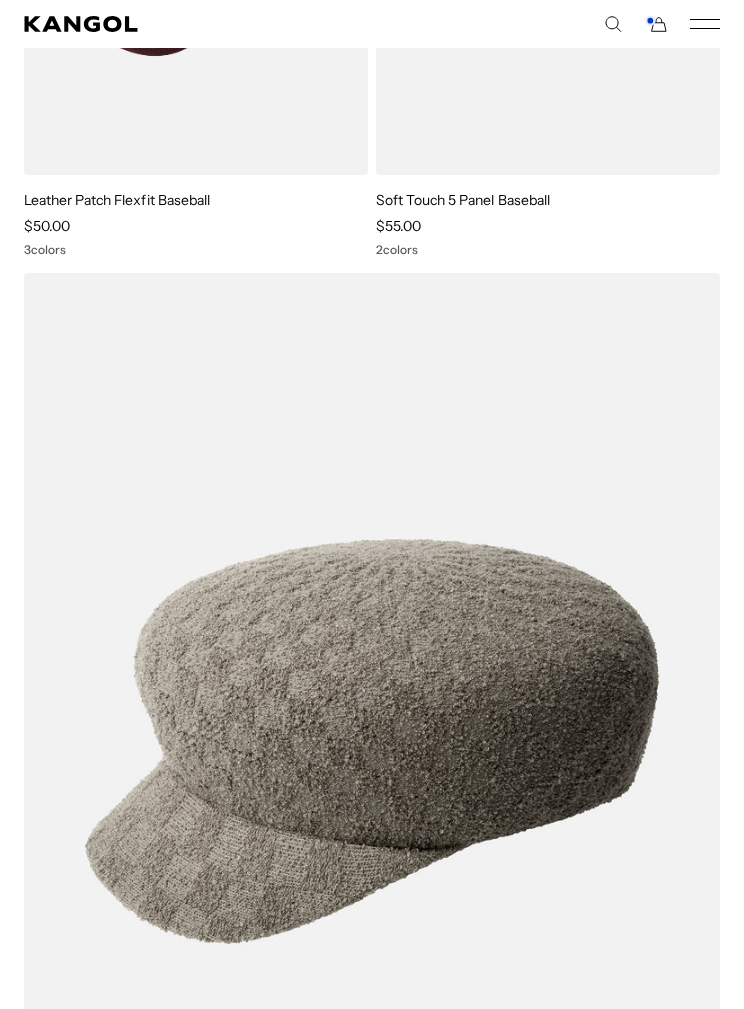 scroll, scrollTop: 1097, scrollLeft: 0, axis: vertical 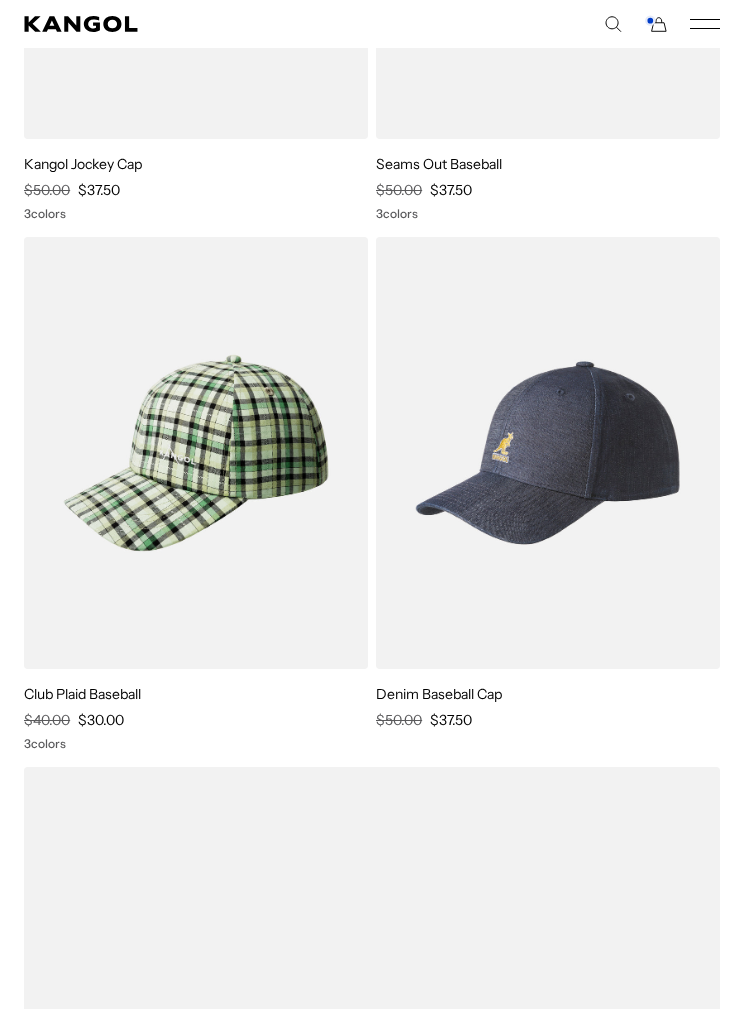 click 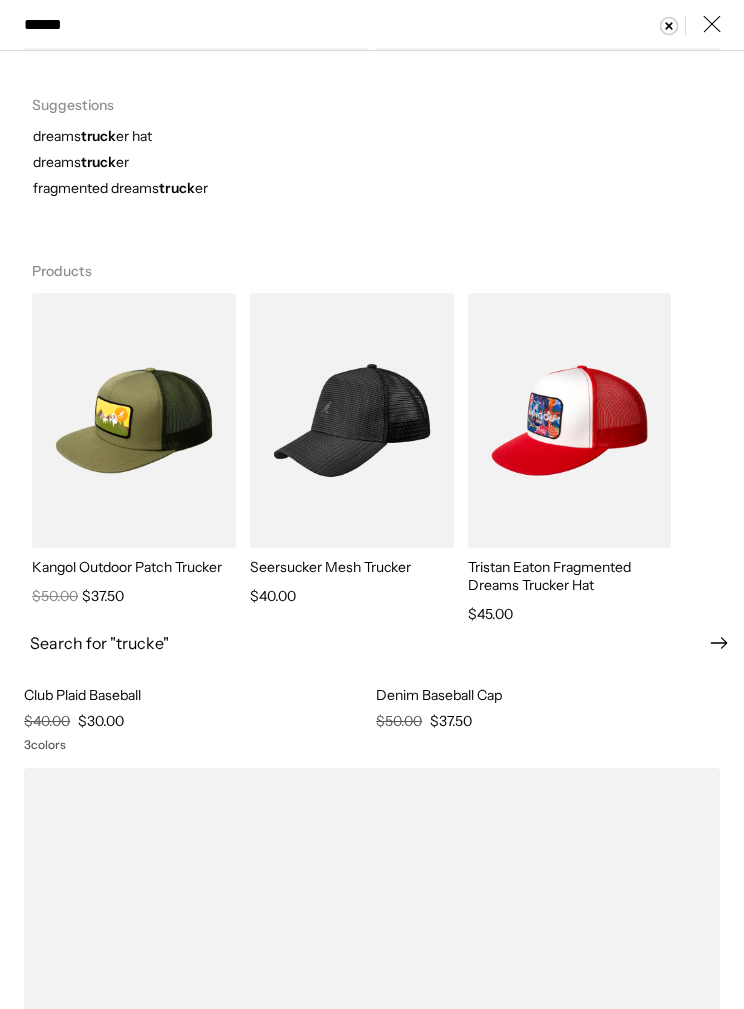 type on "*******" 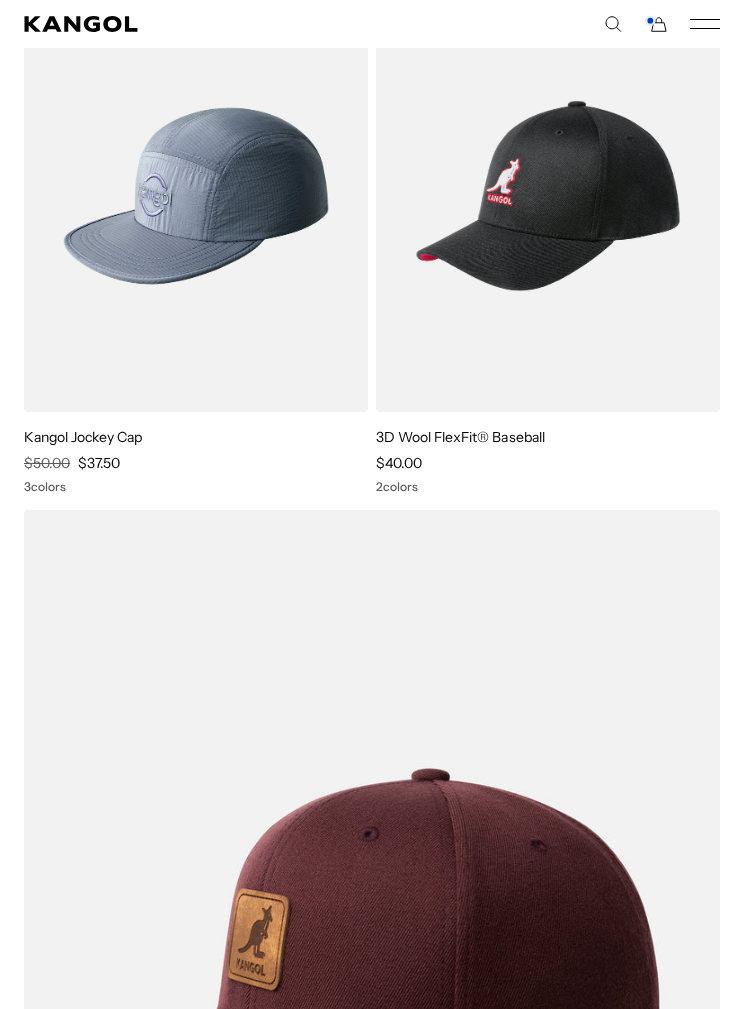 click at bounding box center (0, 0) 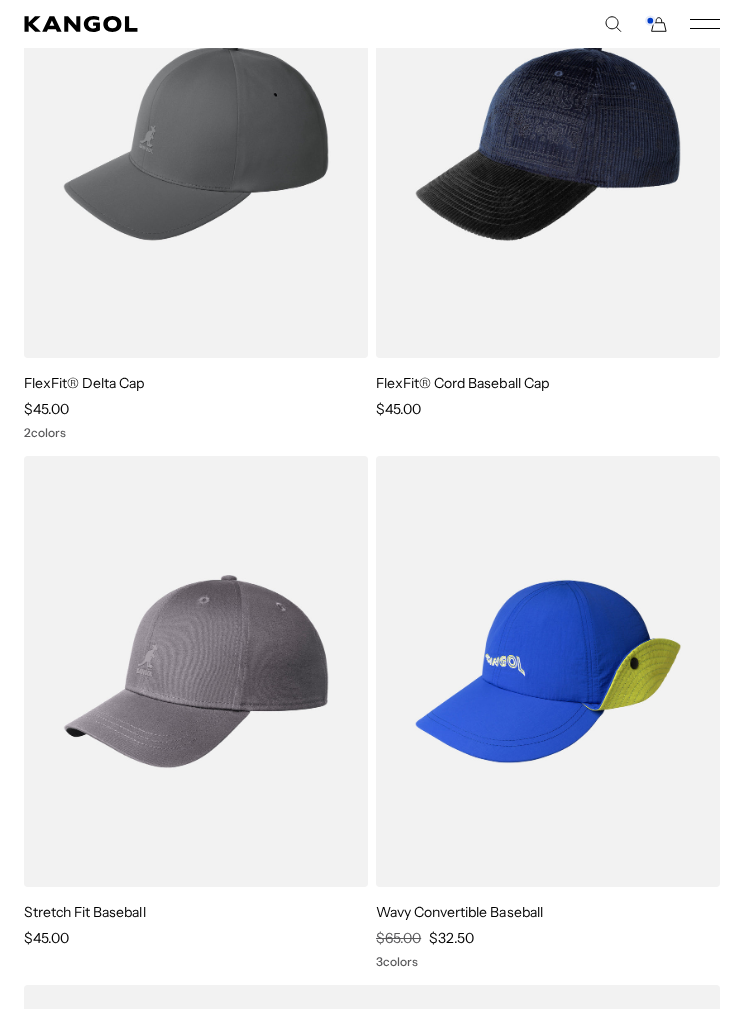 click at bounding box center [0, 0] 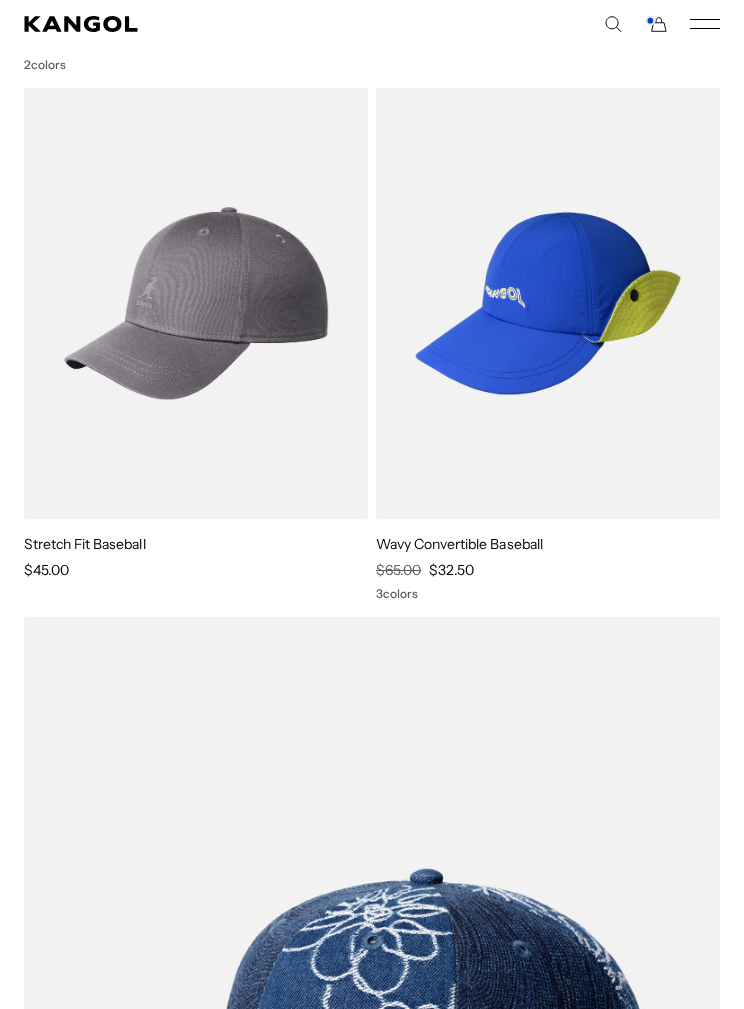 scroll, scrollTop: 13328, scrollLeft: 0, axis: vertical 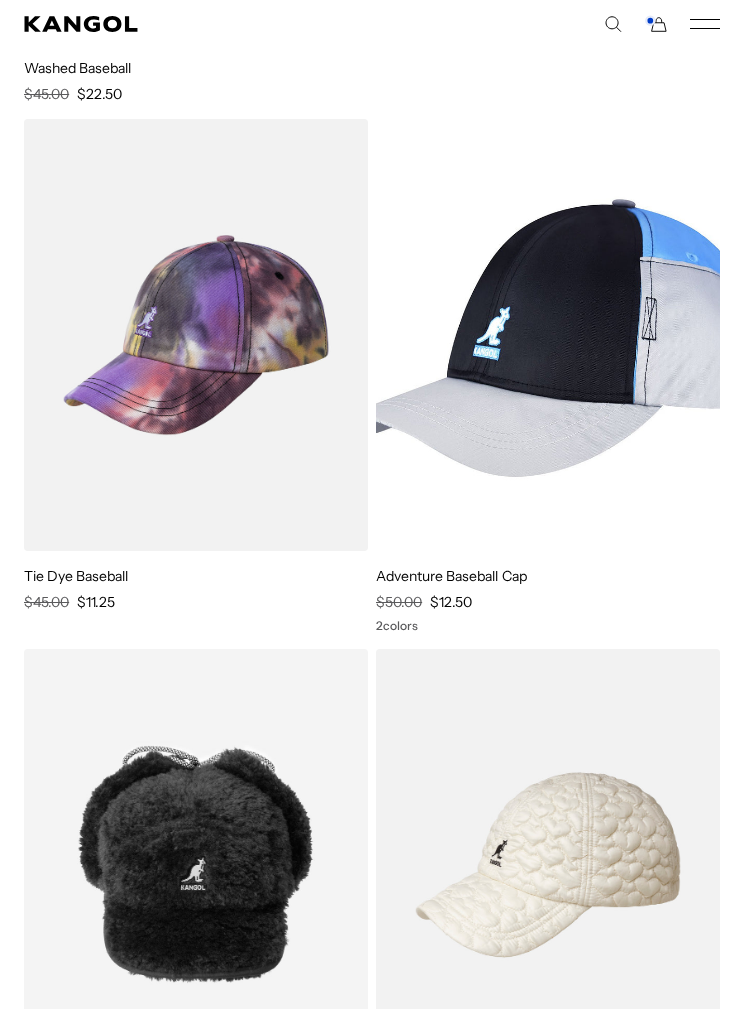 click at bounding box center (0, 0) 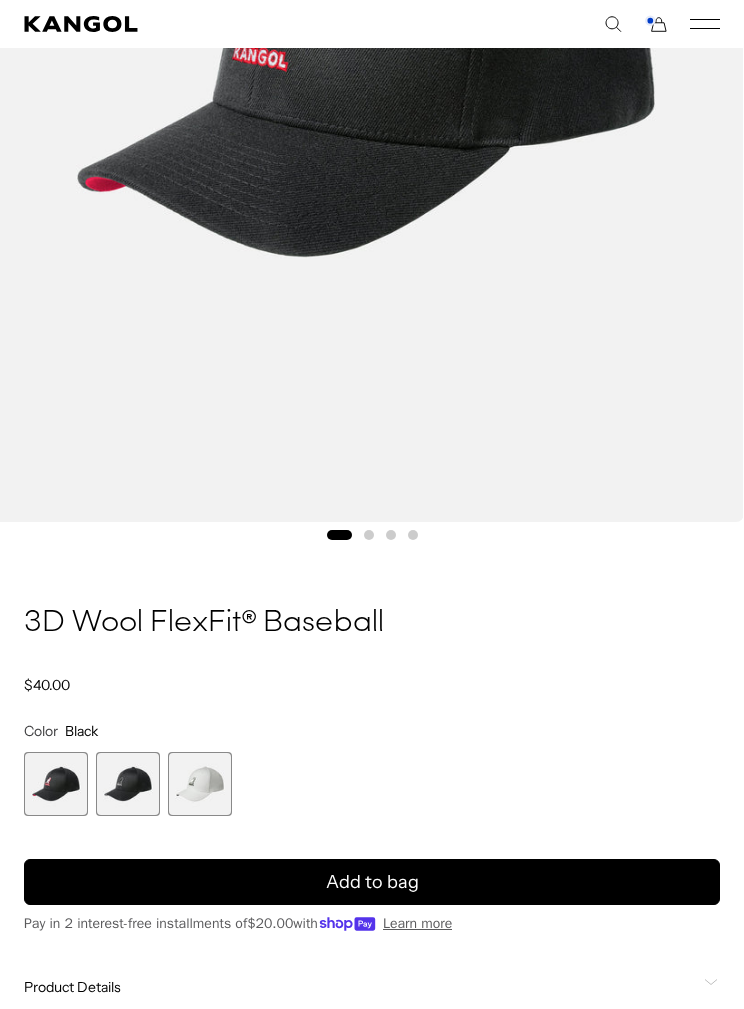 scroll, scrollTop: 589, scrollLeft: 0, axis: vertical 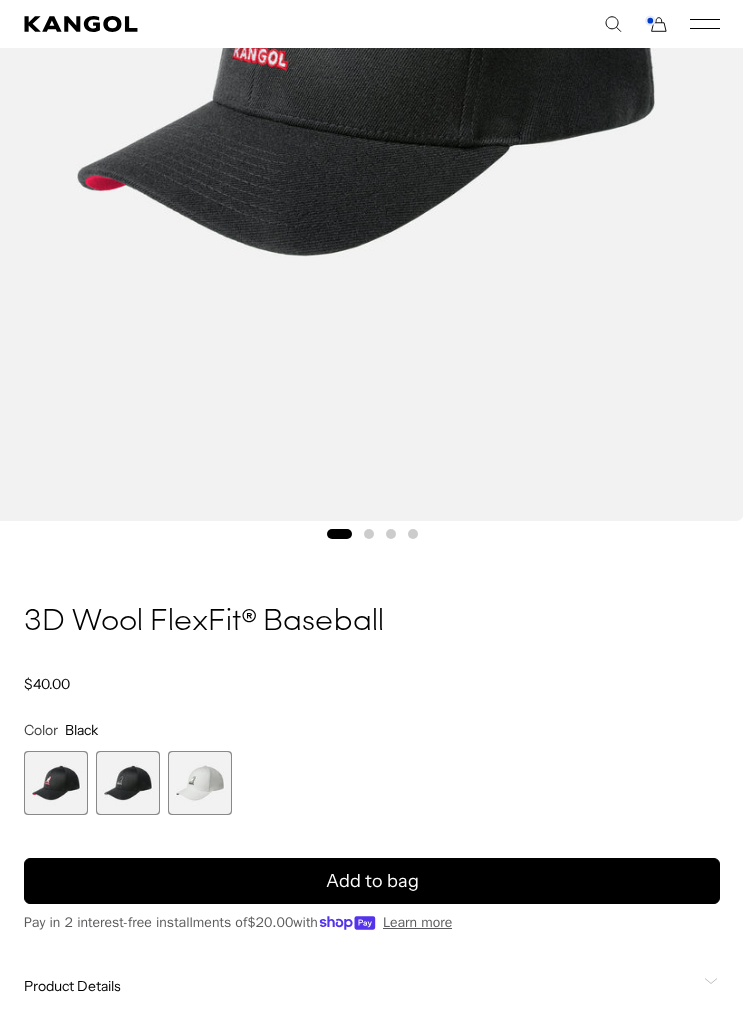 click at bounding box center (128, 783) 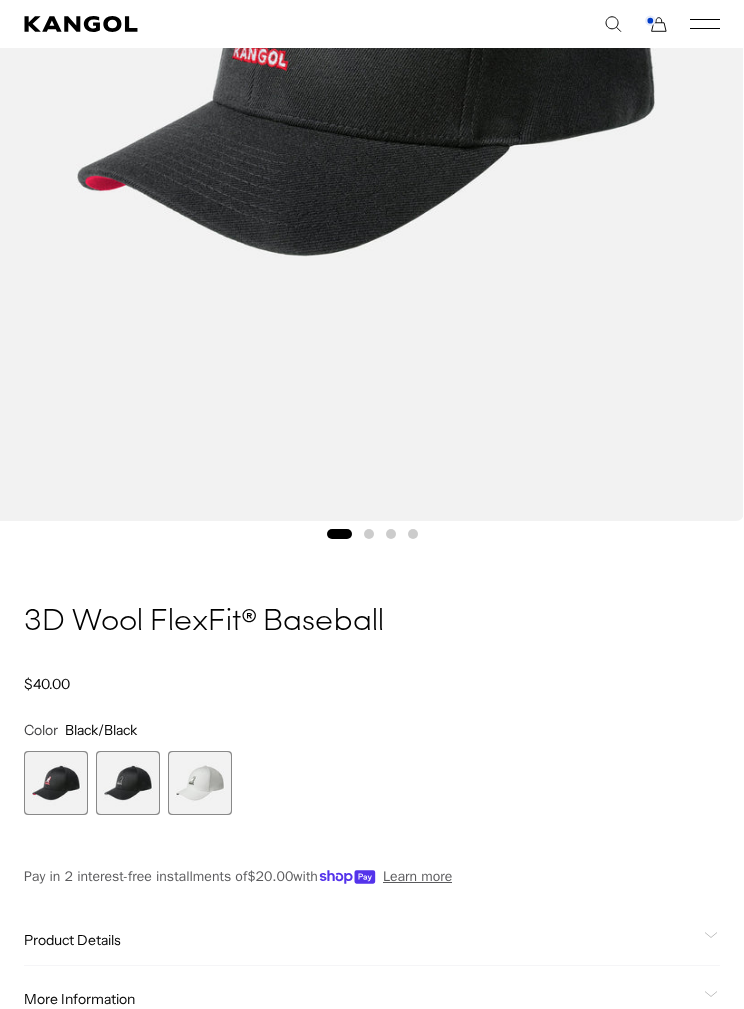 scroll, scrollTop: 669, scrollLeft: 0, axis: vertical 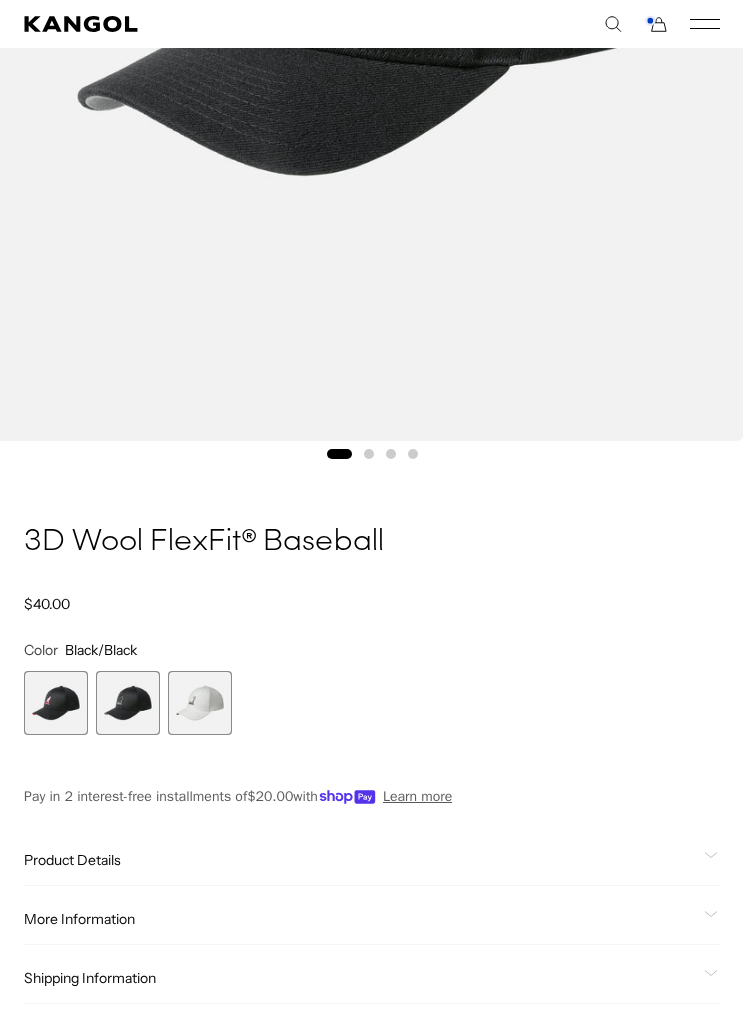 click at bounding box center [56, 703] 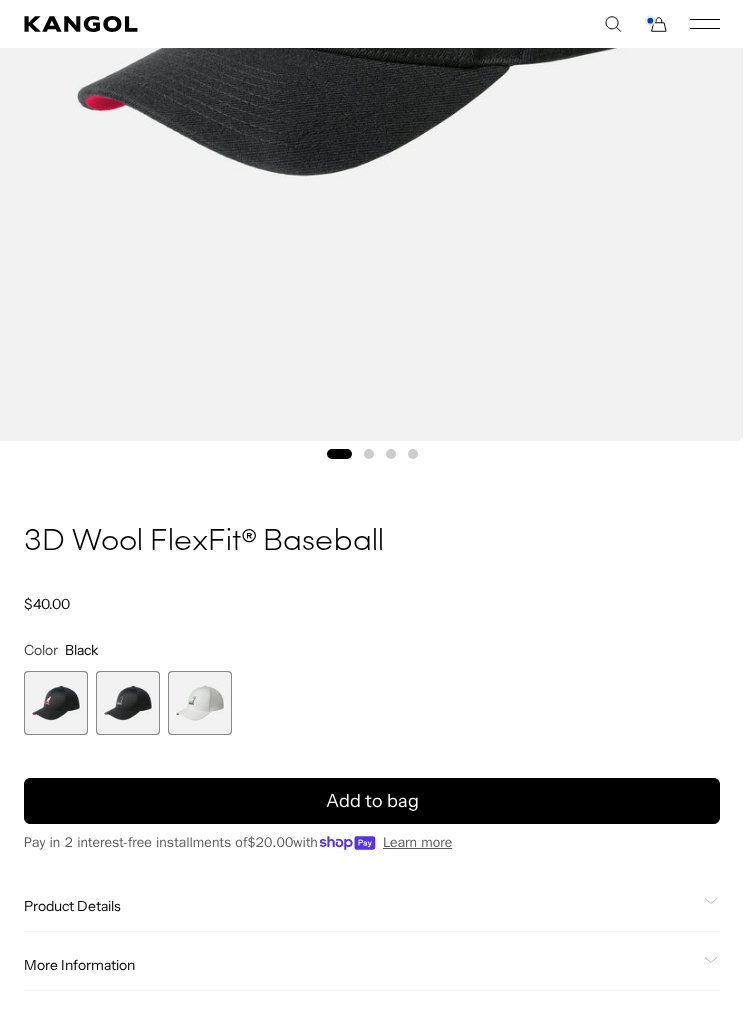 scroll, scrollTop: 0, scrollLeft: 0, axis: both 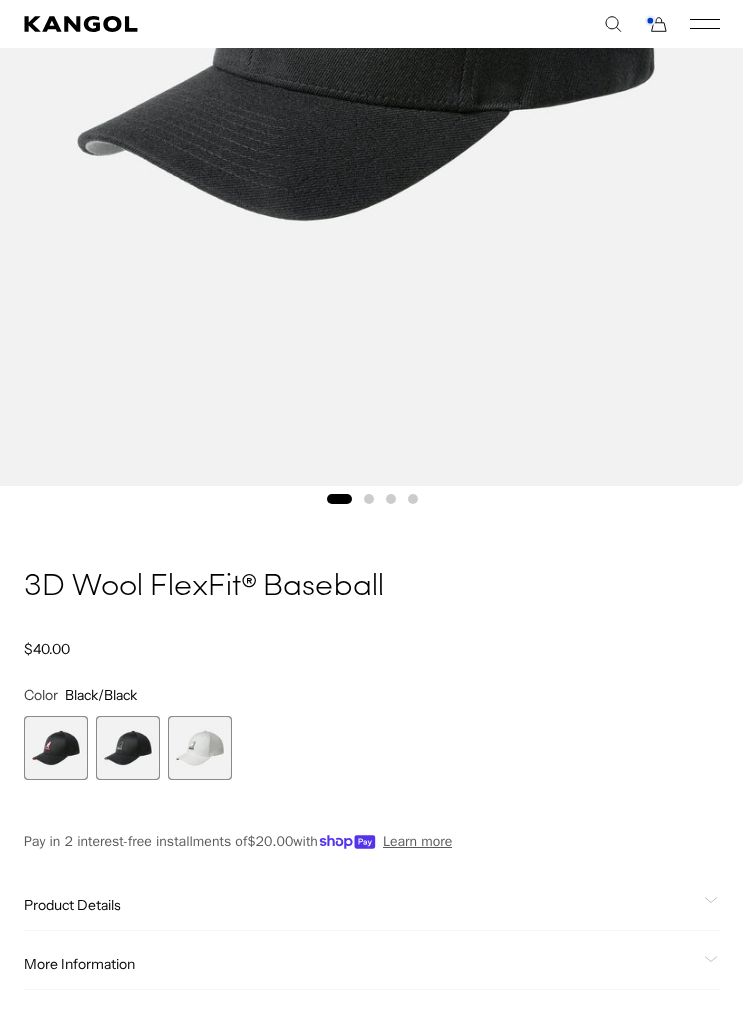 click at bounding box center [200, 748] 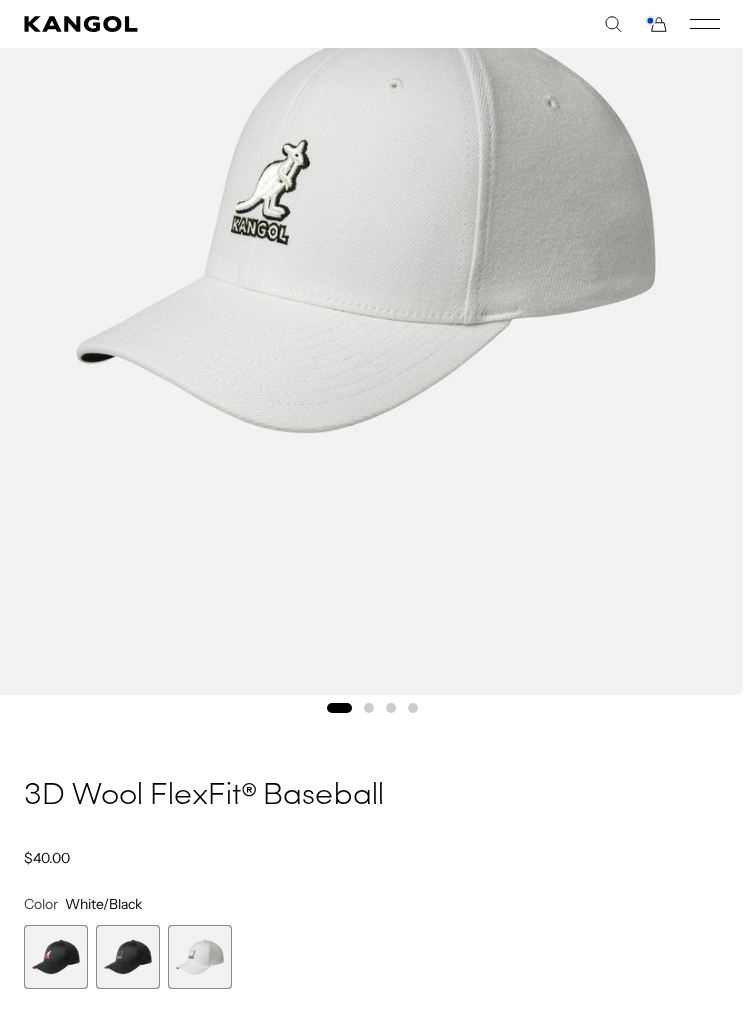 scroll, scrollTop: 414, scrollLeft: 0, axis: vertical 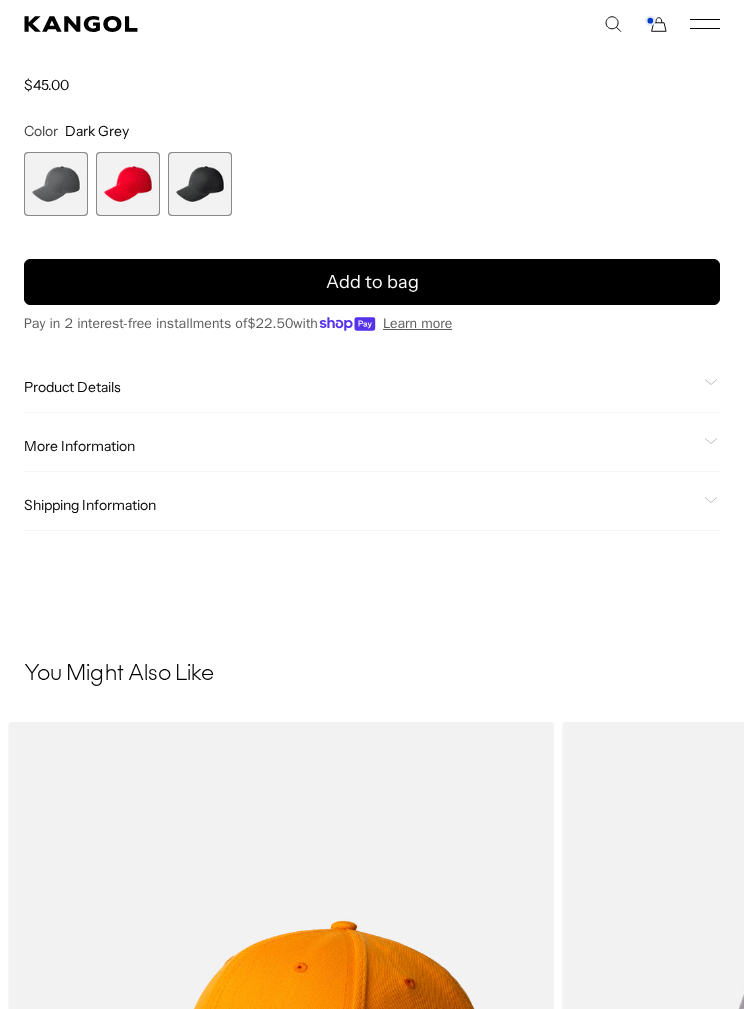 click on "Product Details" 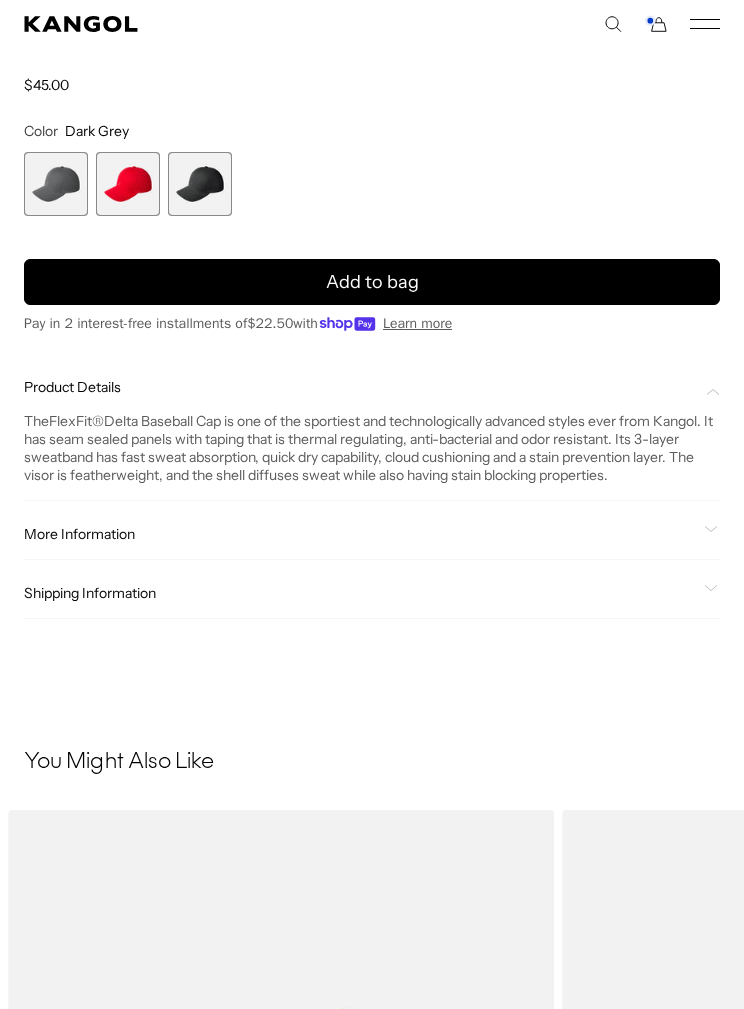 scroll, scrollTop: 0, scrollLeft: 412, axis: horizontal 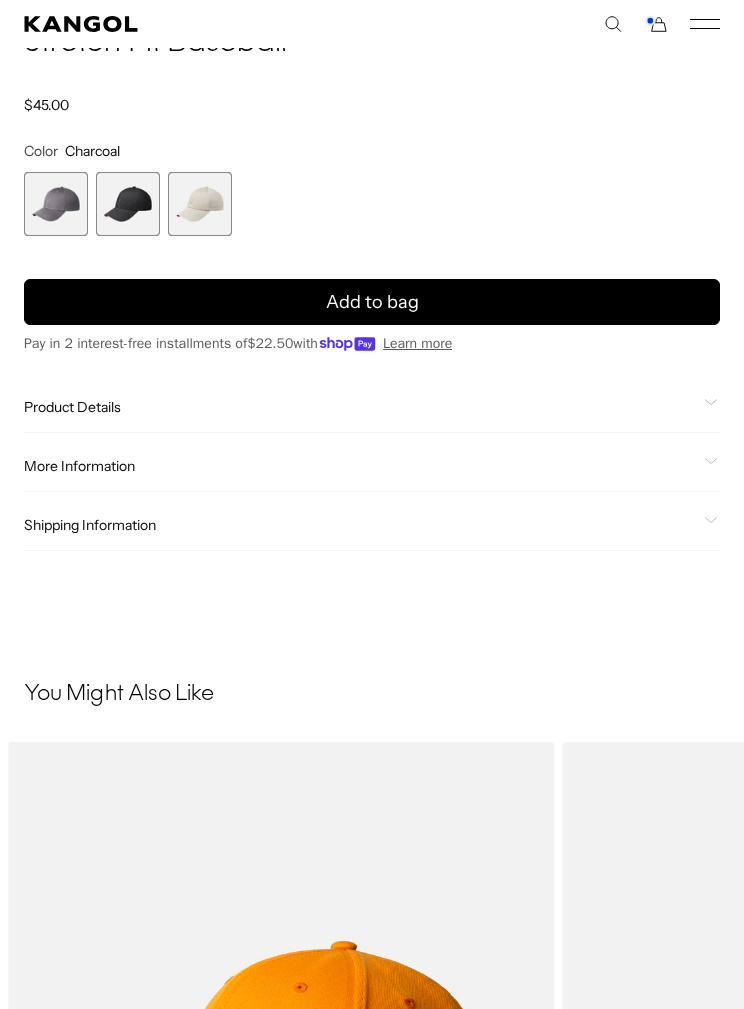click at bounding box center [128, 204] 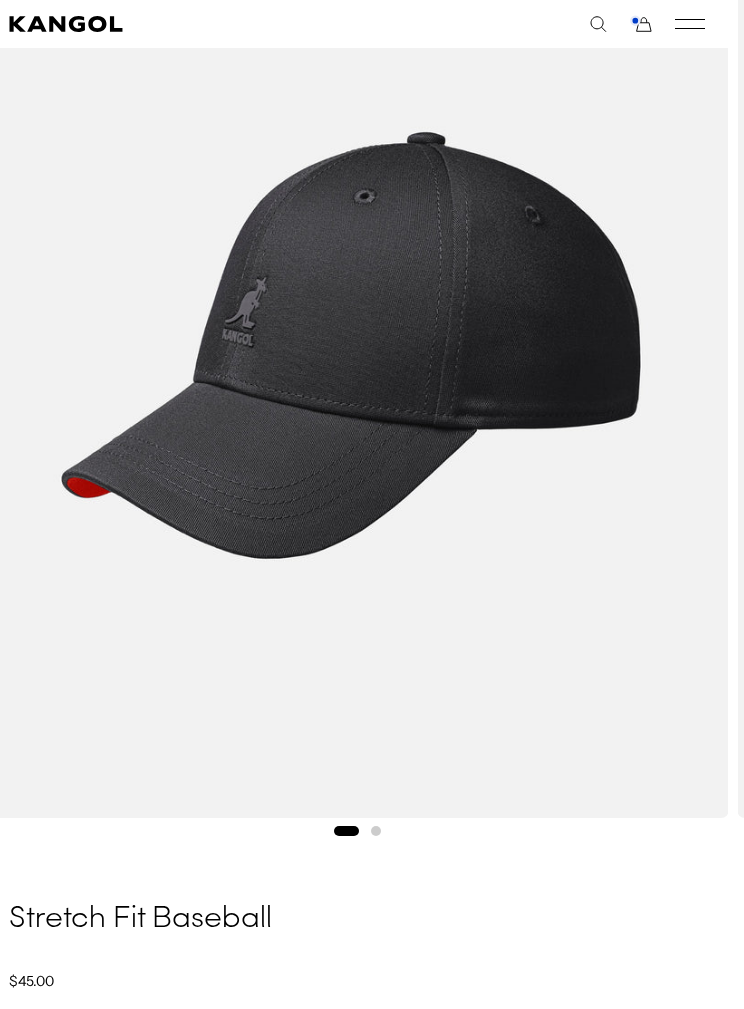 scroll, scrollTop: 293, scrollLeft: 15, axis: both 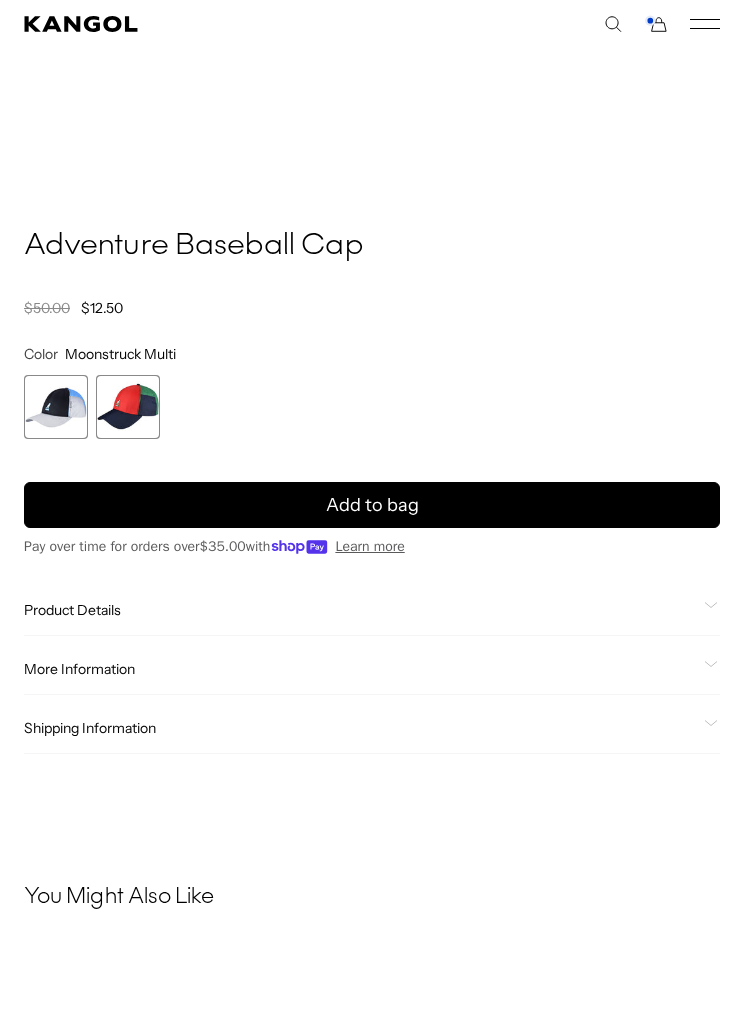 click on "Product Details
The Adventure Baseball Cap takes a classic baseball shape and makes it next level for the adventurous and stylish. We used a water repellent fabric to create a color-blocked hat, with a built in Velcro pocket at the side of the head for stashing your small items. A color-blocked buckle adjuster at the back will ensure the perfect fit, and the Kangol Kangaroo on the front makes it official." 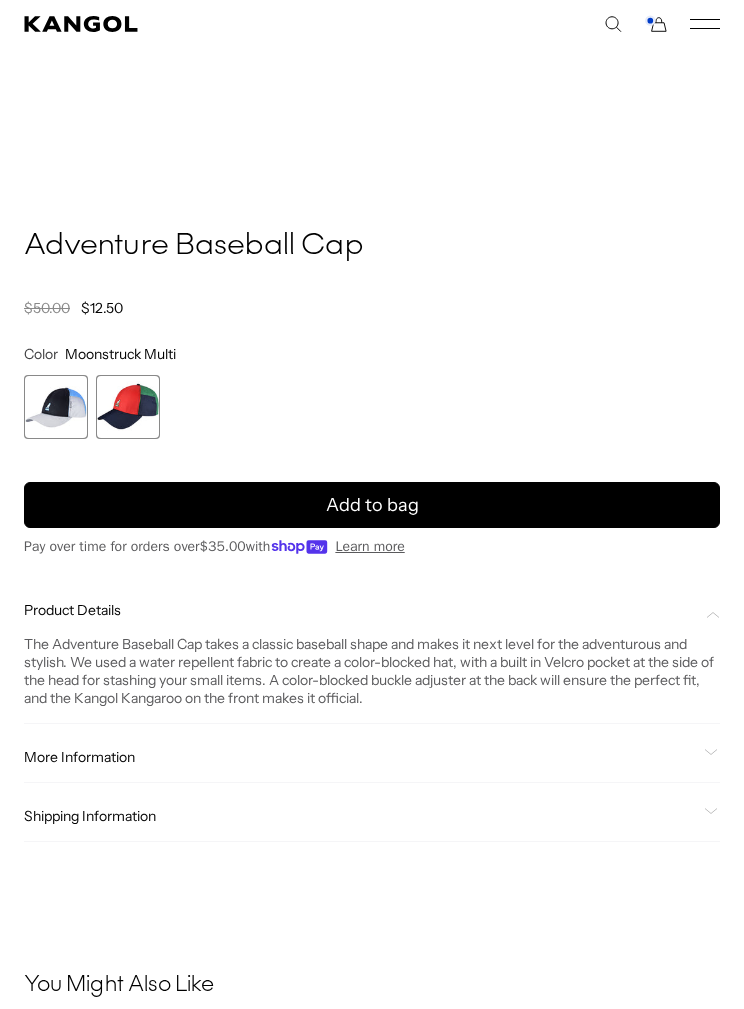 scroll, scrollTop: 0, scrollLeft: 0, axis: both 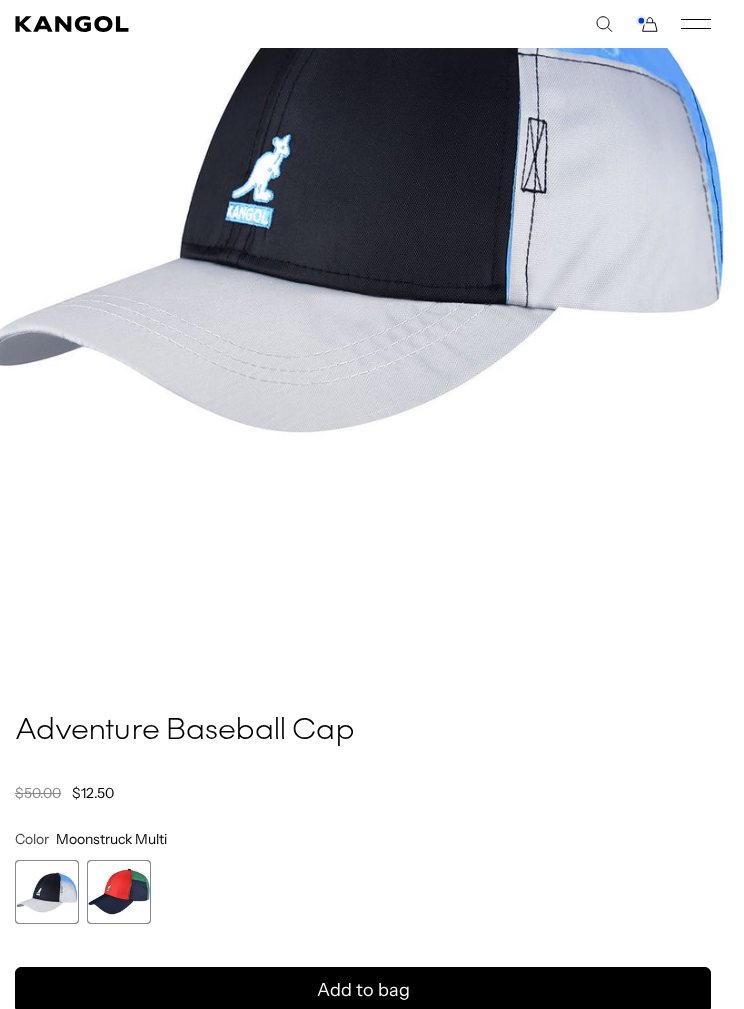 click at bounding box center (119, 892) 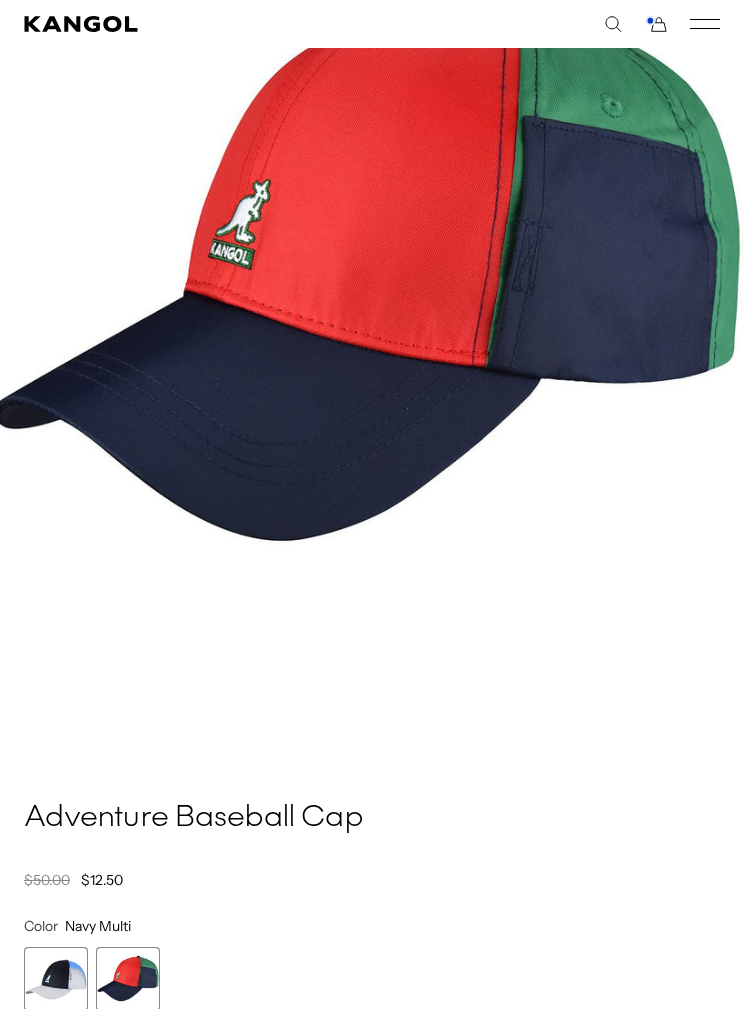 scroll, scrollTop: 52, scrollLeft: 0, axis: vertical 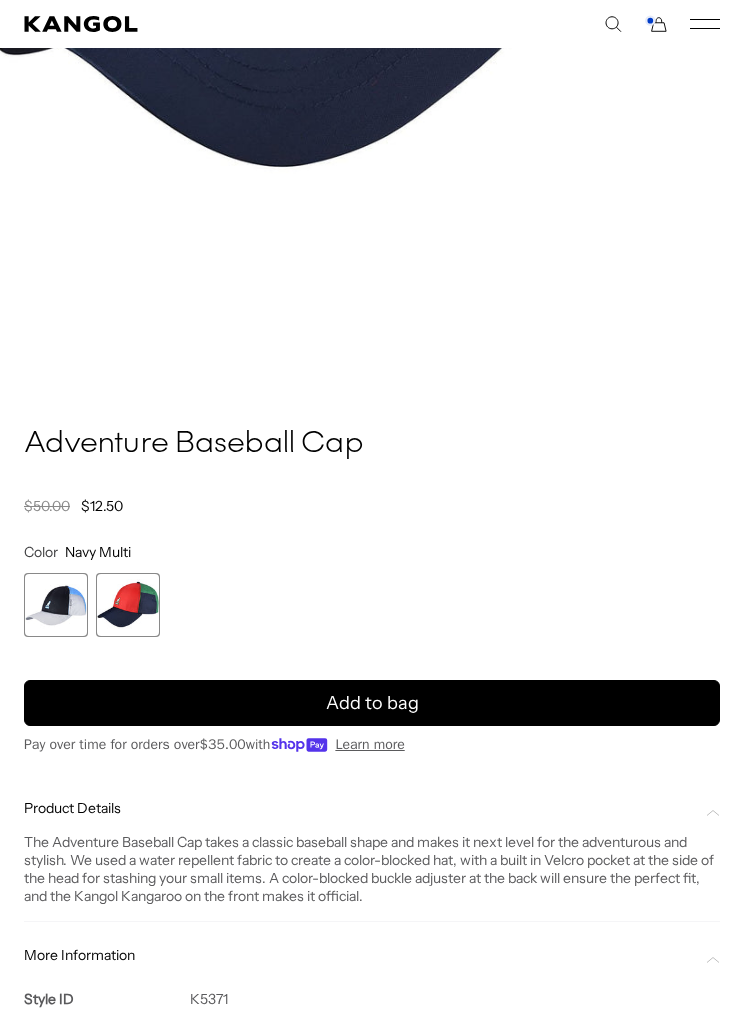 click on "Add to bag" at bounding box center (372, 703) 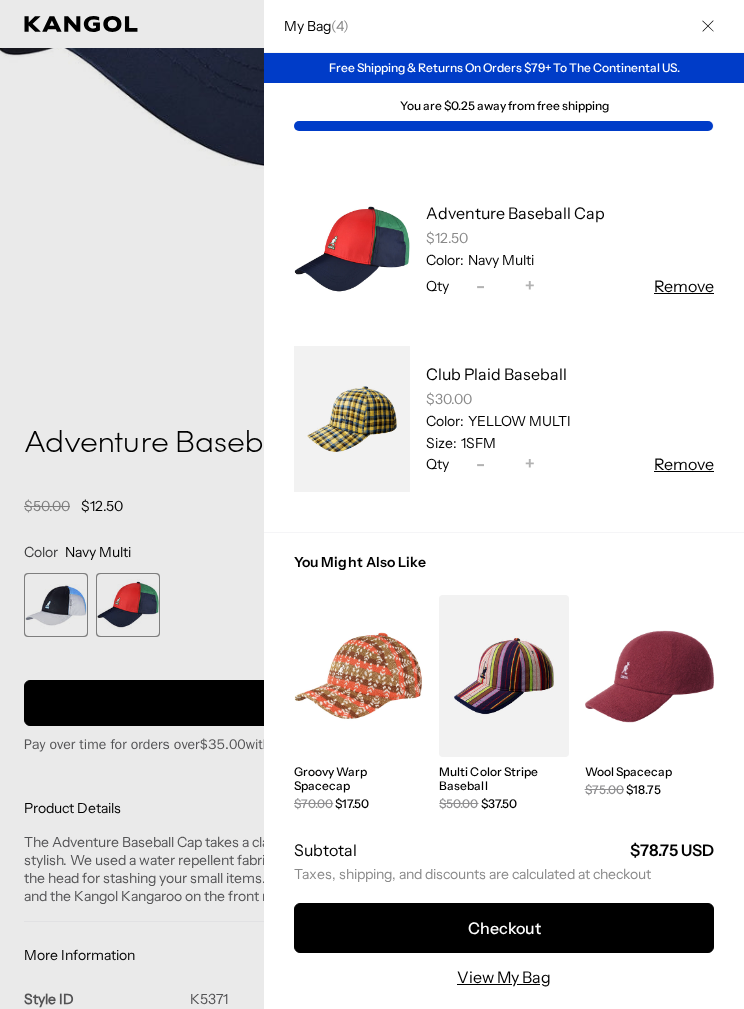 scroll, scrollTop: 0, scrollLeft: 0, axis: both 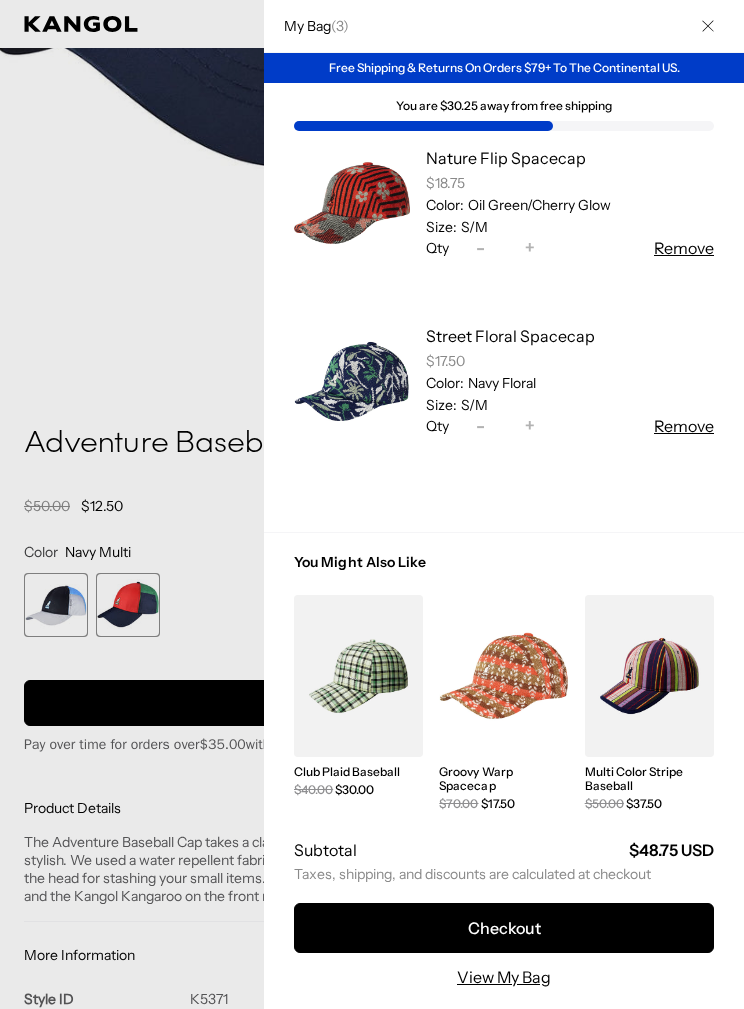 click on "Checkout" at bounding box center [504, 928] 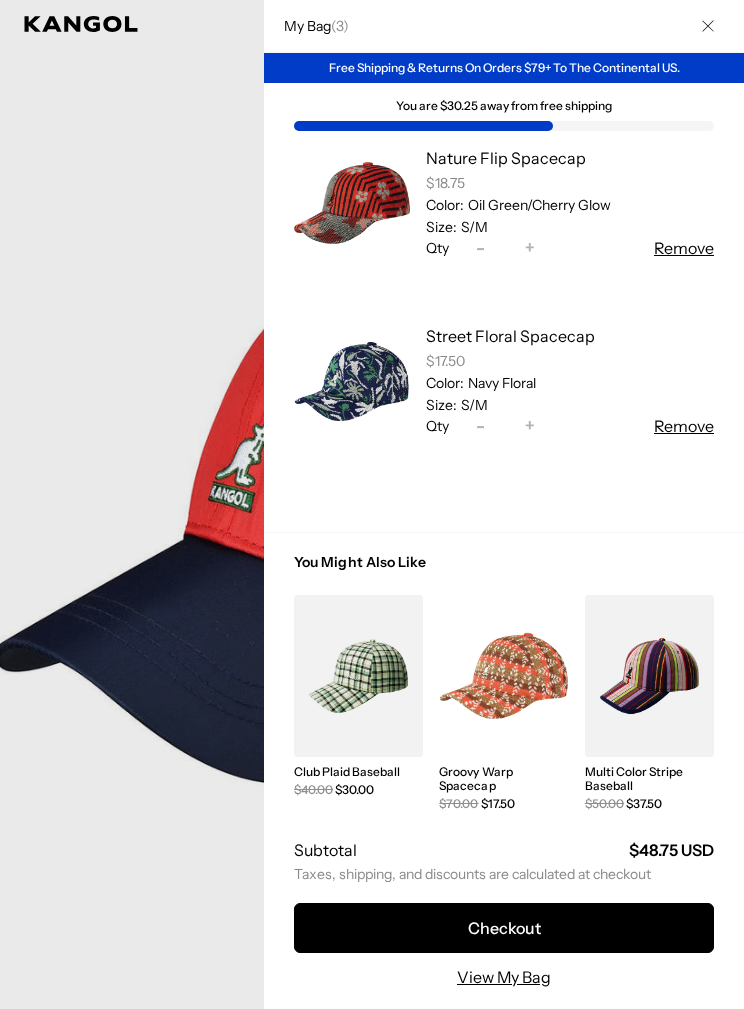 scroll, scrollTop: 0, scrollLeft: 412, axis: horizontal 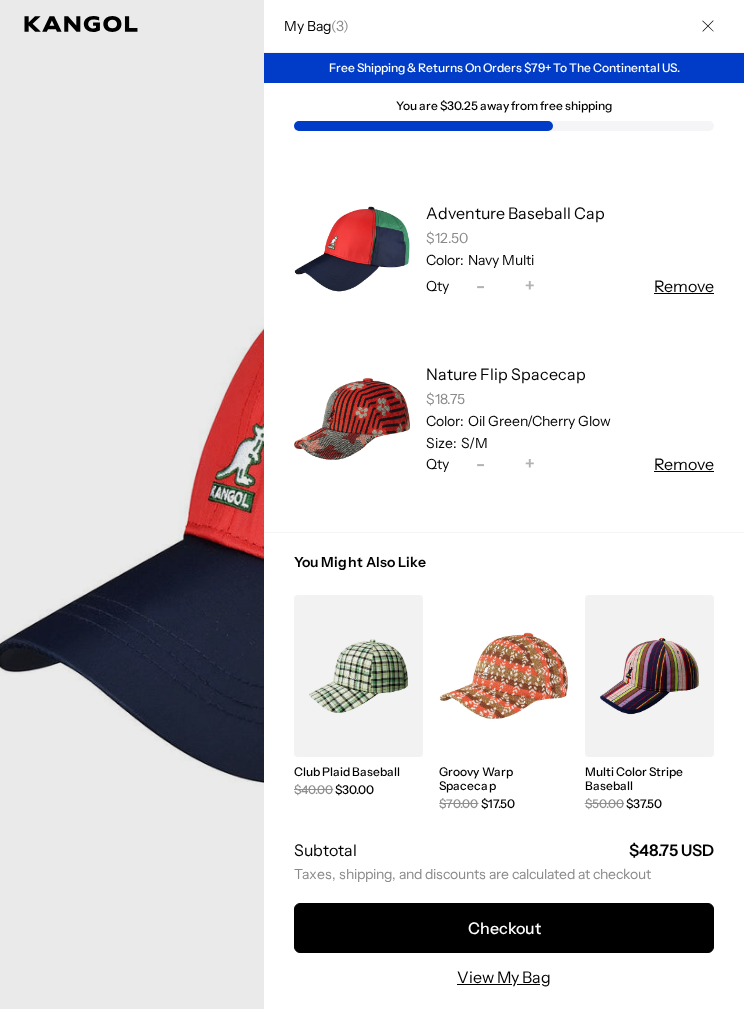 click on "Adventure Baseball Cap" at bounding box center [515, 213] 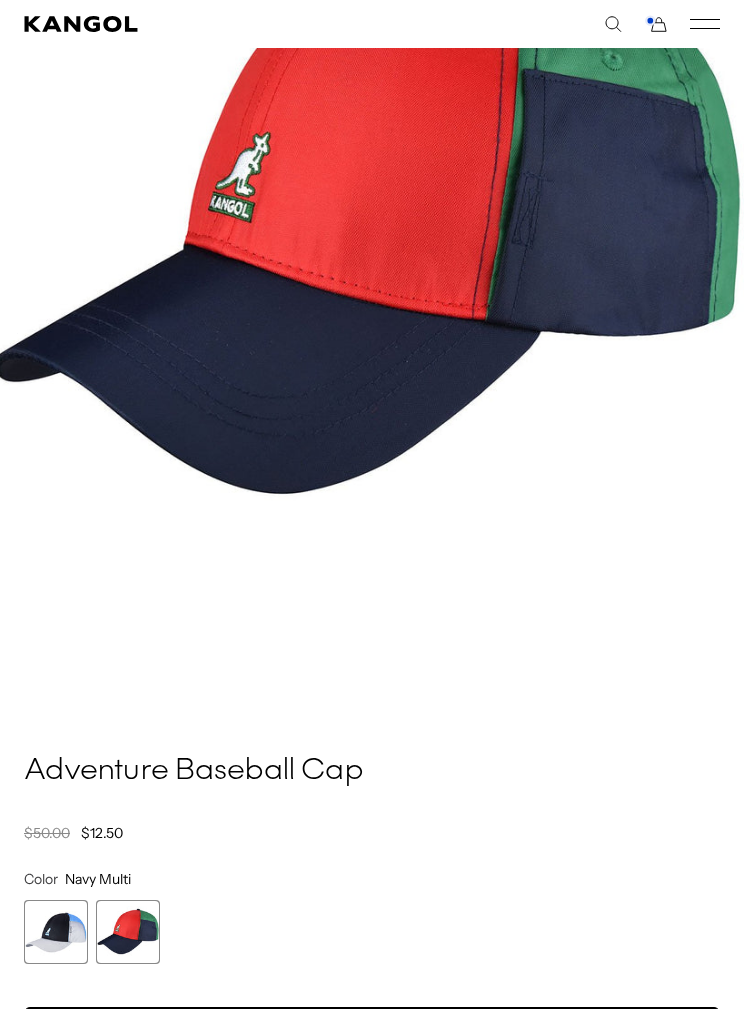scroll, scrollTop: 432, scrollLeft: 0, axis: vertical 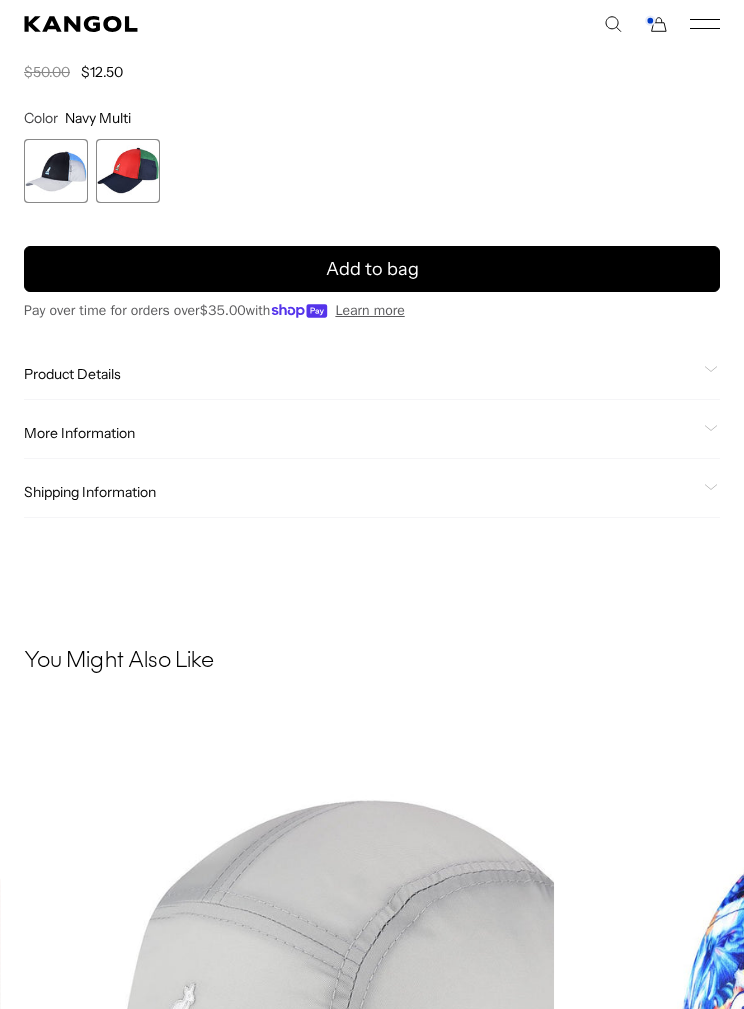 click at bounding box center (56, 171) 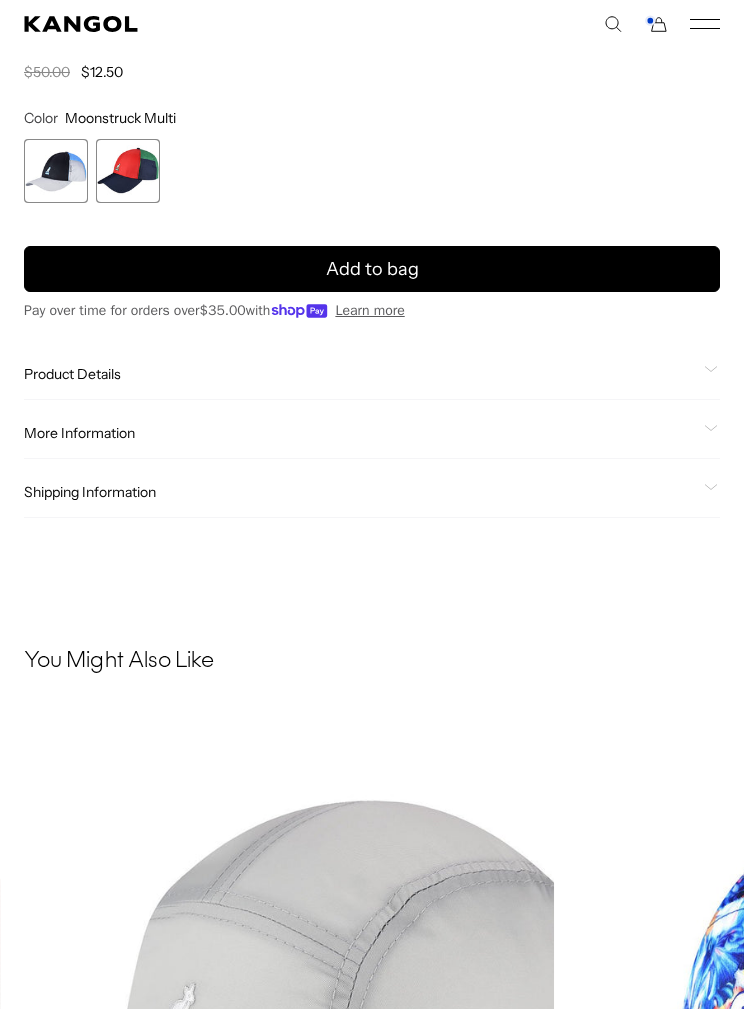 click at bounding box center [56, 171] 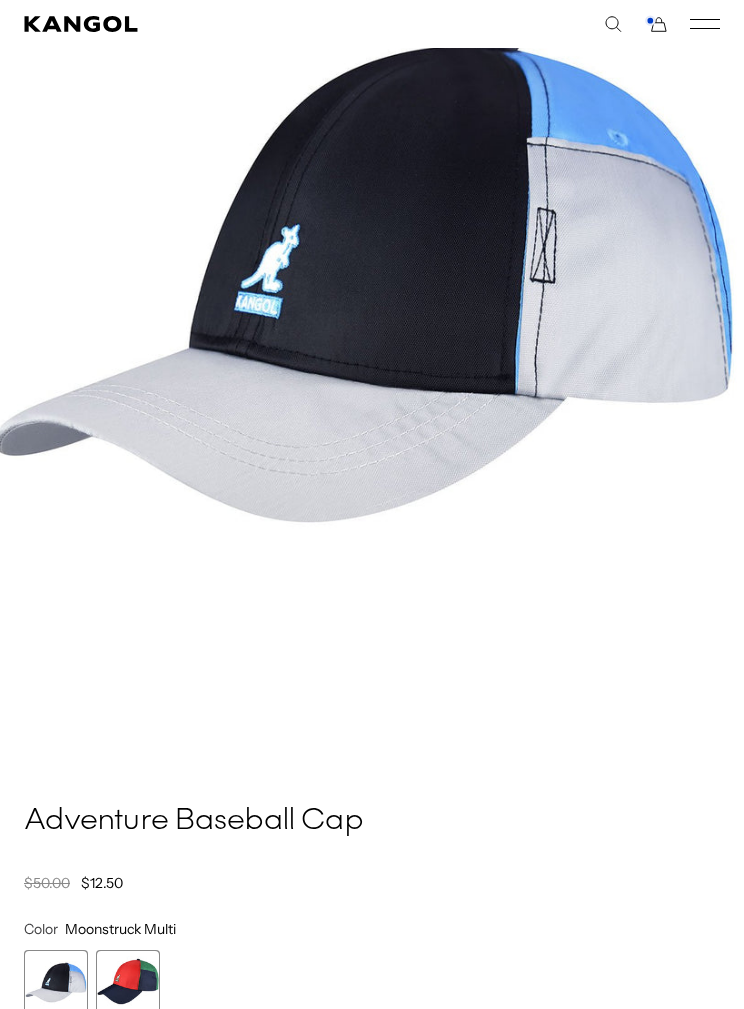 scroll, scrollTop: 292, scrollLeft: 0, axis: vertical 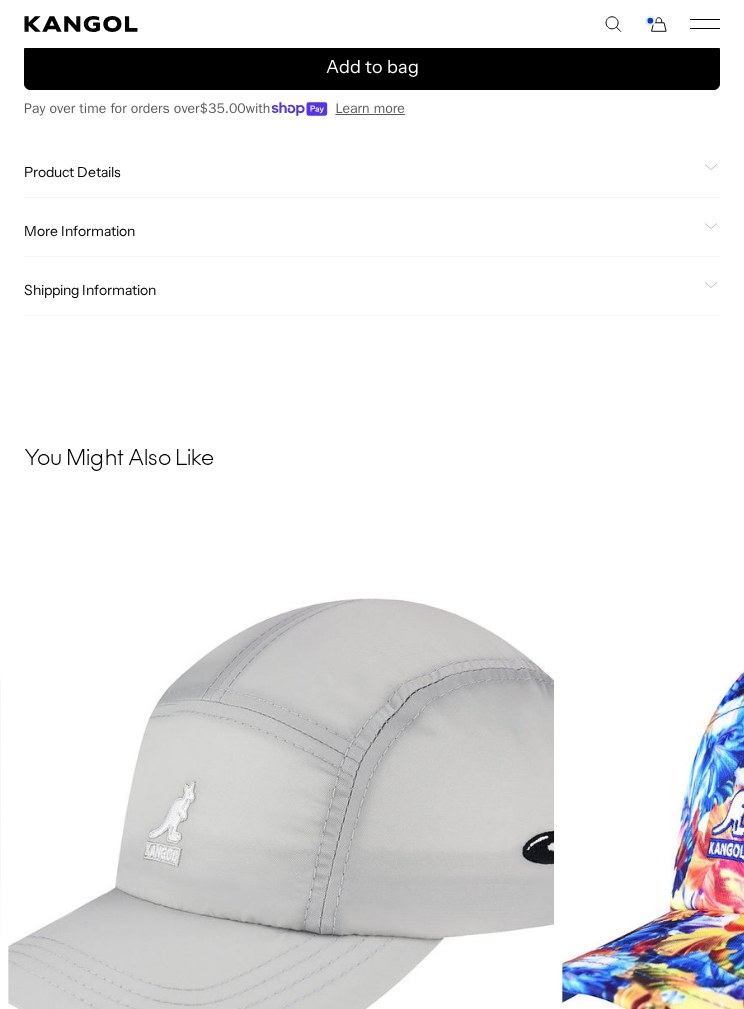 click 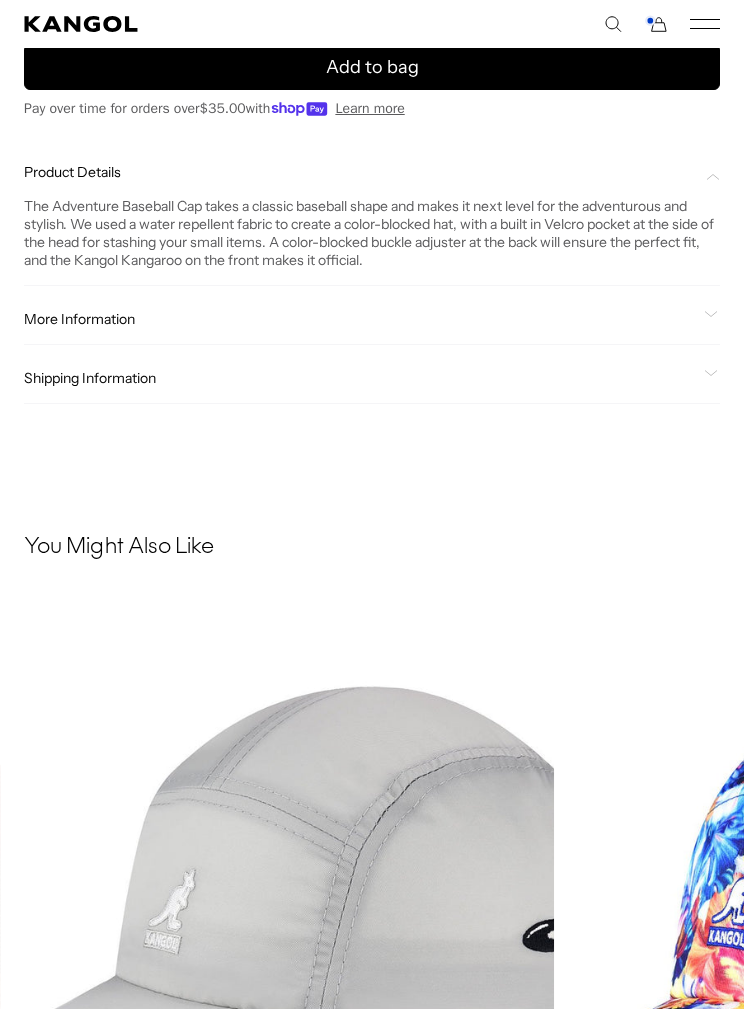 scroll, scrollTop: 0, scrollLeft: 0, axis: both 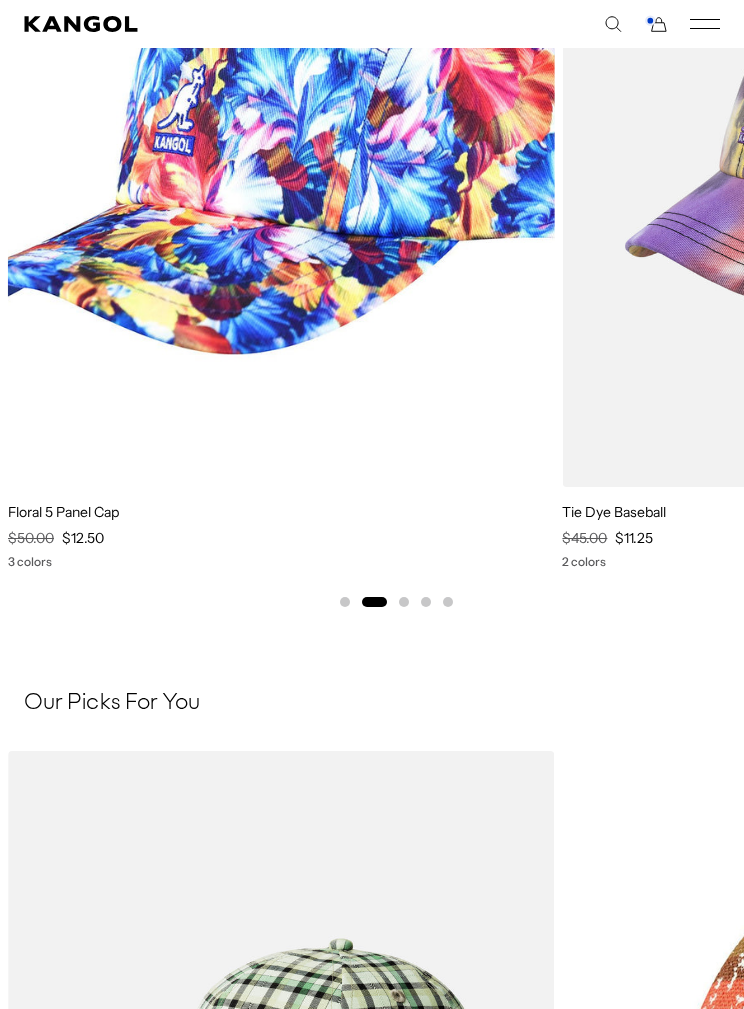click at bounding box center (0, 0) 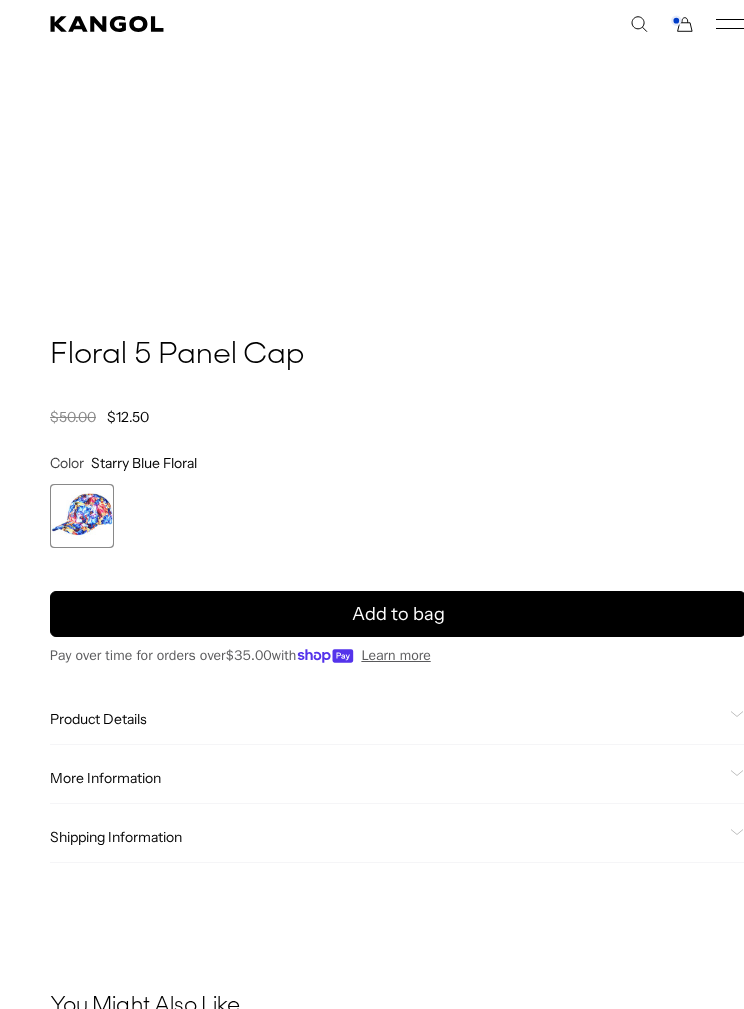scroll, scrollTop: 830, scrollLeft: 0, axis: vertical 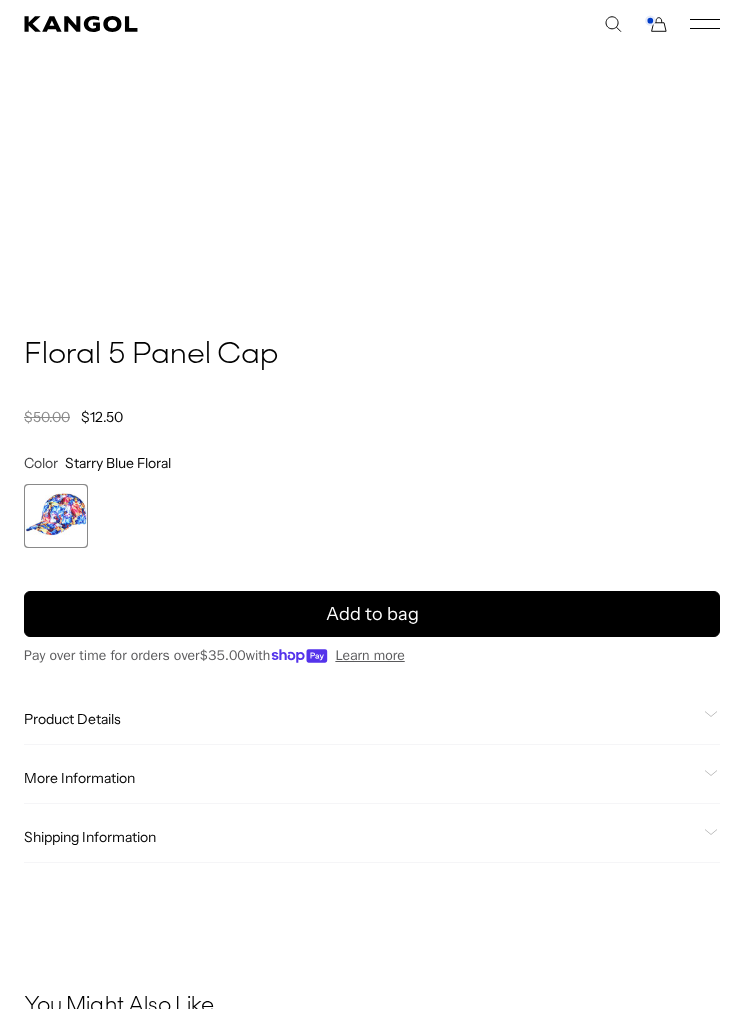 click on "Home
/
All Products
/
Floral 5 Panel Cap
Floral 5 Panel Cap
Regular price
$12.50
Regular price
$50.00
Sale price
$12.50
Color
Starry Blue Floral
Previous
Next
Starry Blue Floral
Variant sold out or unavailable" at bounding box center (372, 599) 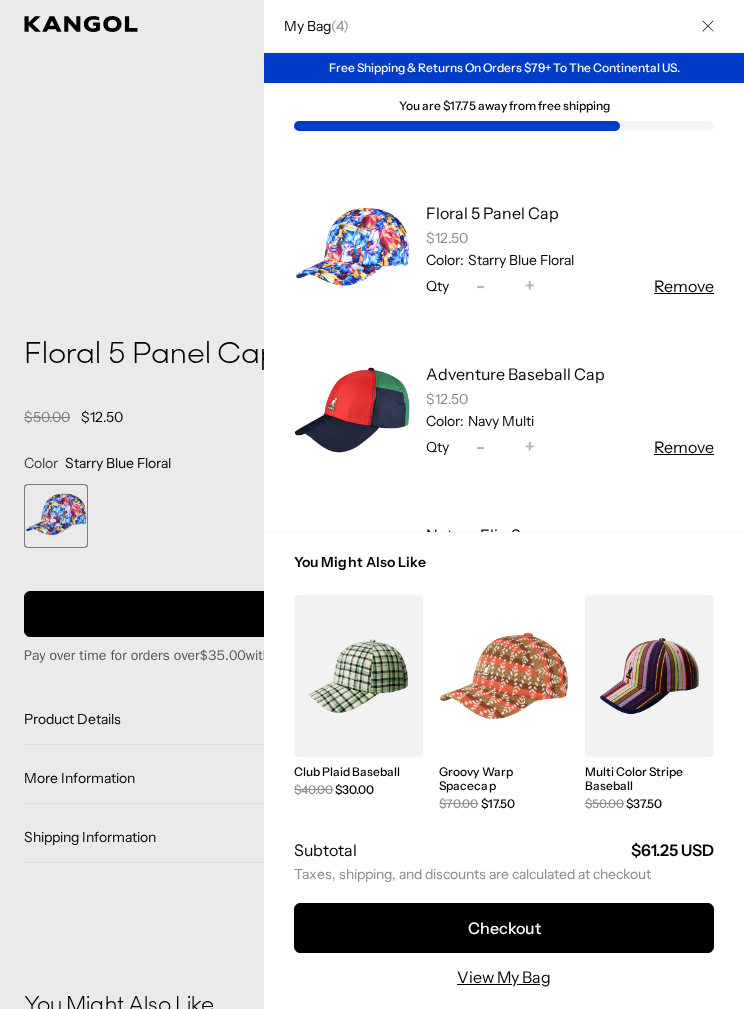 scroll, scrollTop: 0, scrollLeft: 412, axis: horizontal 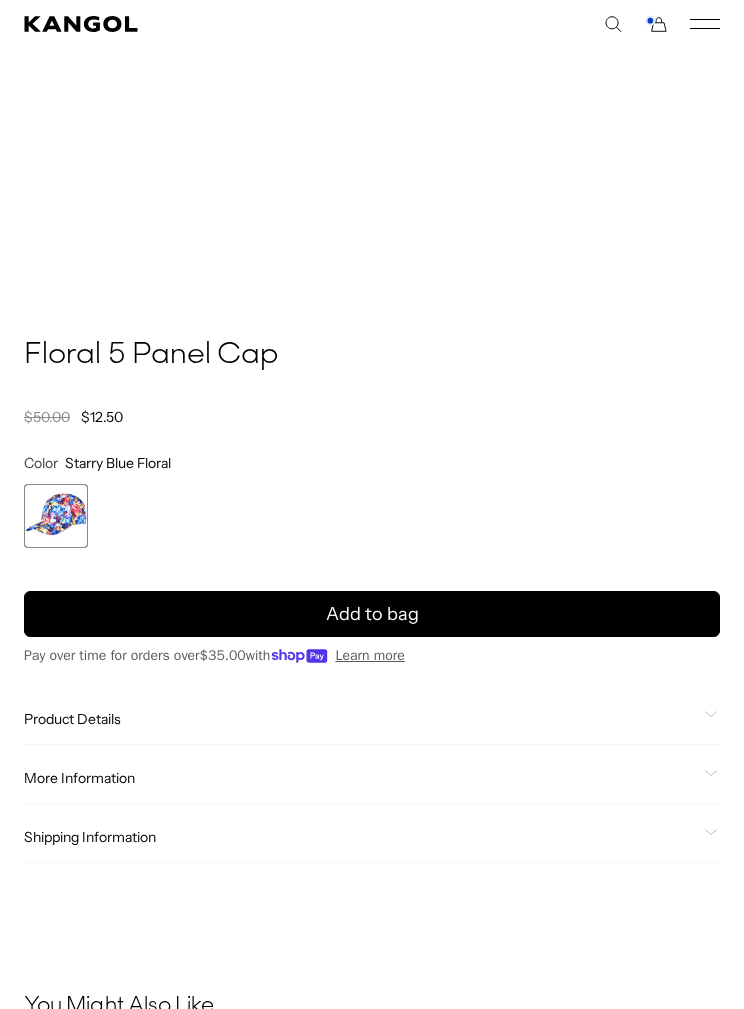 click on "Product Details
The Floral 5 Panel Cap has a 3D effect floral print on a 5-panel baseball cap shape. It's the perfect combination for elevated style with a sport, technical feel. A back adjuster ensures the perfect fit and it's finished with the Kangol Kangaroo logo at the front." 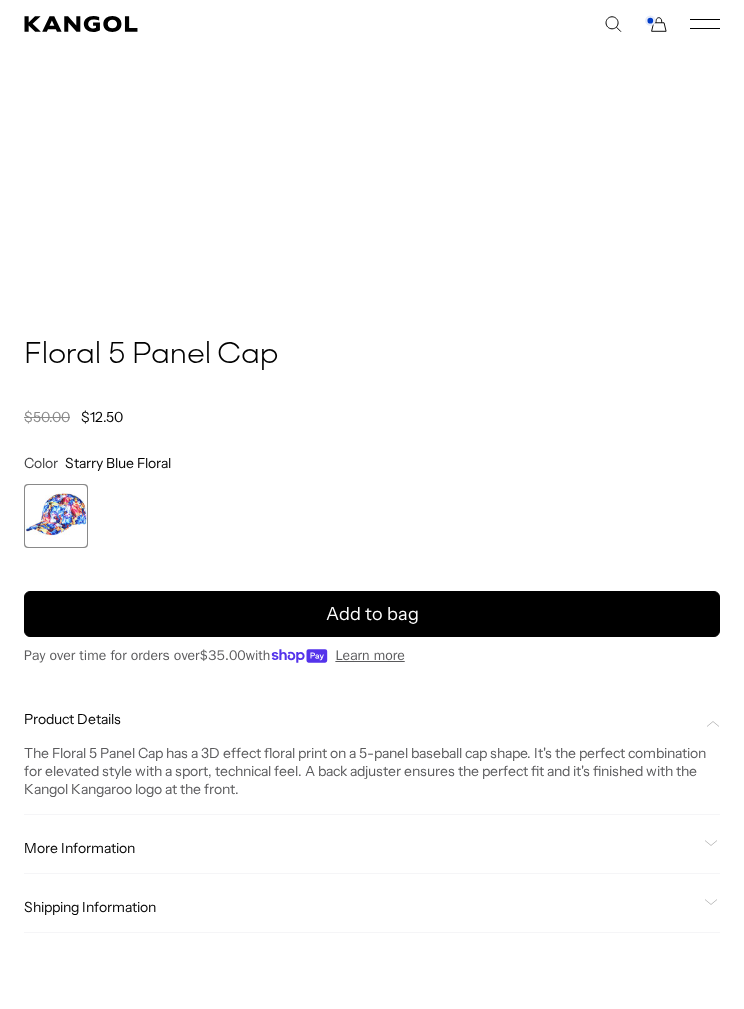 scroll, scrollTop: 0, scrollLeft: 412, axis: horizontal 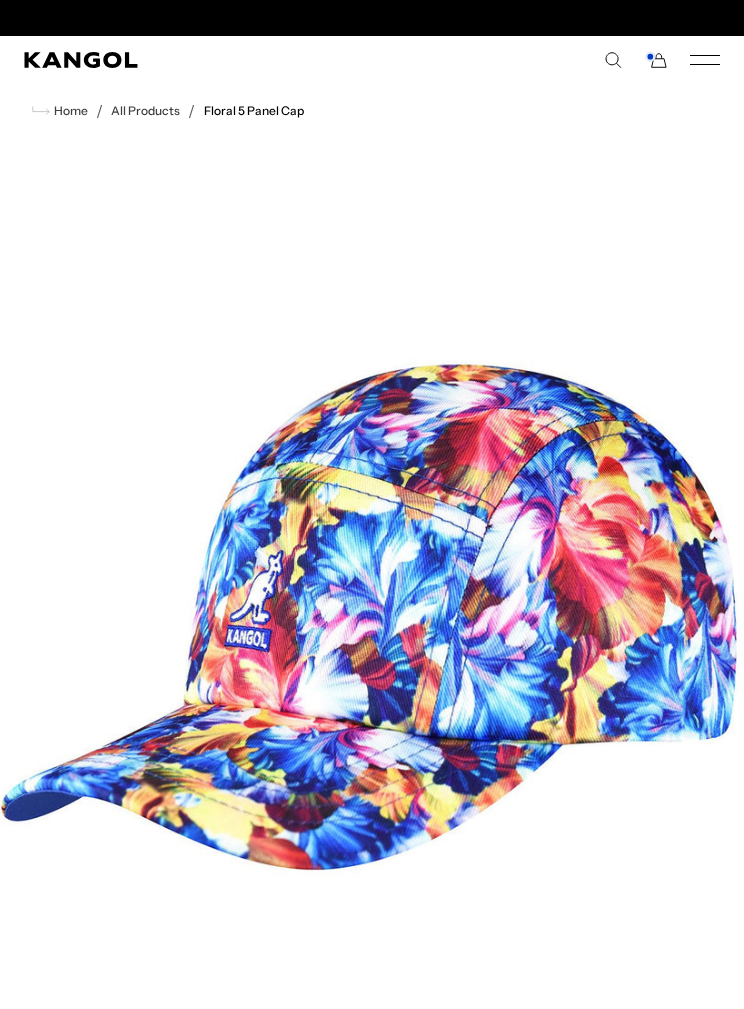 click 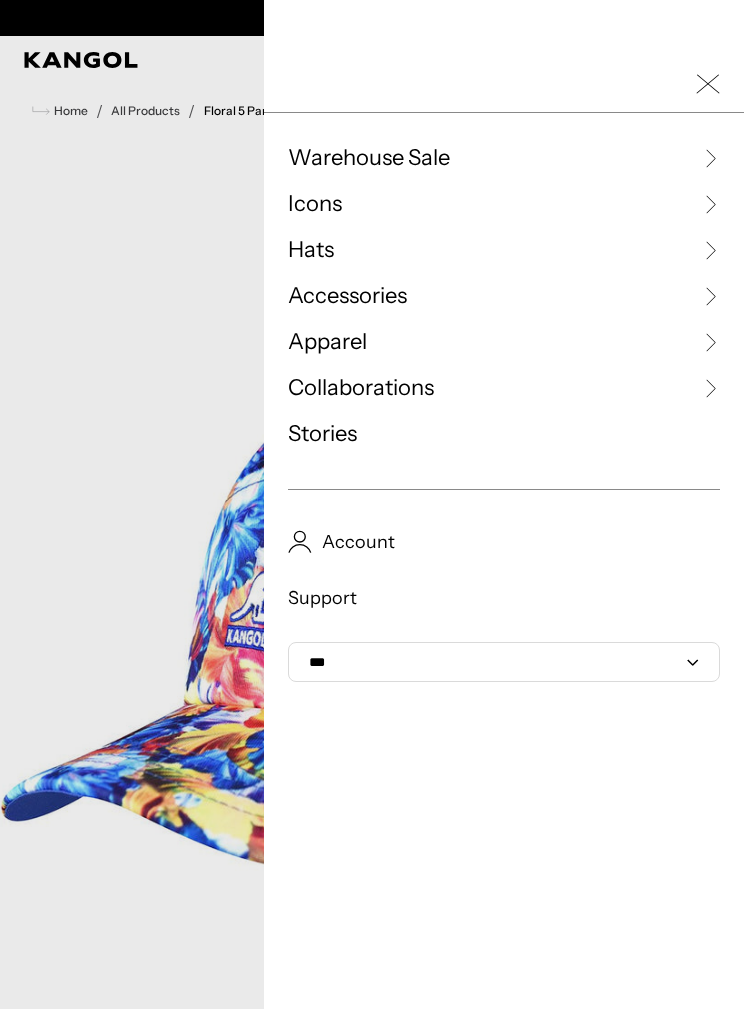 scroll, scrollTop: 0, scrollLeft: 412, axis: horizontal 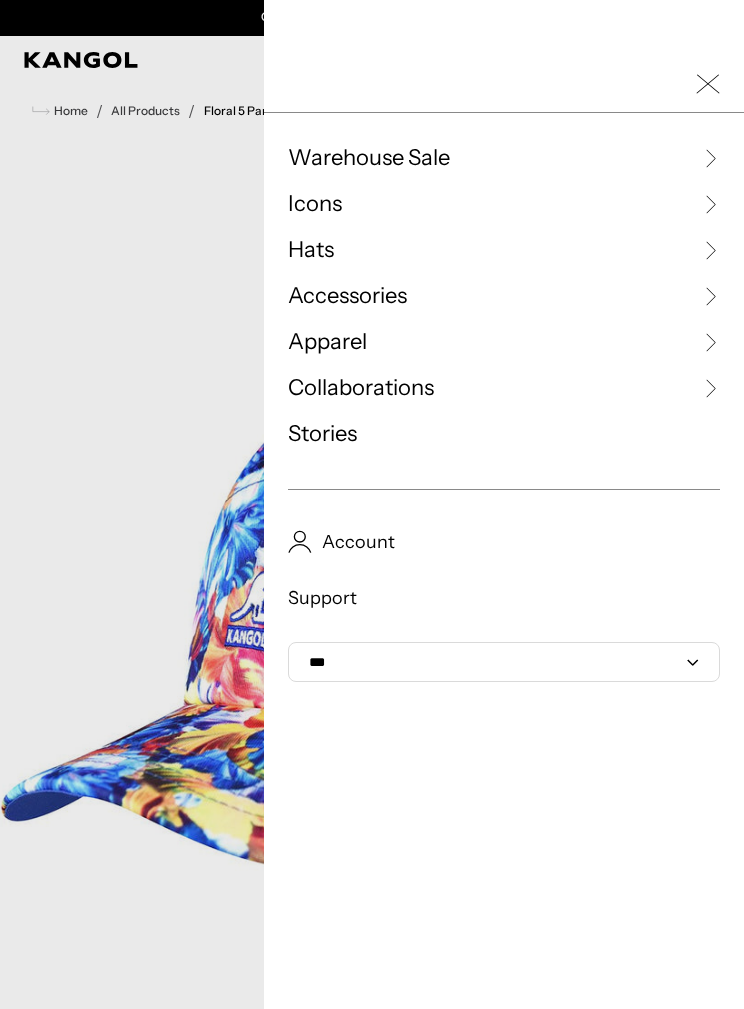 click on "Apparel" at bounding box center [504, 342] 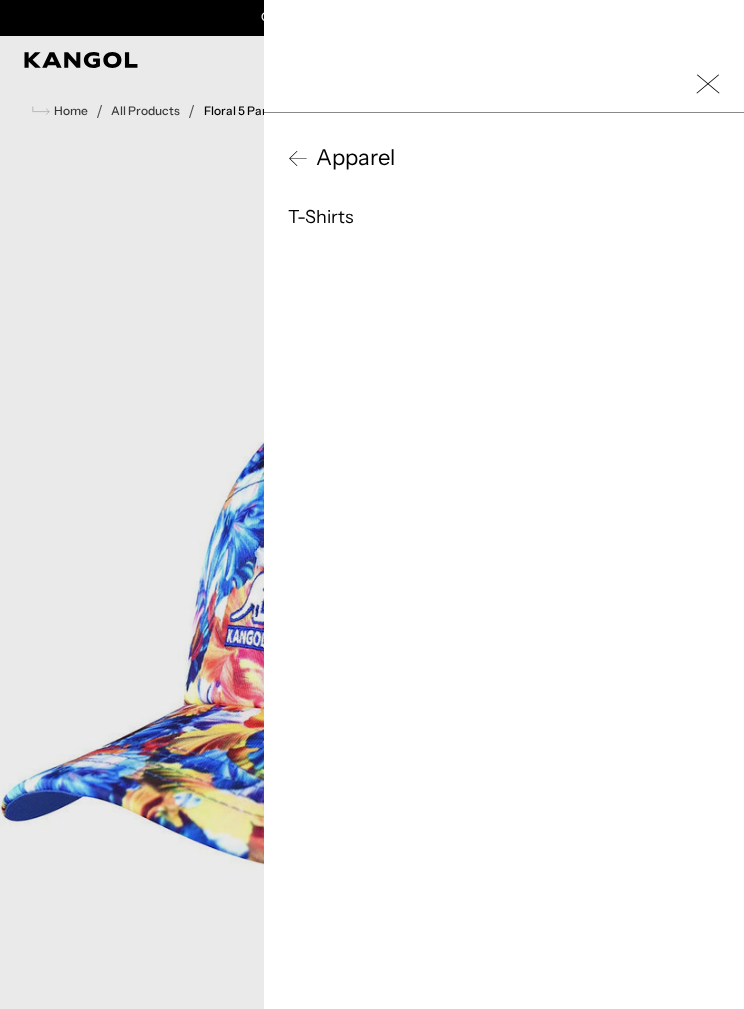 click on "T-Shirts" at bounding box center [321, 217] 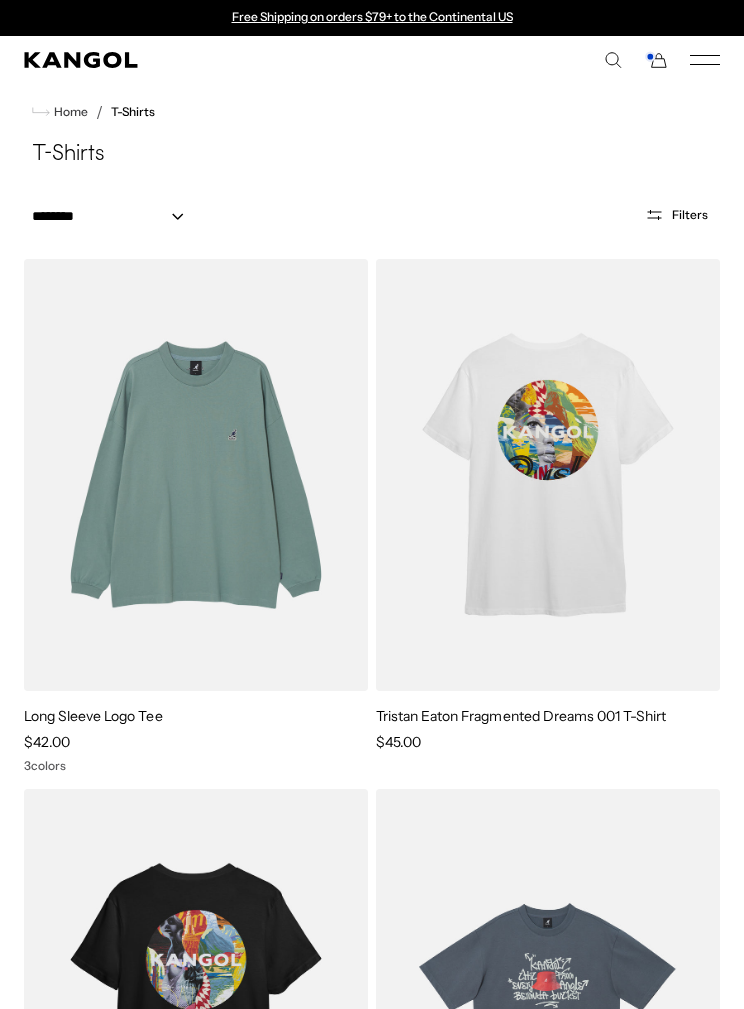 scroll, scrollTop: 0, scrollLeft: 0, axis: both 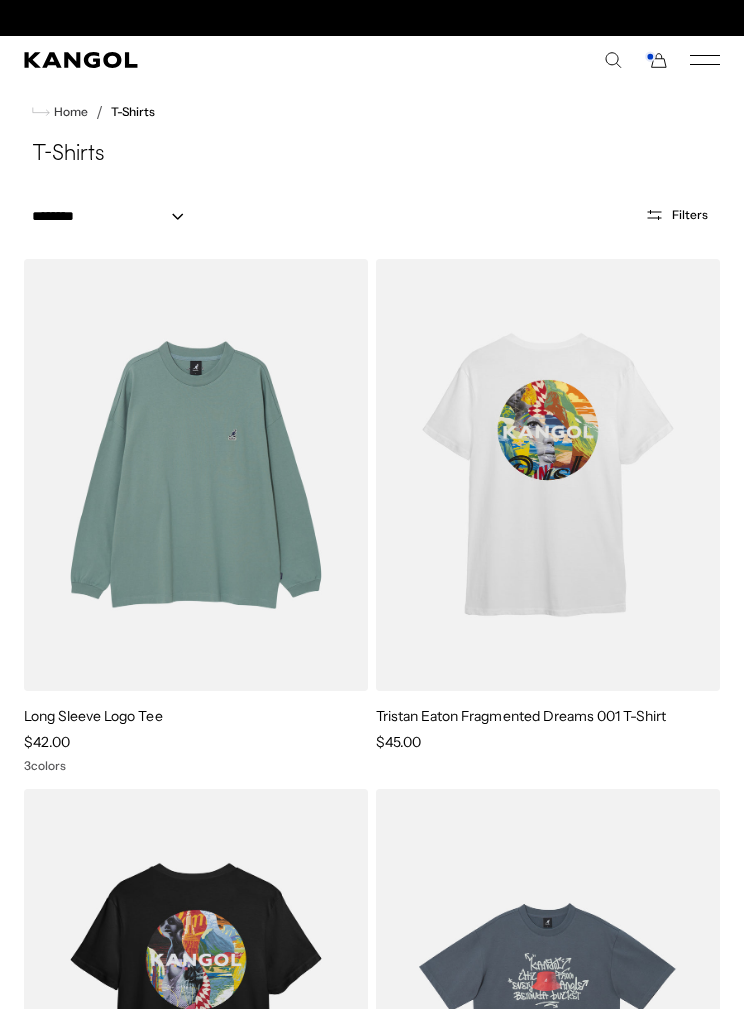 click 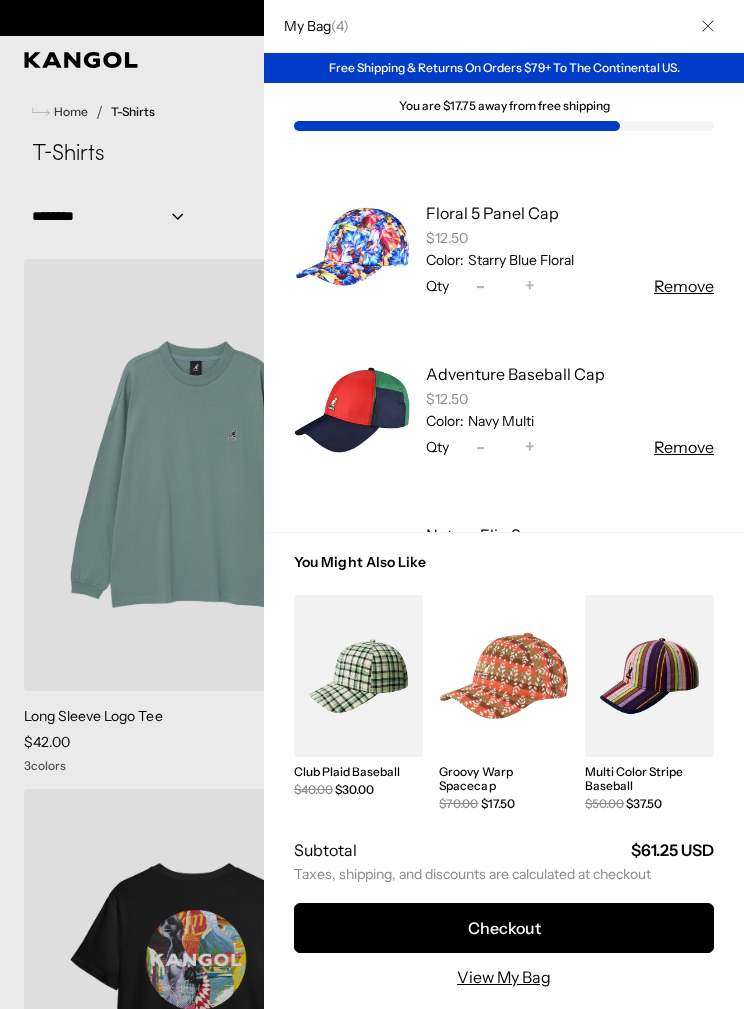scroll, scrollTop: 0, scrollLeft: 412, axis: horizontal 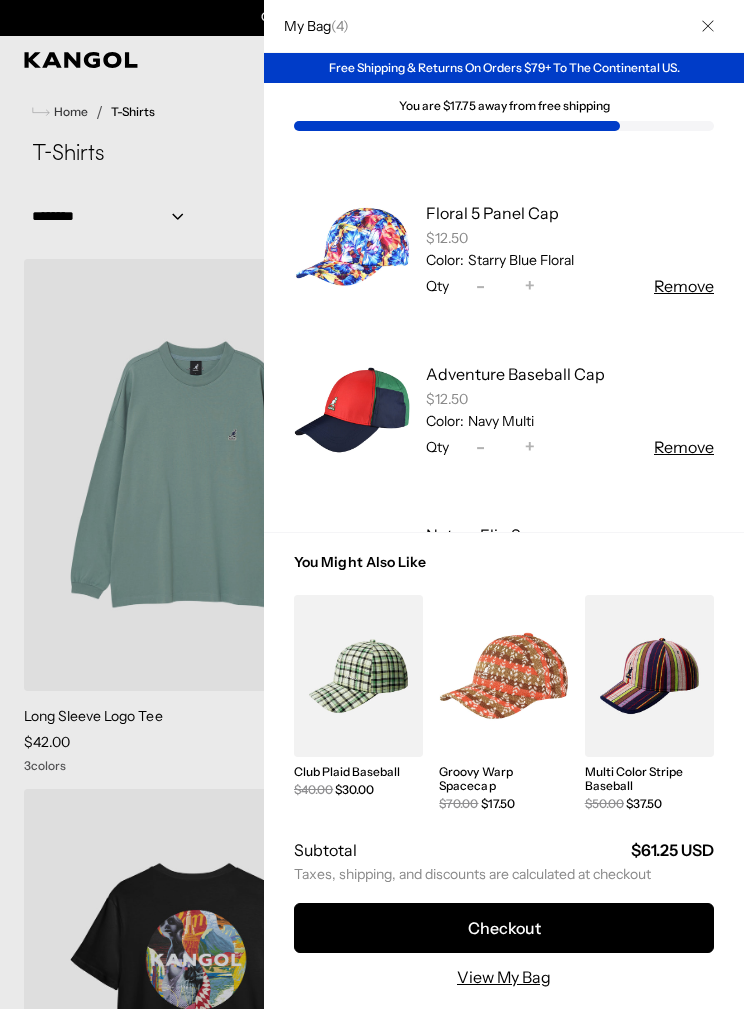 click on "Remove" at bounding box center (684, 286) 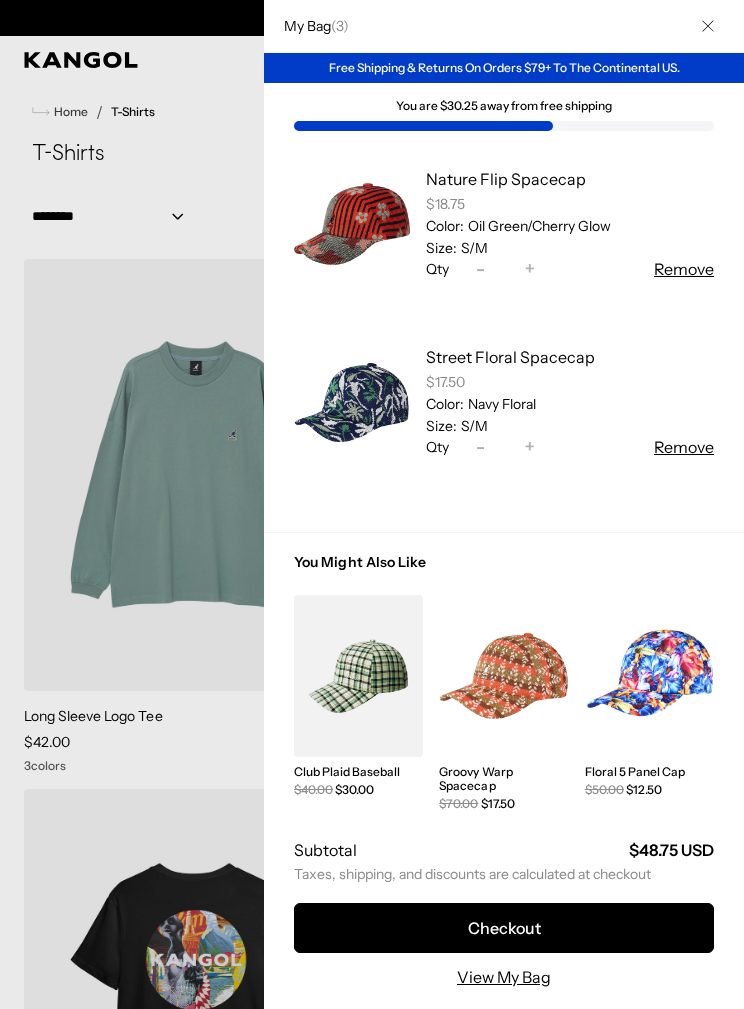 scroll, scrollTop: 229, scrollLeft: 0, axis: vertical 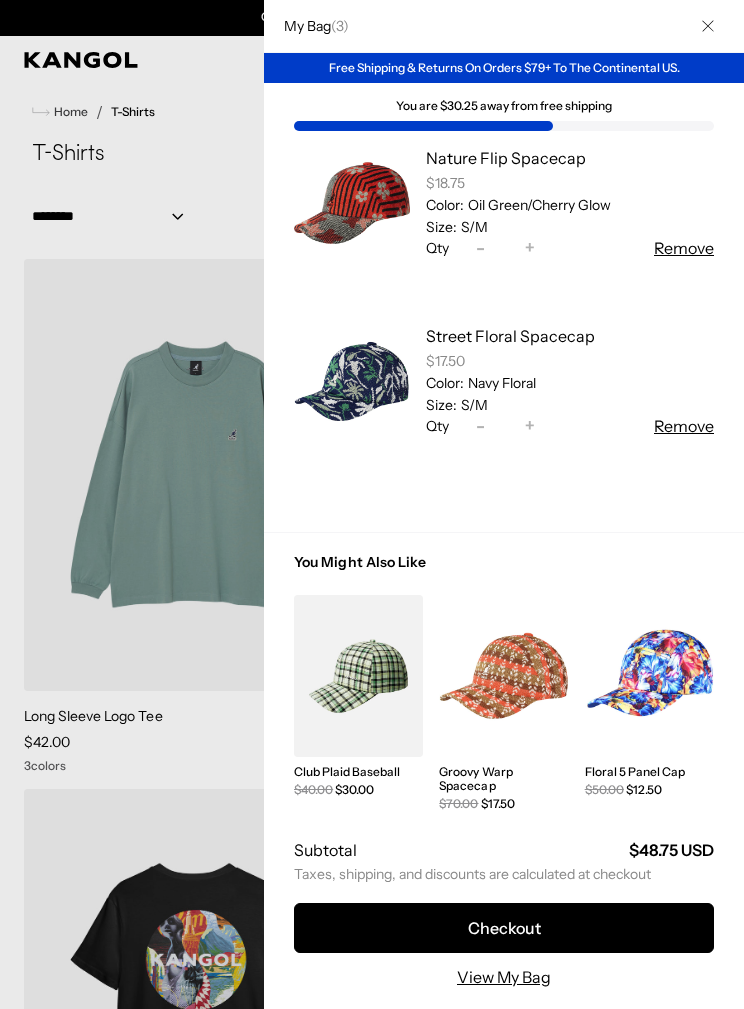 click at bounding box center [372, 504] 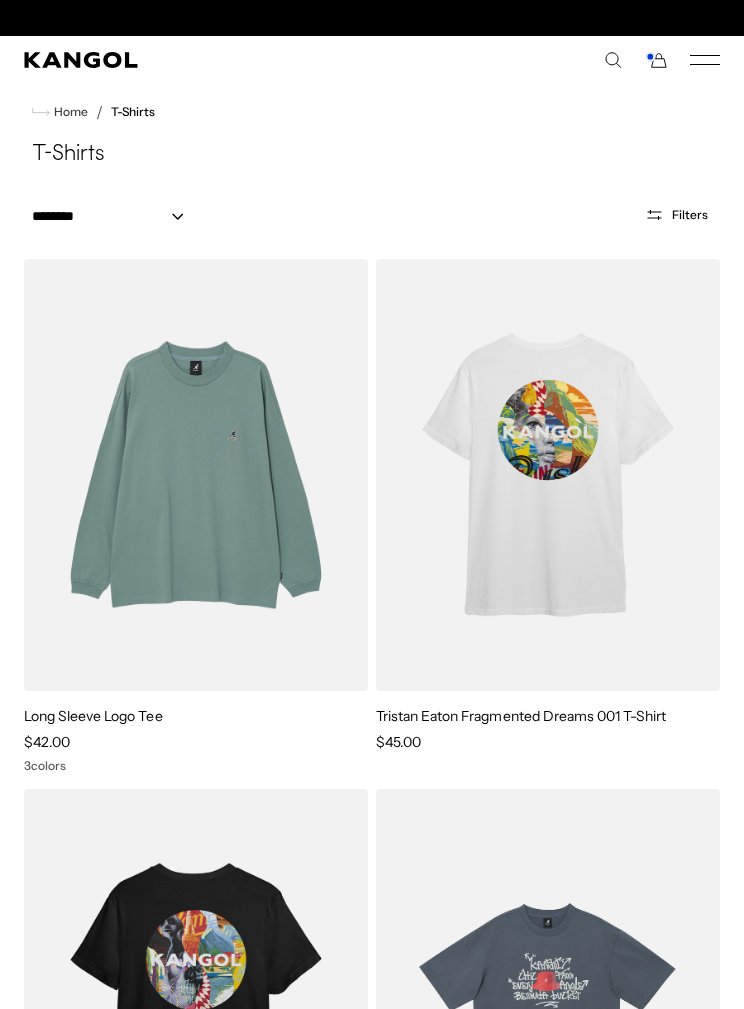 scroll, scrollTop: 0, scrollLeft: 0, axis: both 